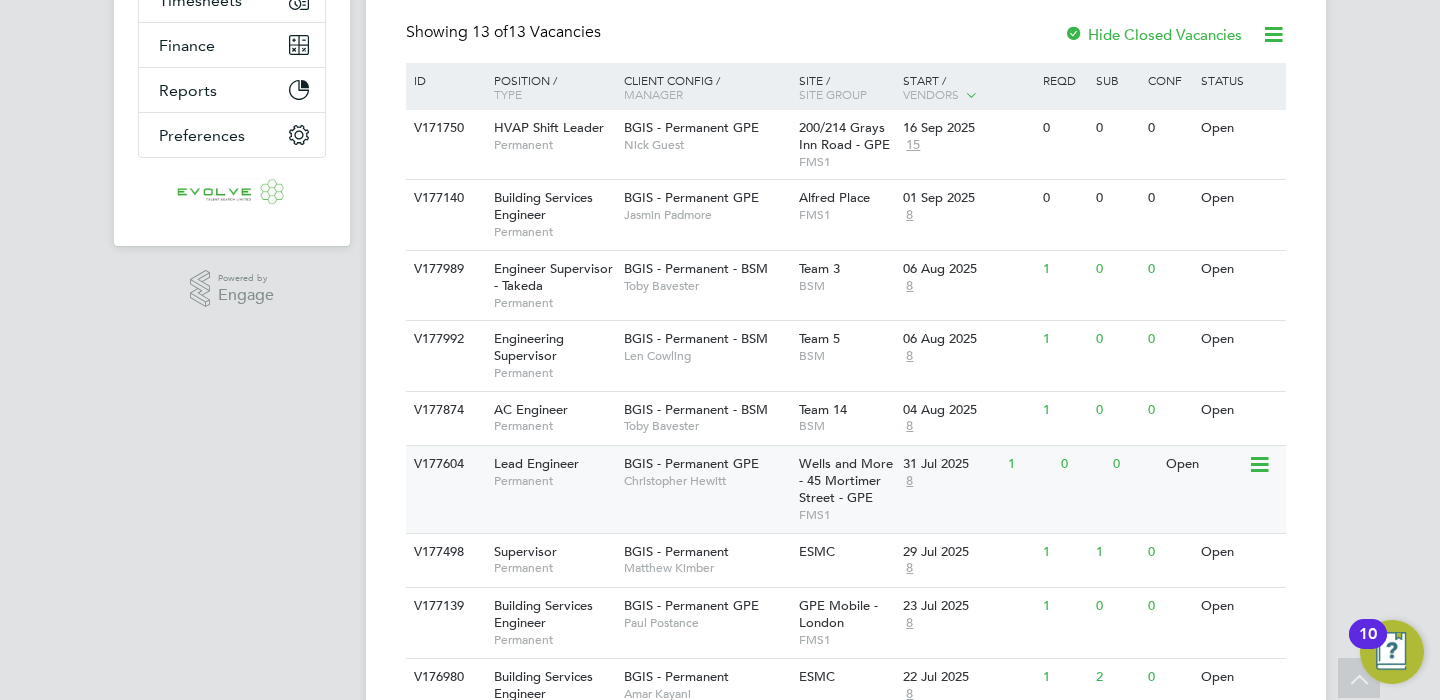scroll, scrollTop: 0, scrollLeft: 0, axis: both 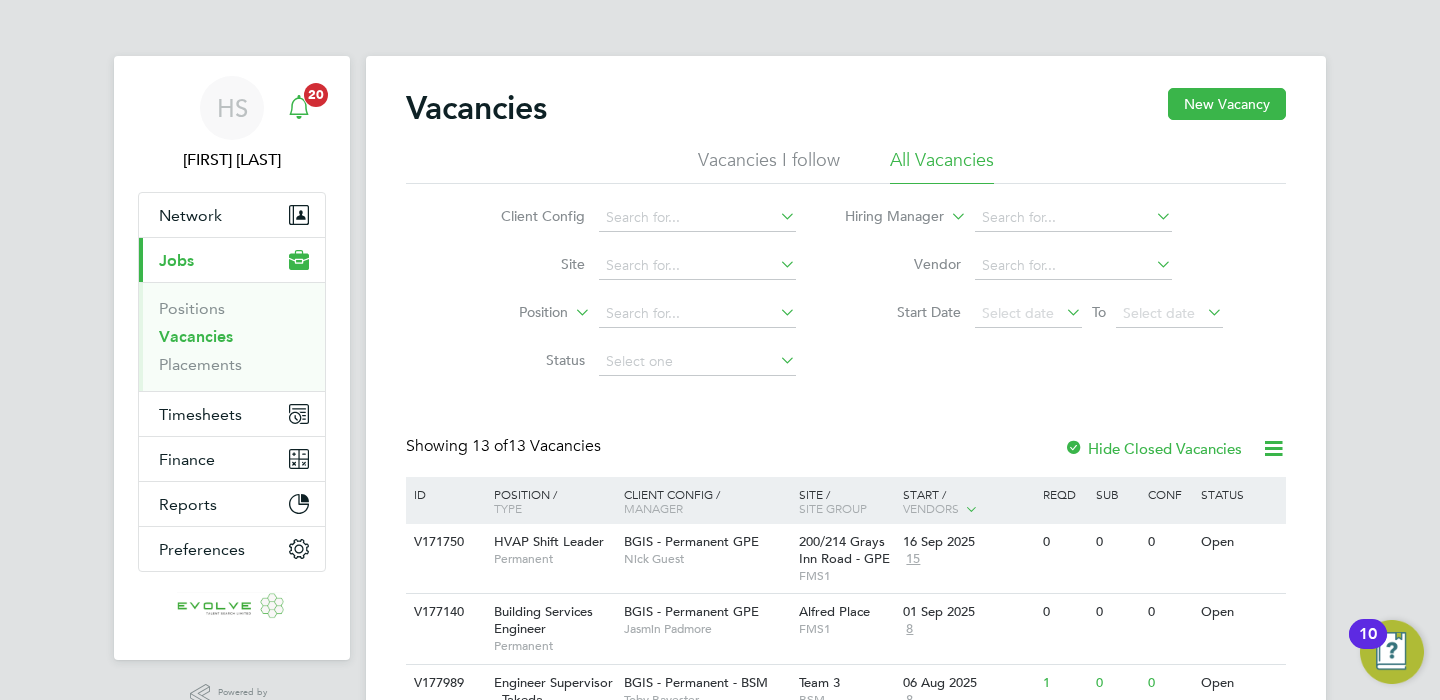 click on "20" at bounding box center (316, 94) 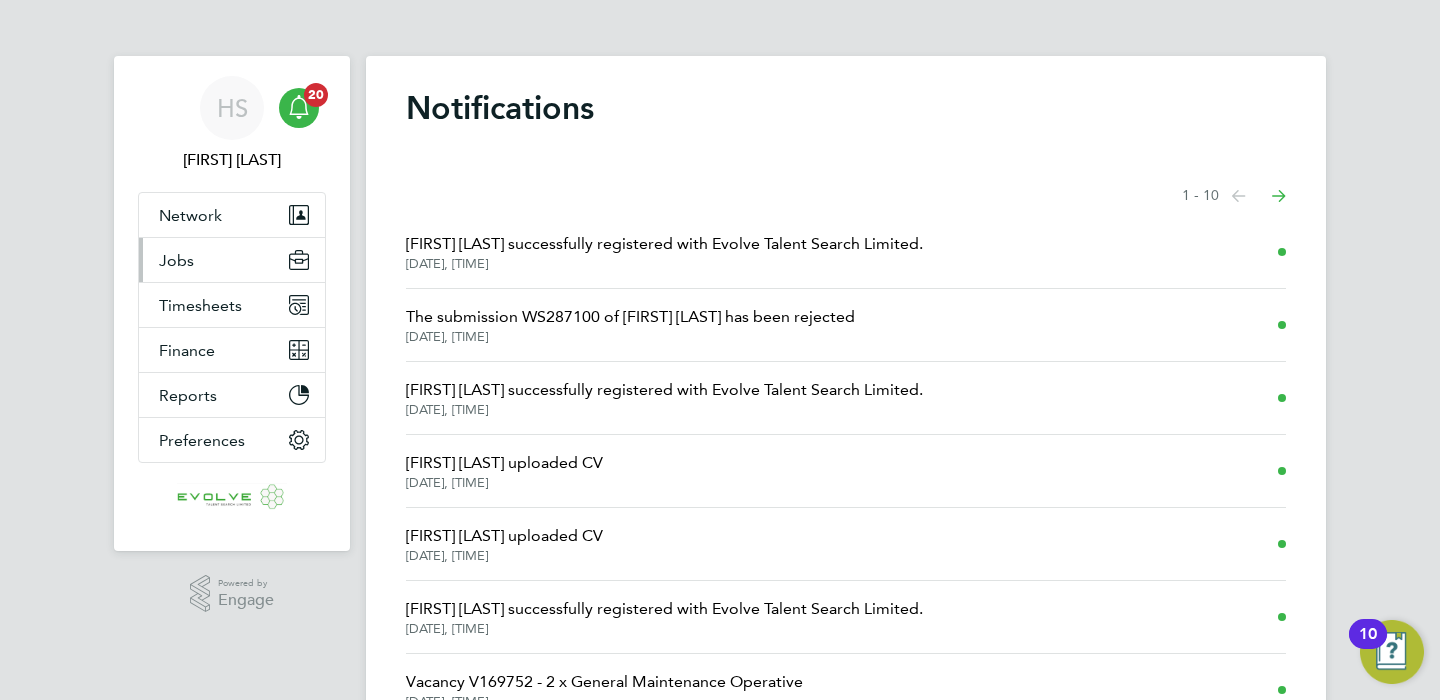 click on "Jobs" at bounding box center (232, 260) 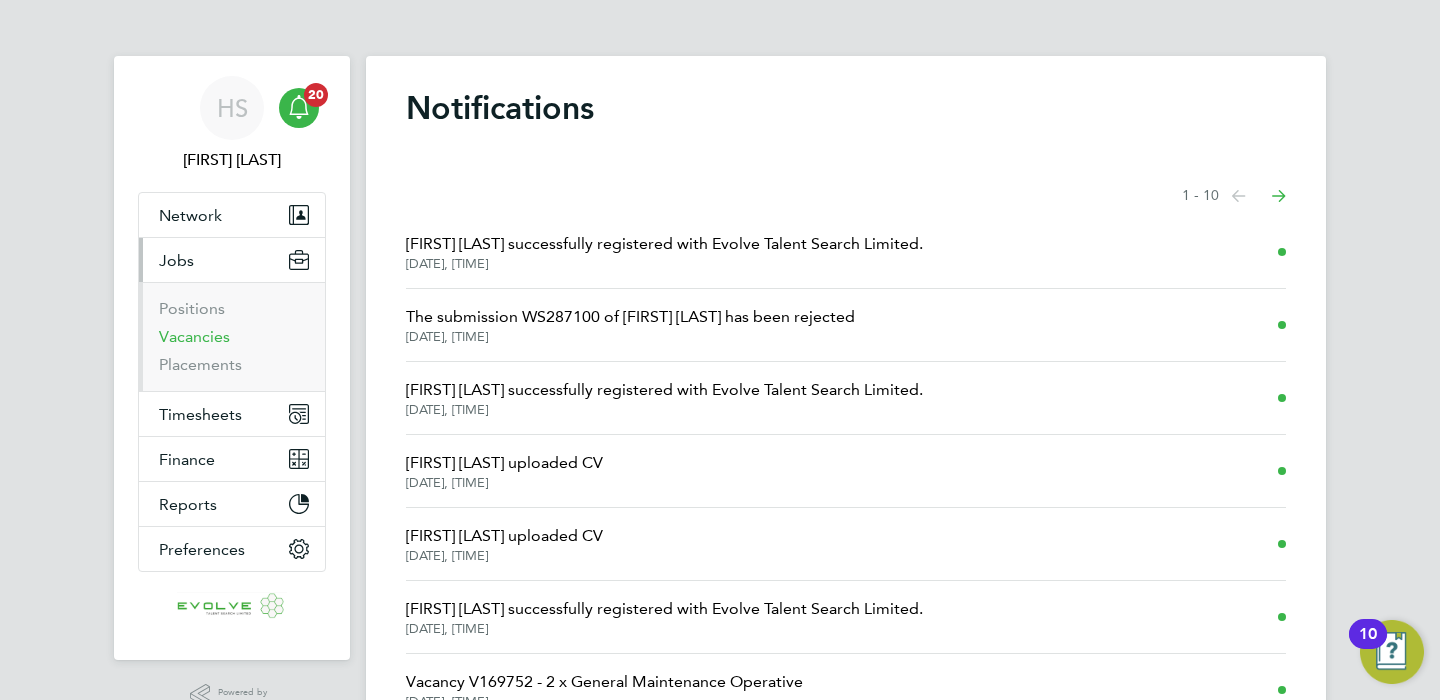 click on "Vacancies" at bounding box center (194, 336) 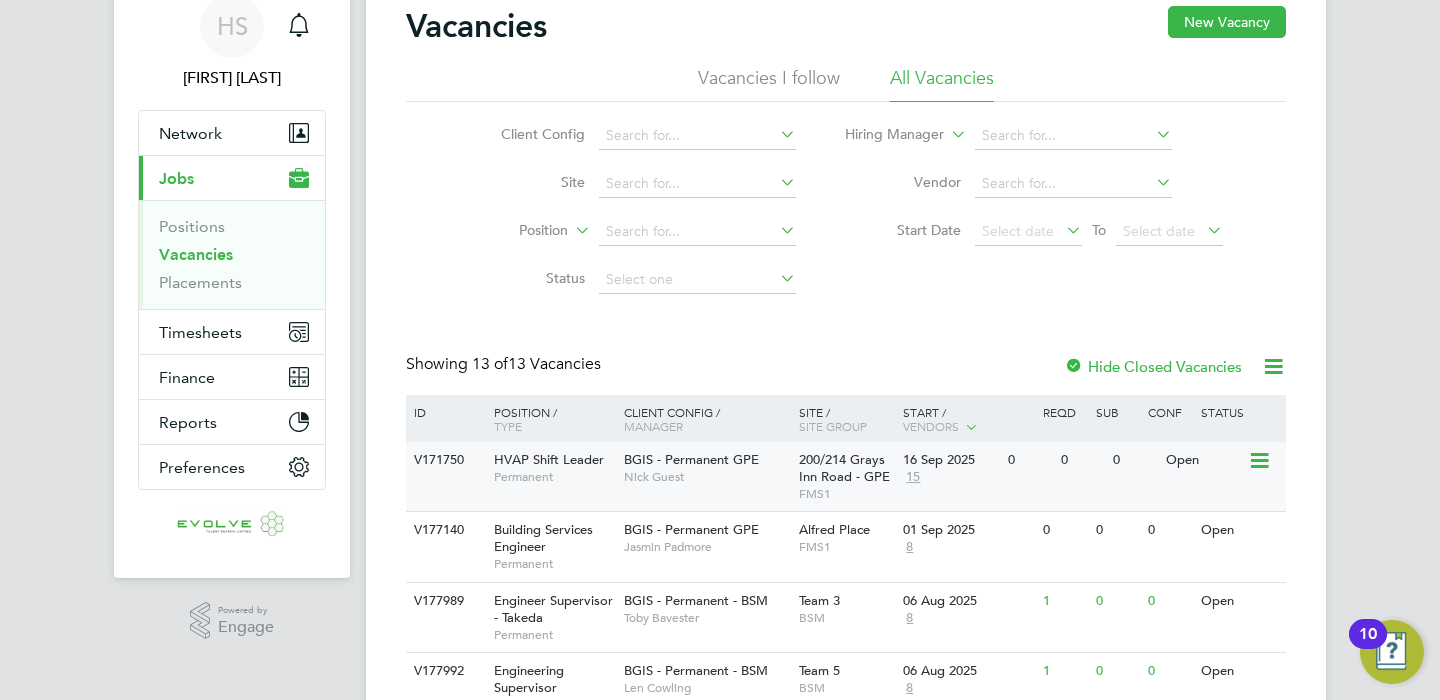 scroll, scrollTop: 157, scrollLeft: 0, axis: vertical 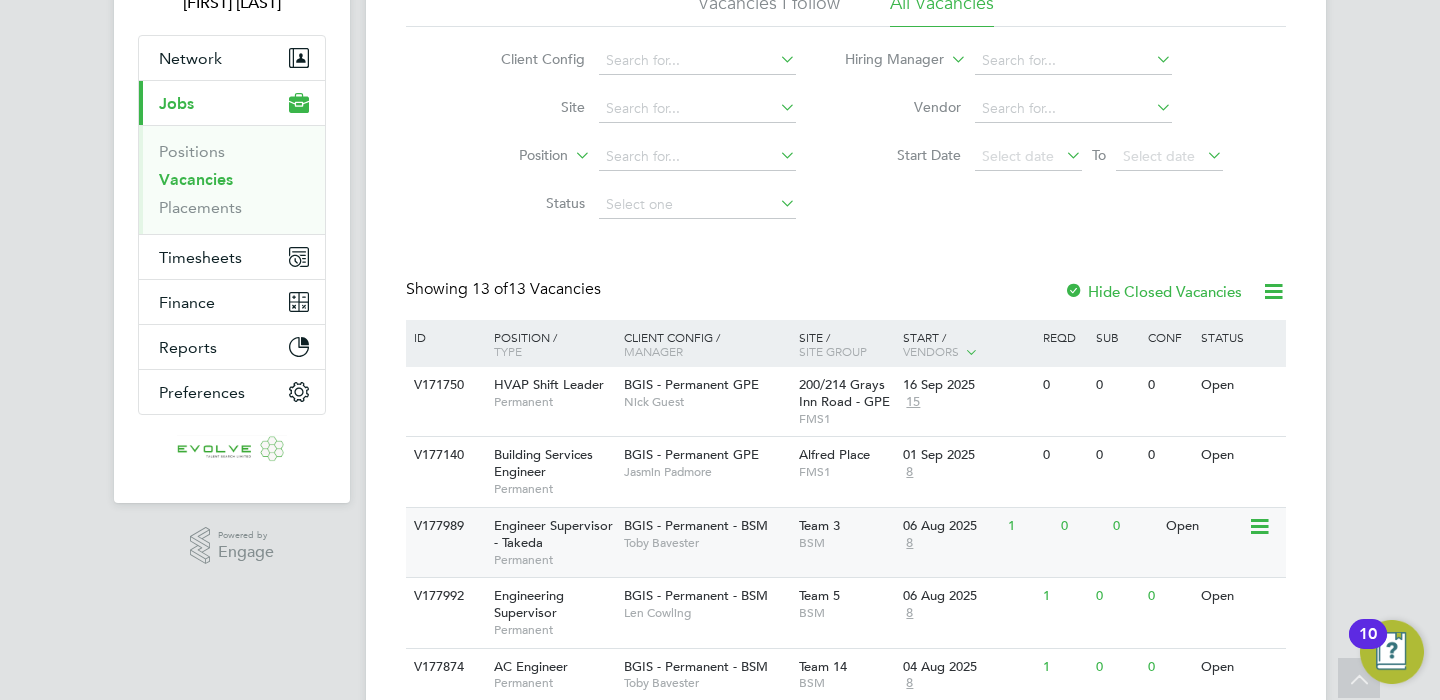 click on "Engineer Supervisor - Takeda   Permanent" 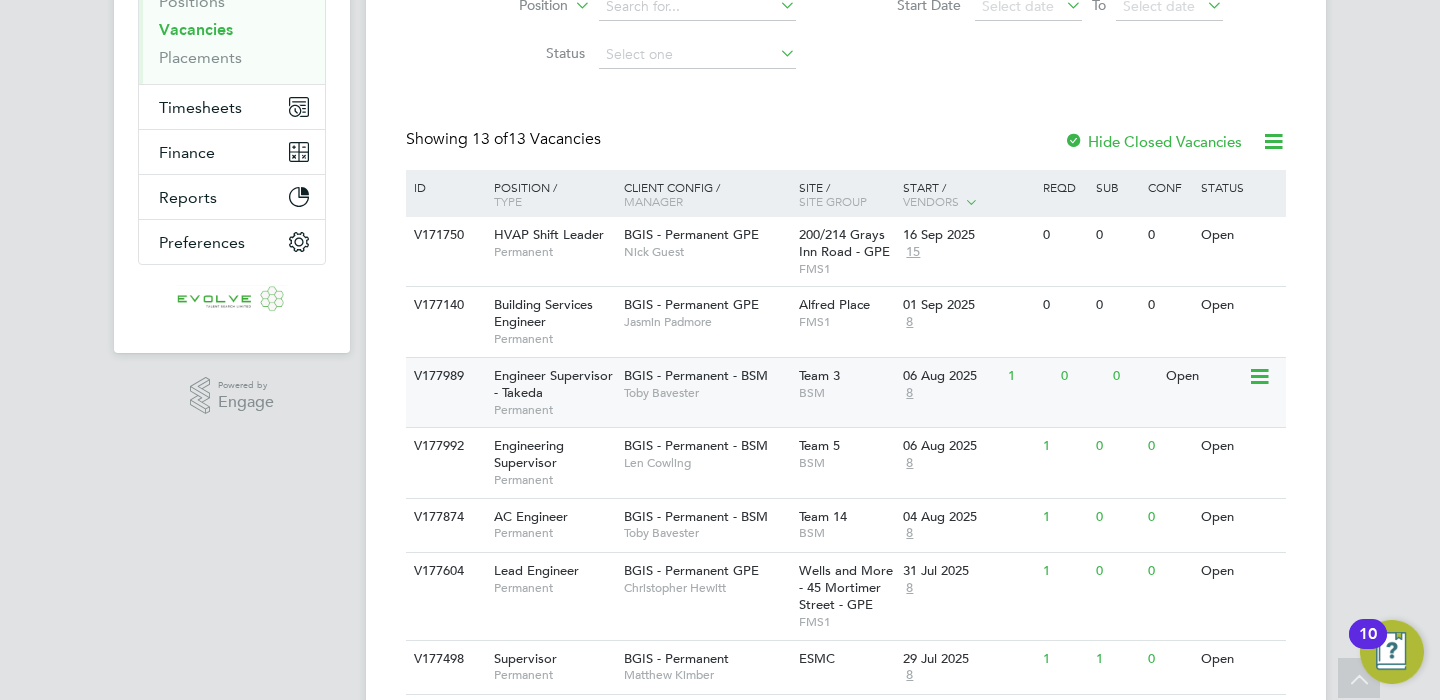 scroll, scrollTop: 315, scrollLeft: 0, axis: vertical 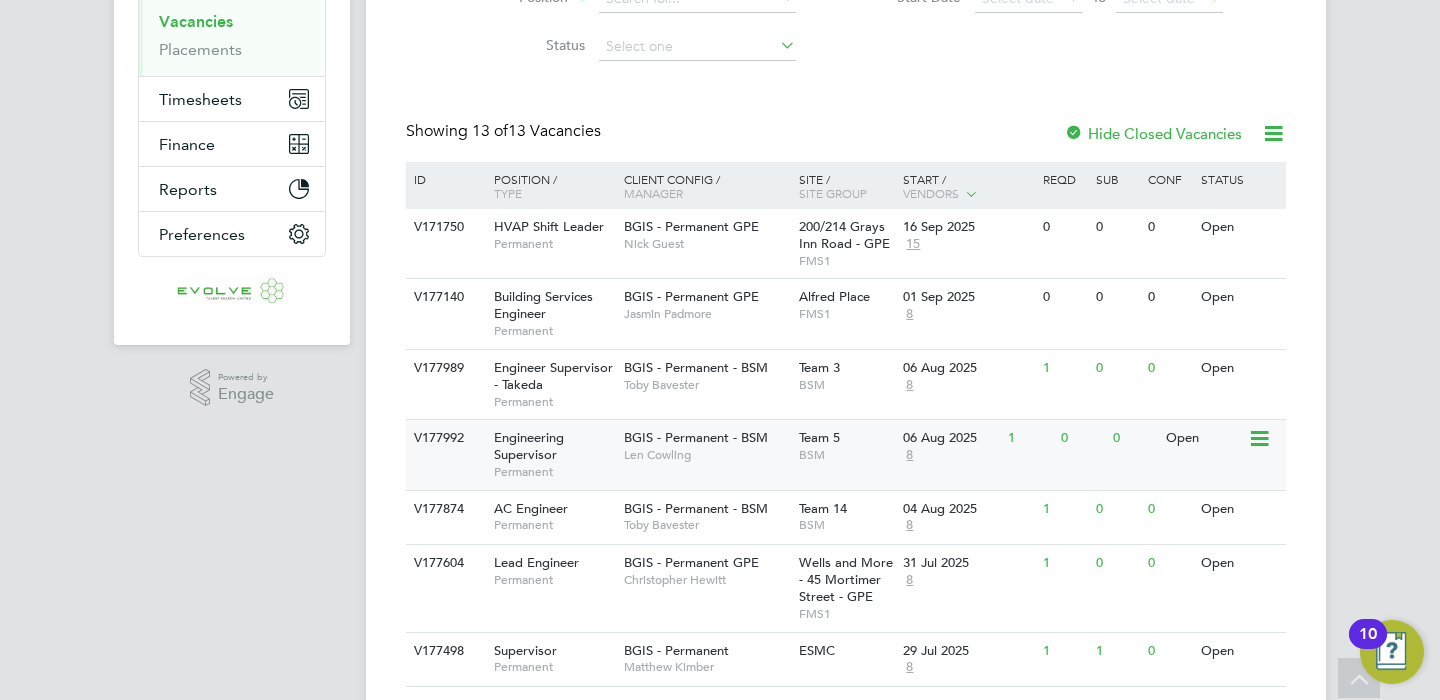 click on "Engineering Supervisor   Permanent" 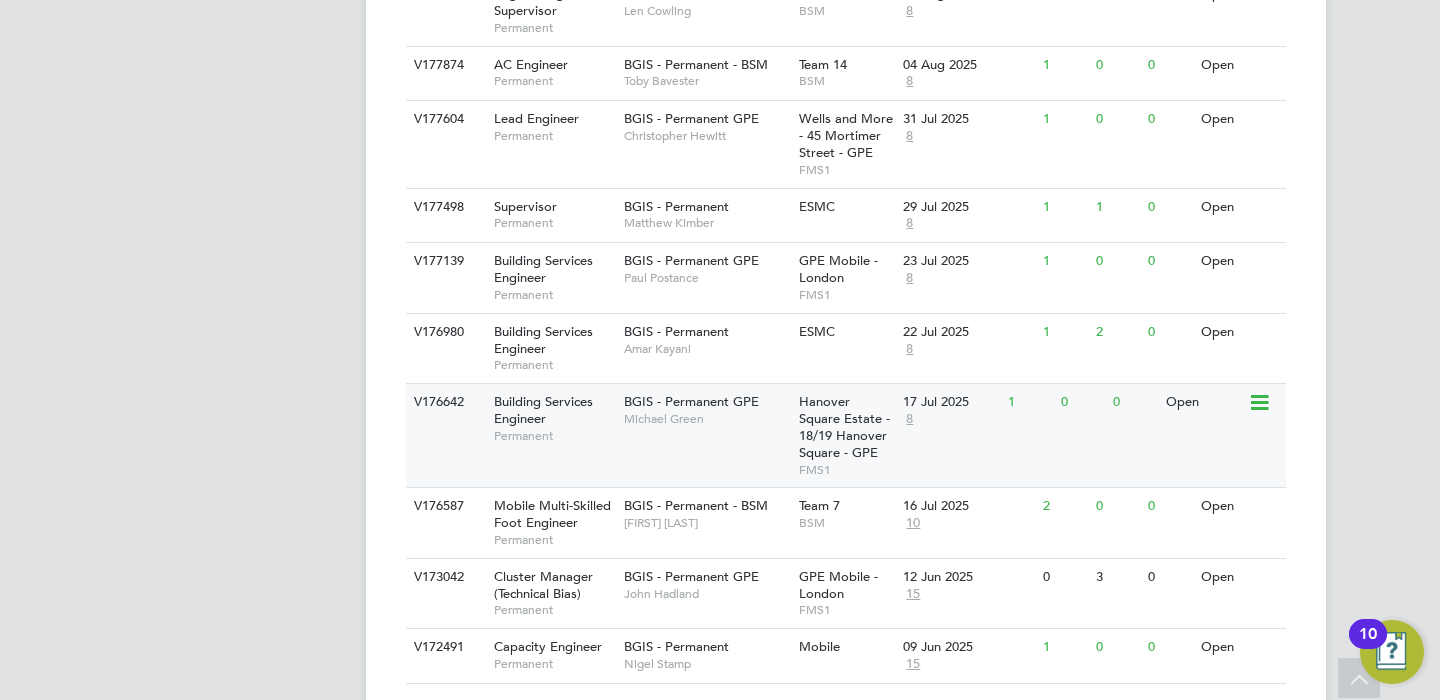 scroll, scrollTop: 815, scrollLeft: 0, axis: vertical 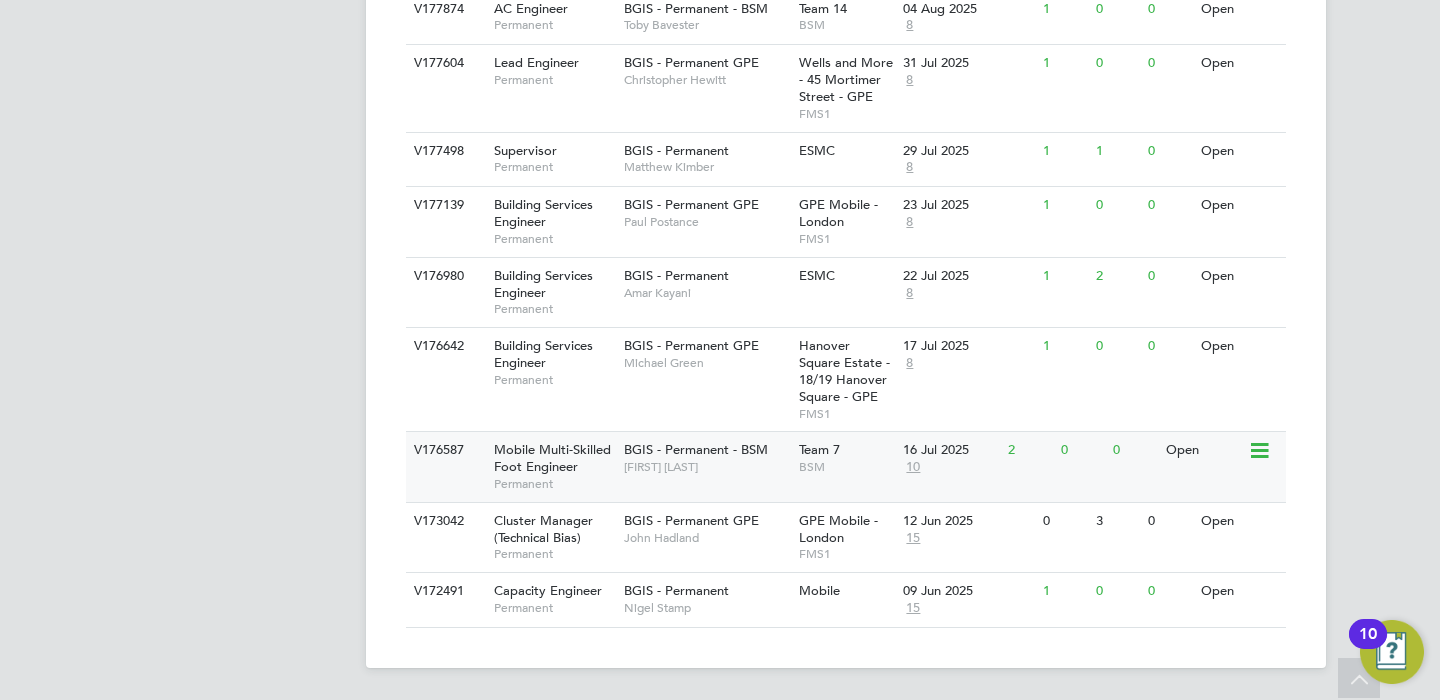 click on "Lewis Cannon" 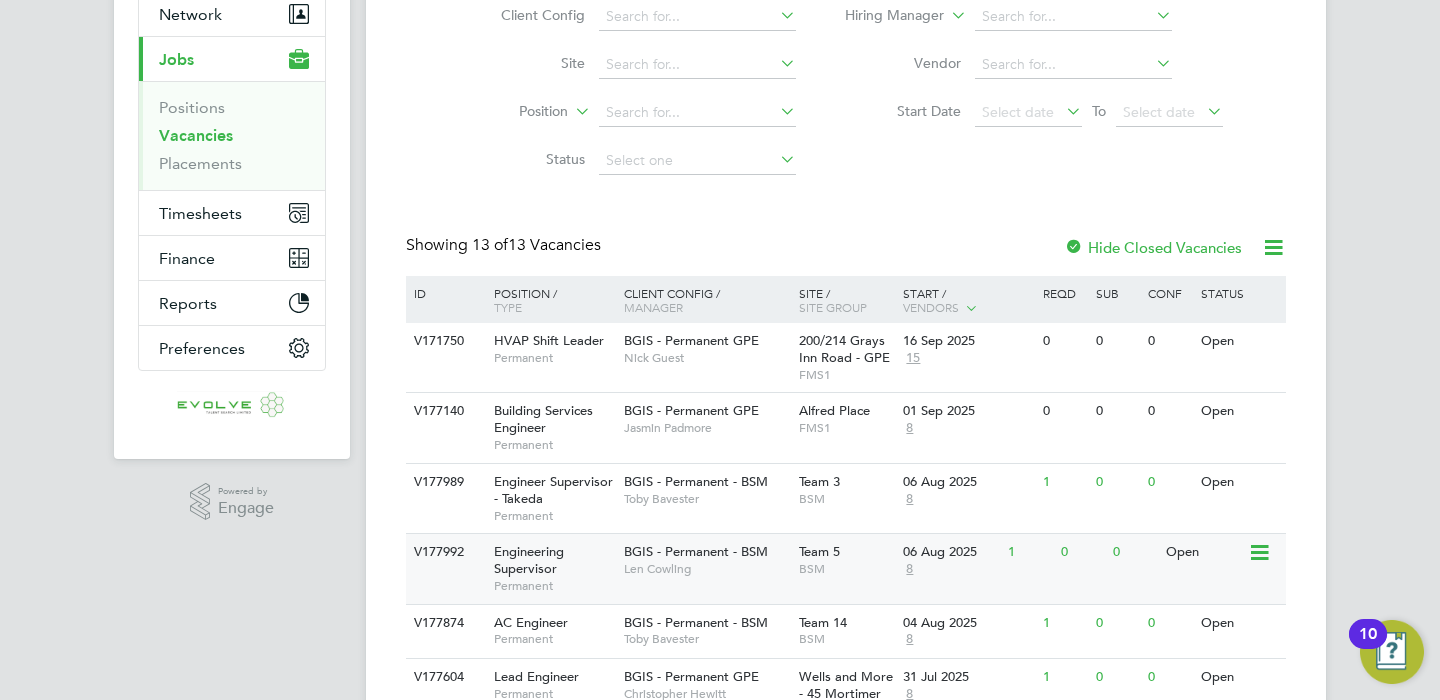 scroll, scrollTop: 413, scrollLeft: 0, axis: vertical 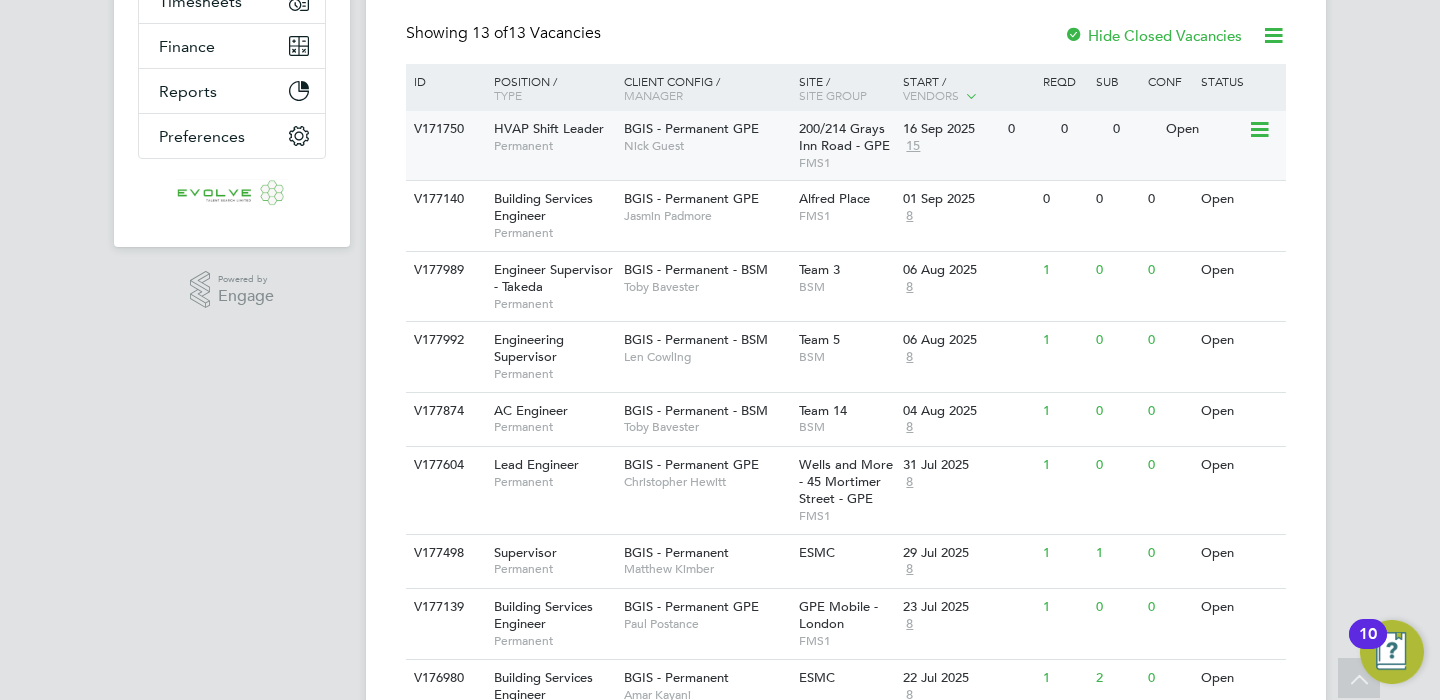click on "Nick Guest" 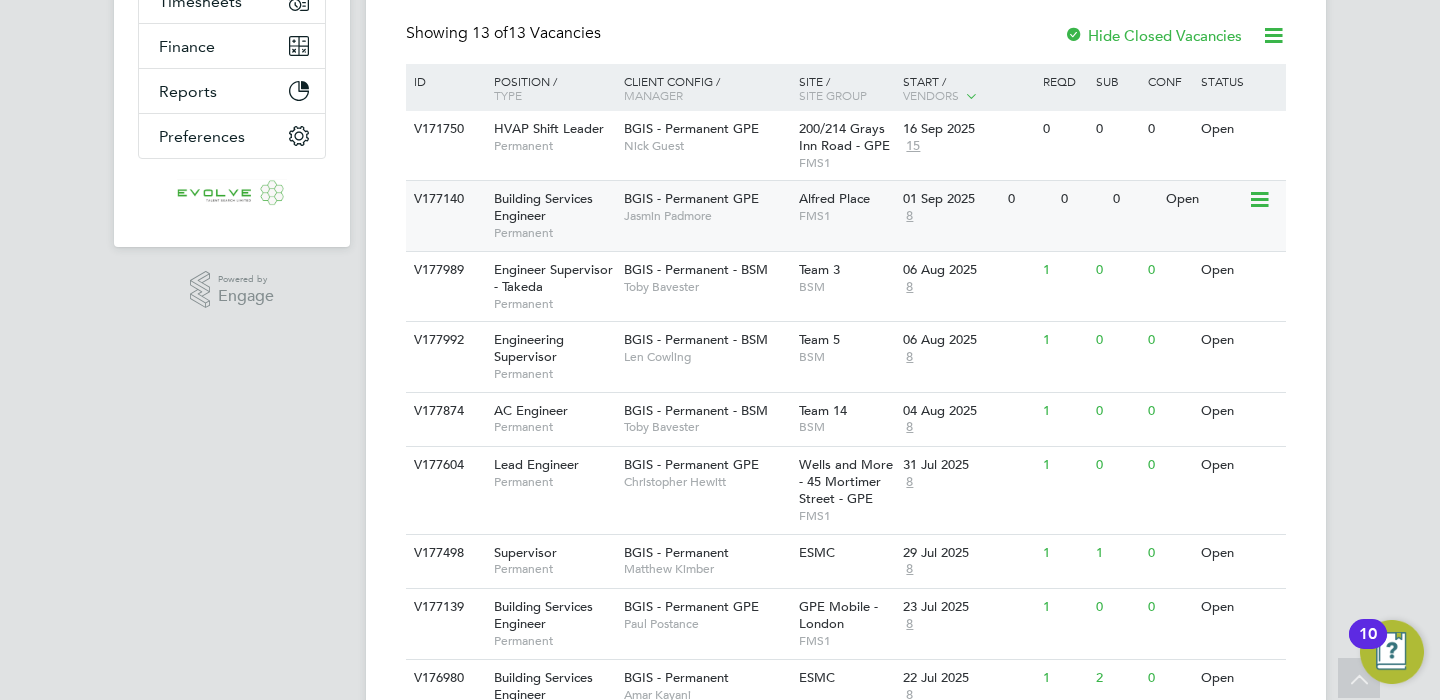 click on "Jasmin Padmore" 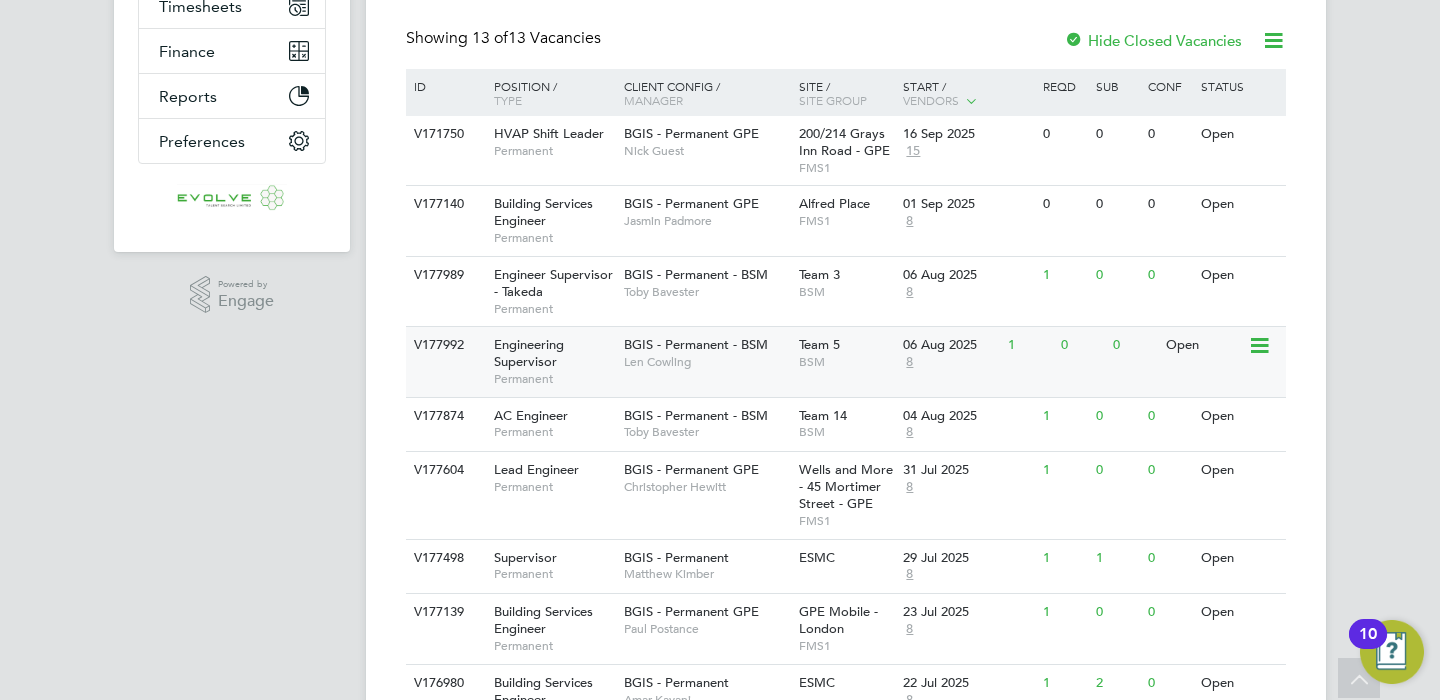 scroll, scrollTop: 442, scrollLeft: 0, axis: vertical 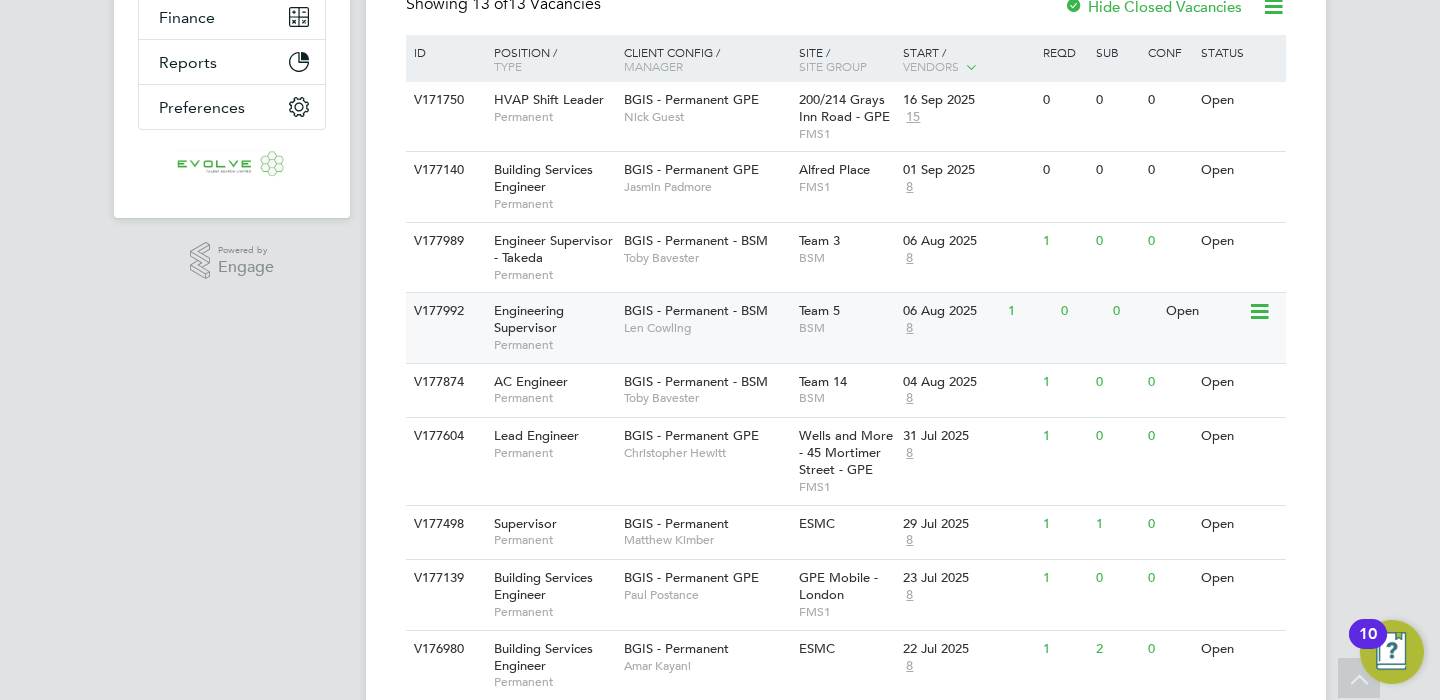click on "Engineering Supervisor" 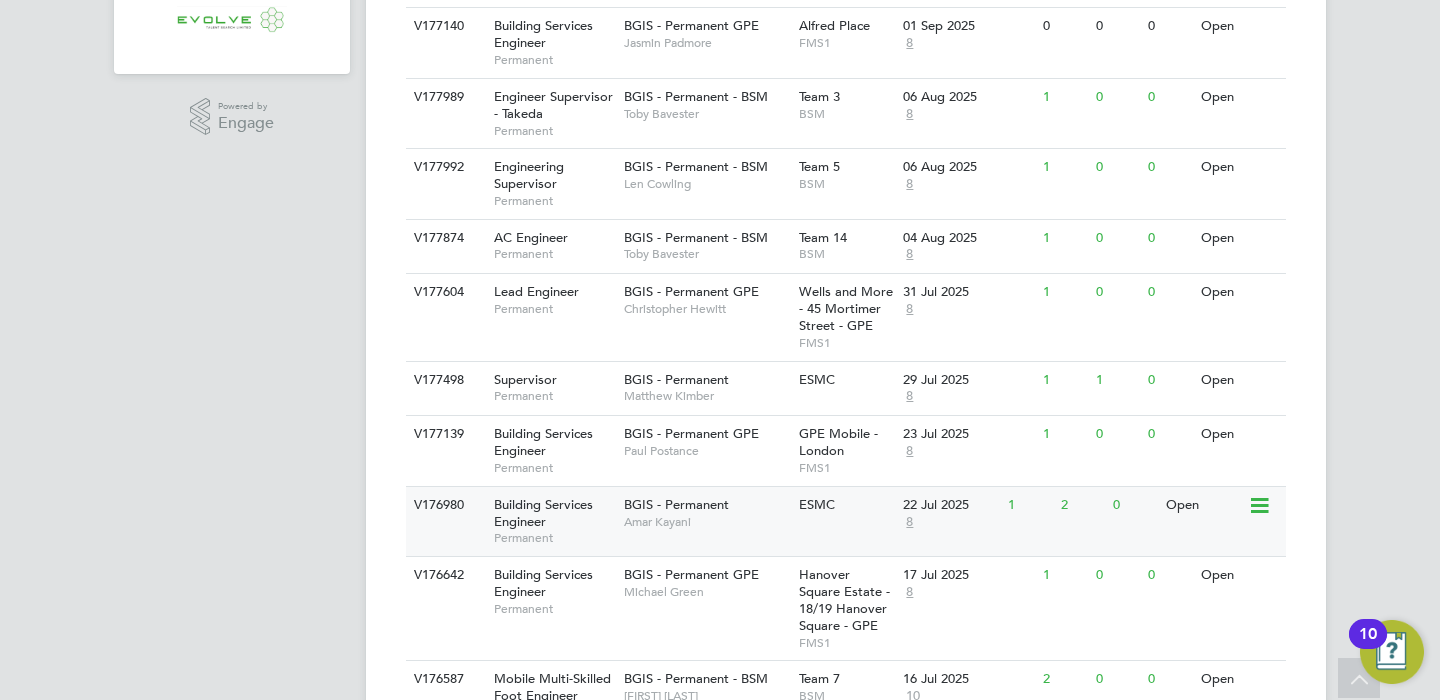 scroll, scrollTop: 631, scrollLeft: 0, axis: vertical 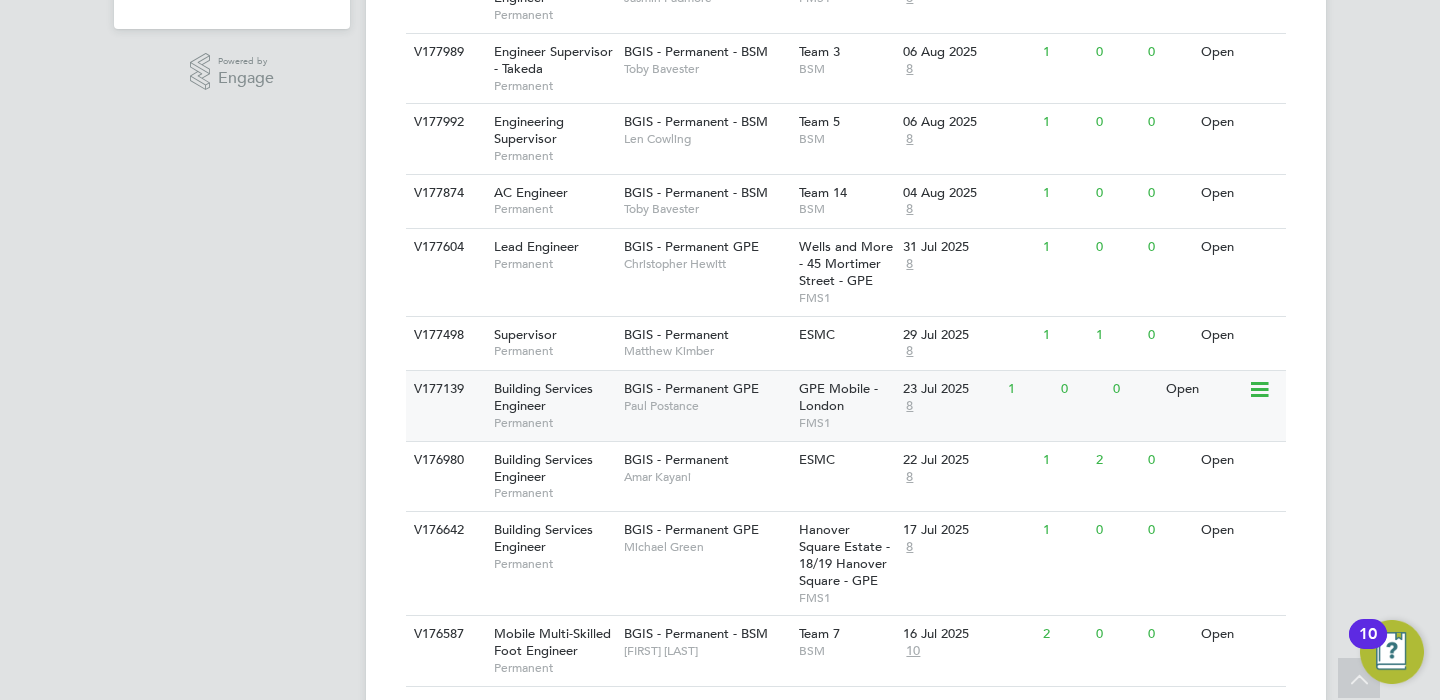 click on "BGIS - Permanent GPE   Paul Postance" 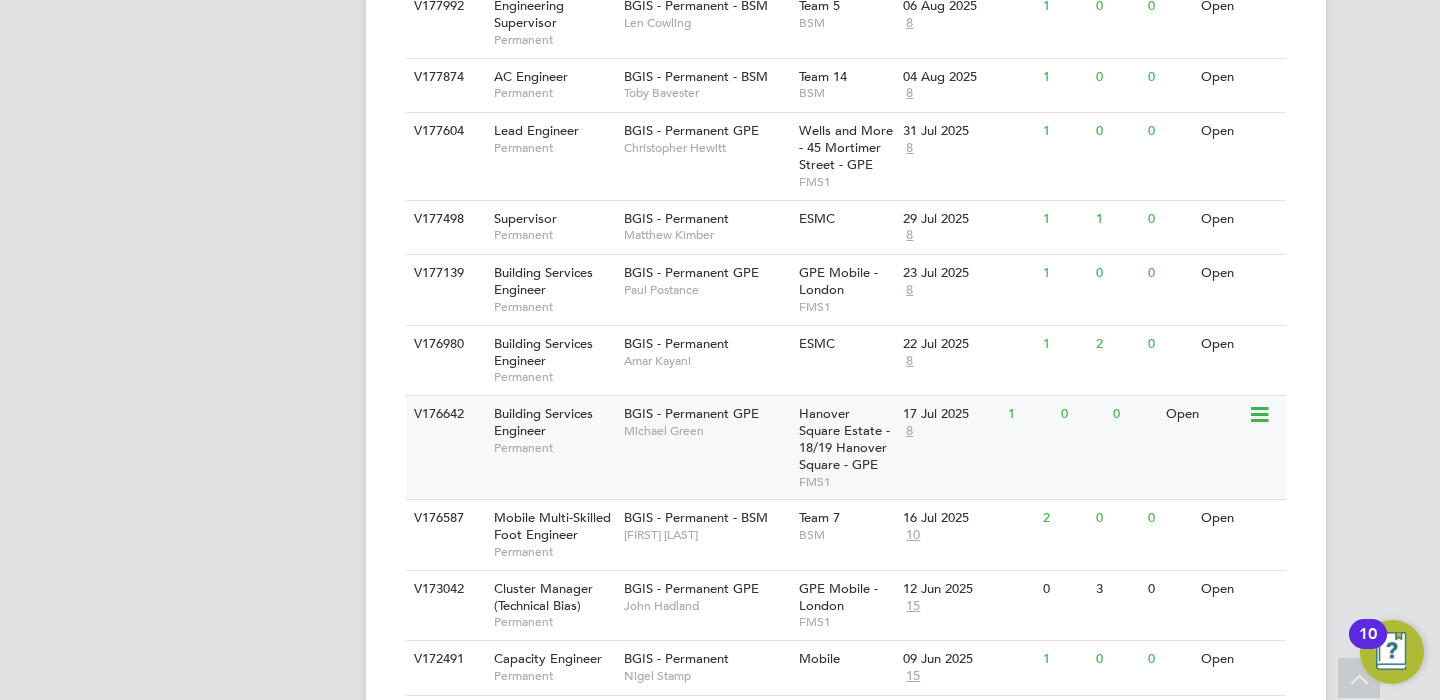 scroll, scrollTop: 770, scrollLeft: 0, axis: vertical 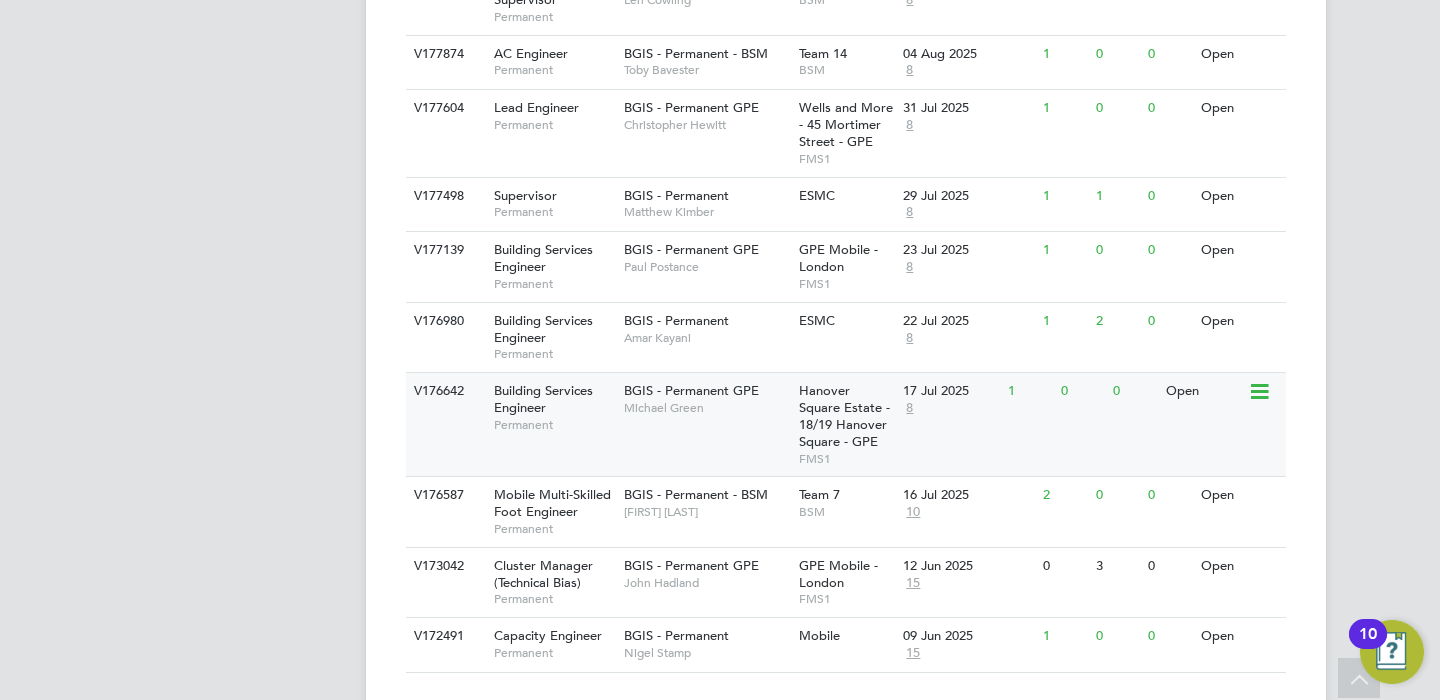 click on "BGIS - Permanent GPE   Michael Green" 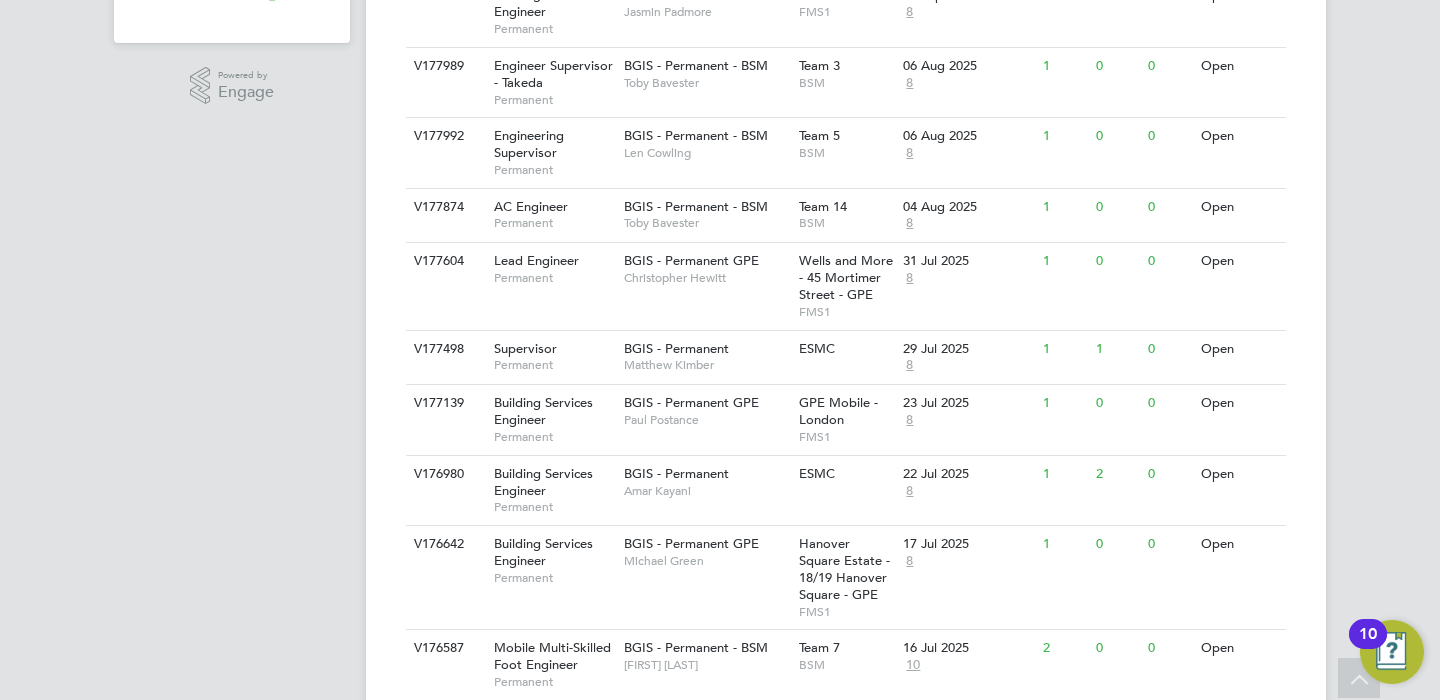 scroll, scrollTop: 601, scrollLeft: 0, axis: vertical 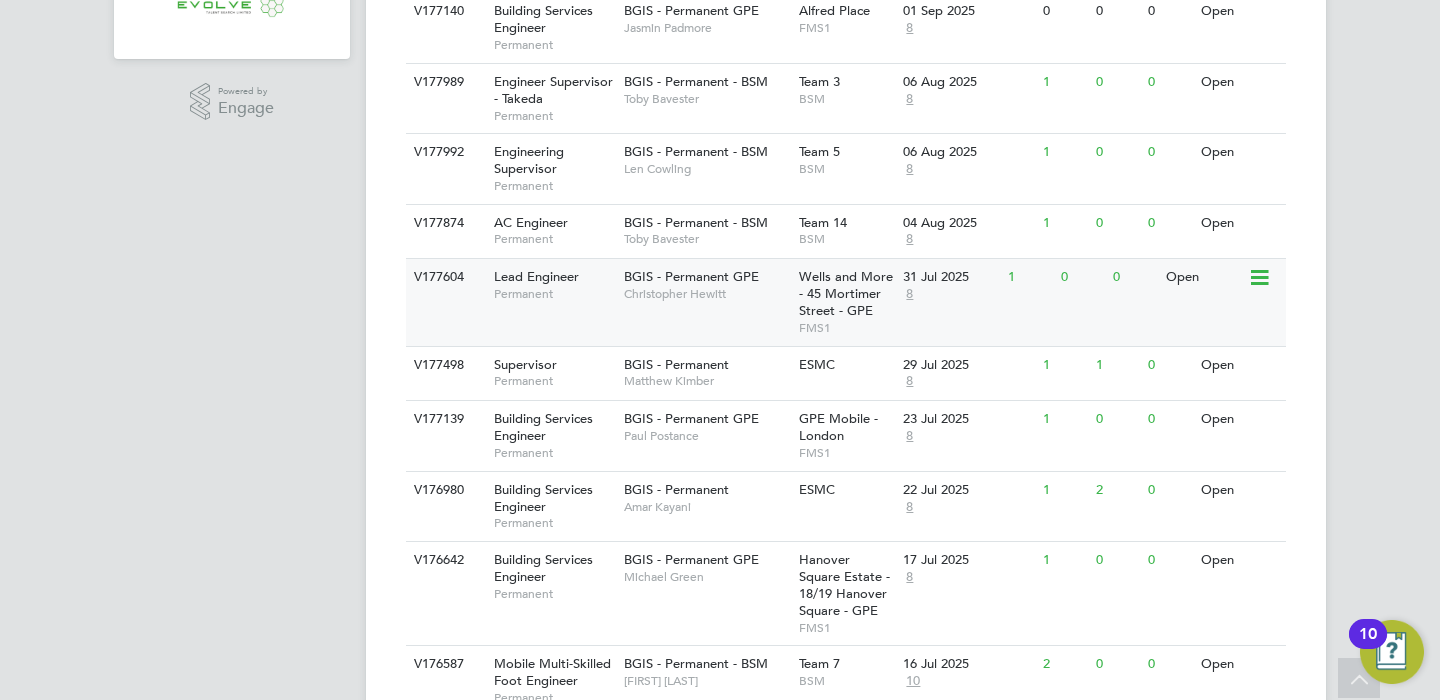 click on "Lead Engineer" 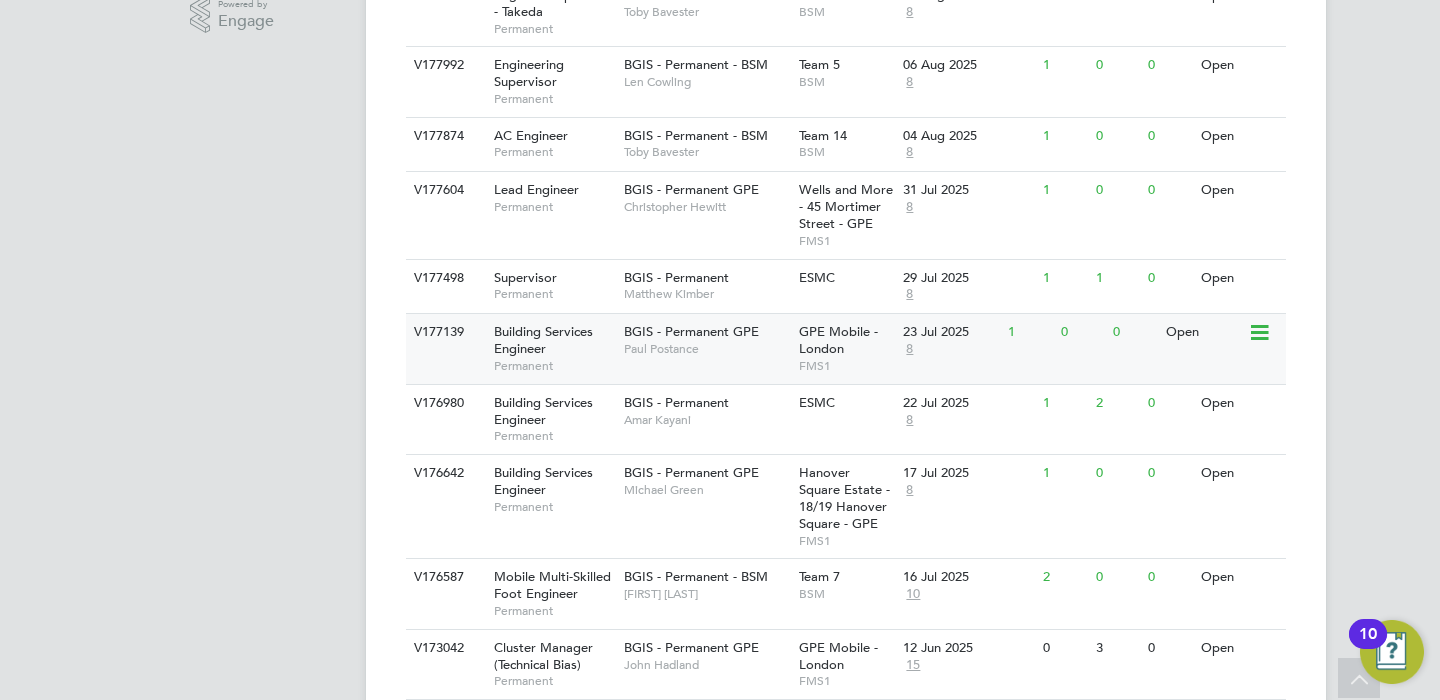 scroll, scrollTop: 815, scrollLeft: 0, axis: vertical 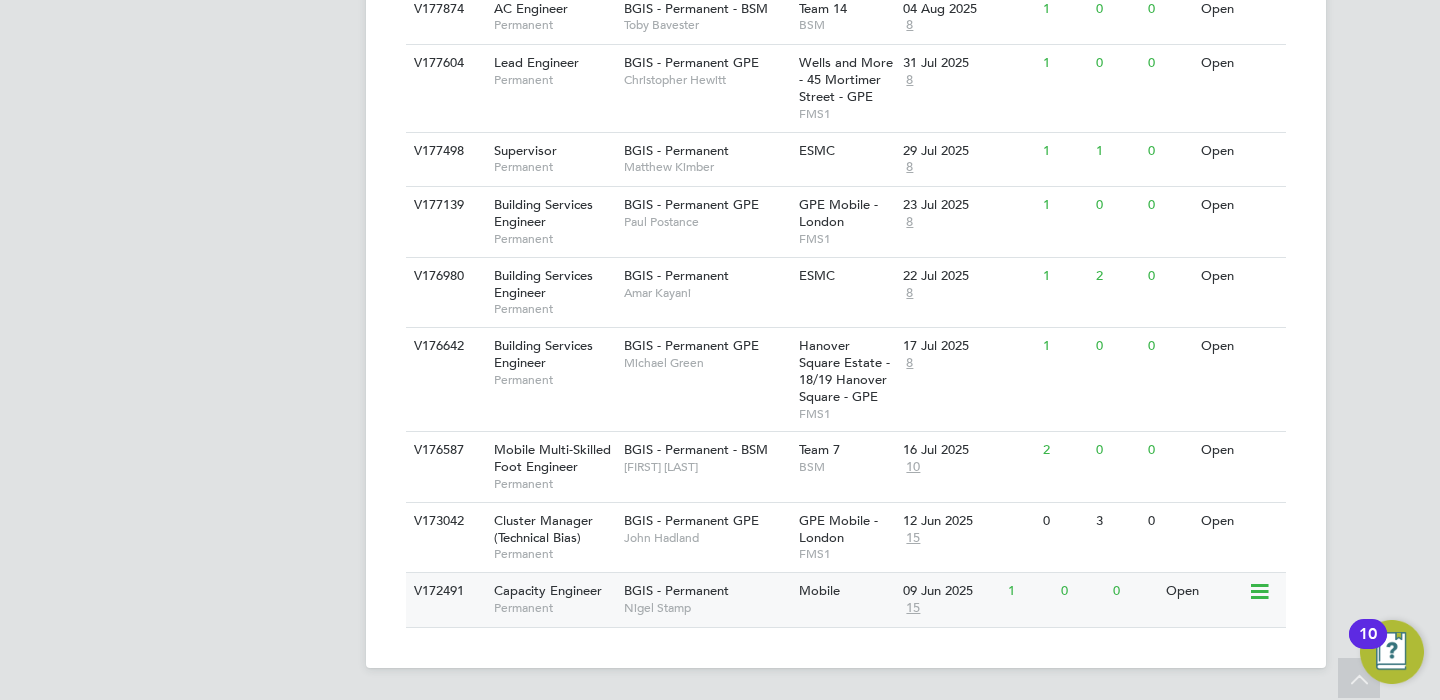 click on "Capacity Engineer" 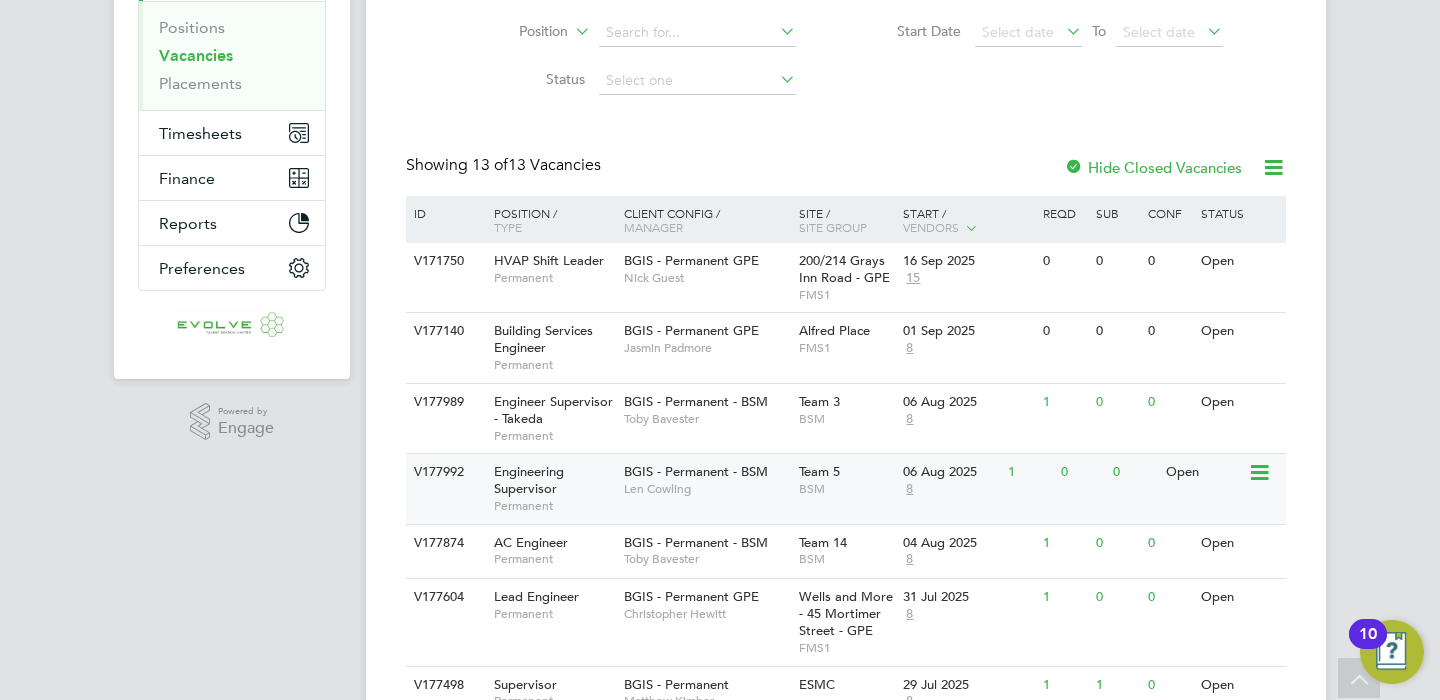 scroll, scrollTop: 315, scrollLeft: 0, axis: vertical 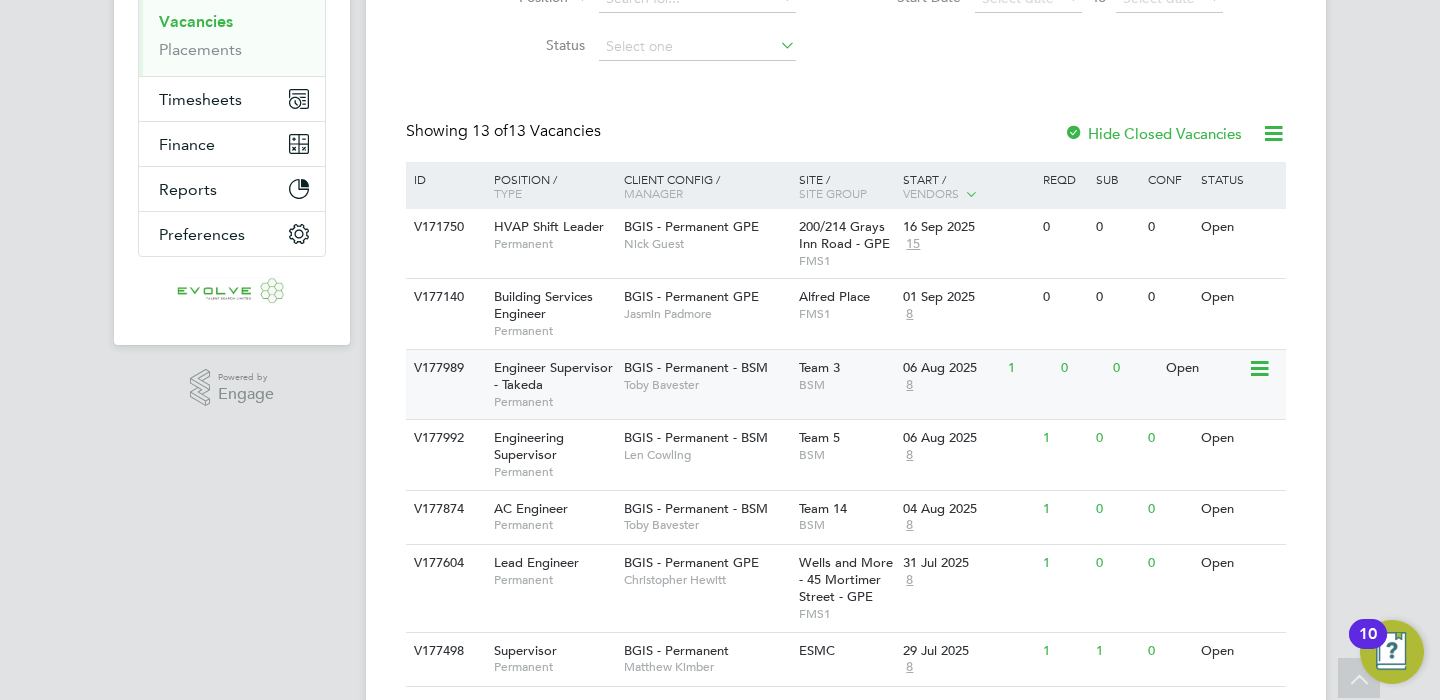 click on "Toby Bavester" 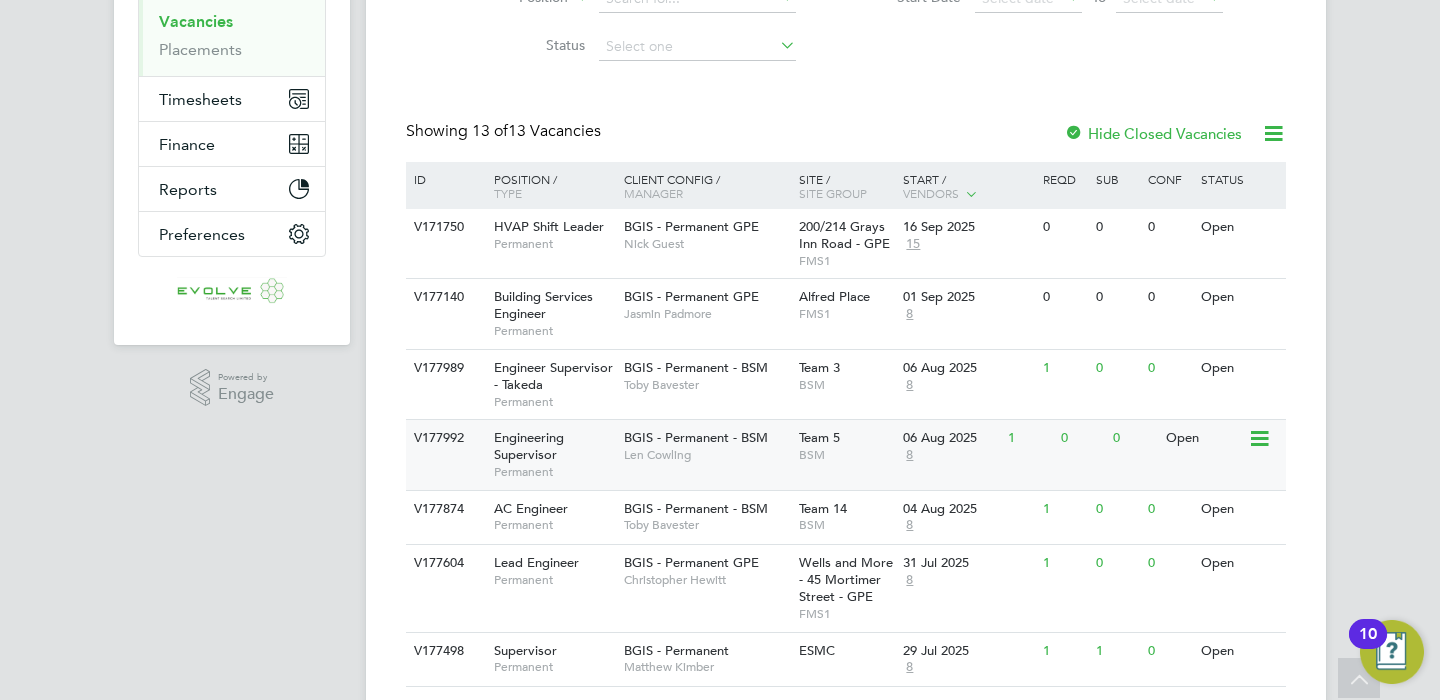 click on "Len Cowling" 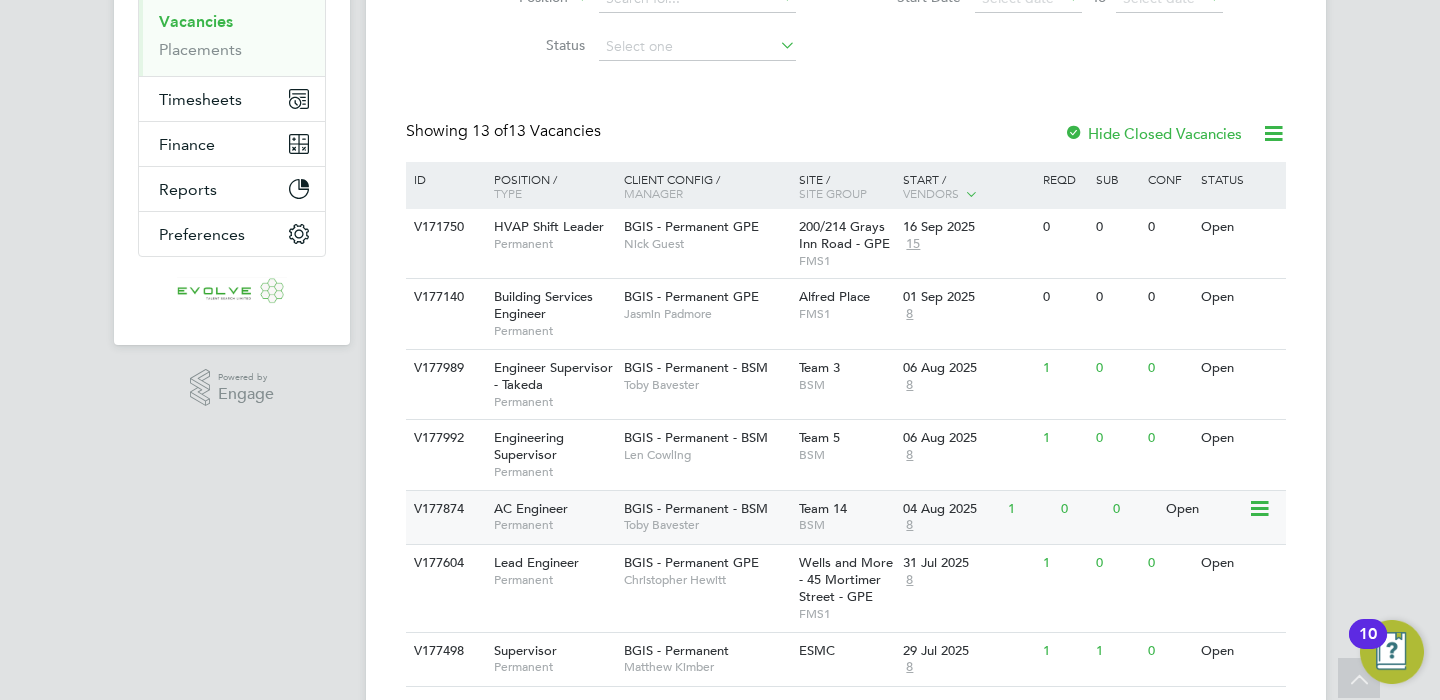 click on "AC Engineer   Permanent" 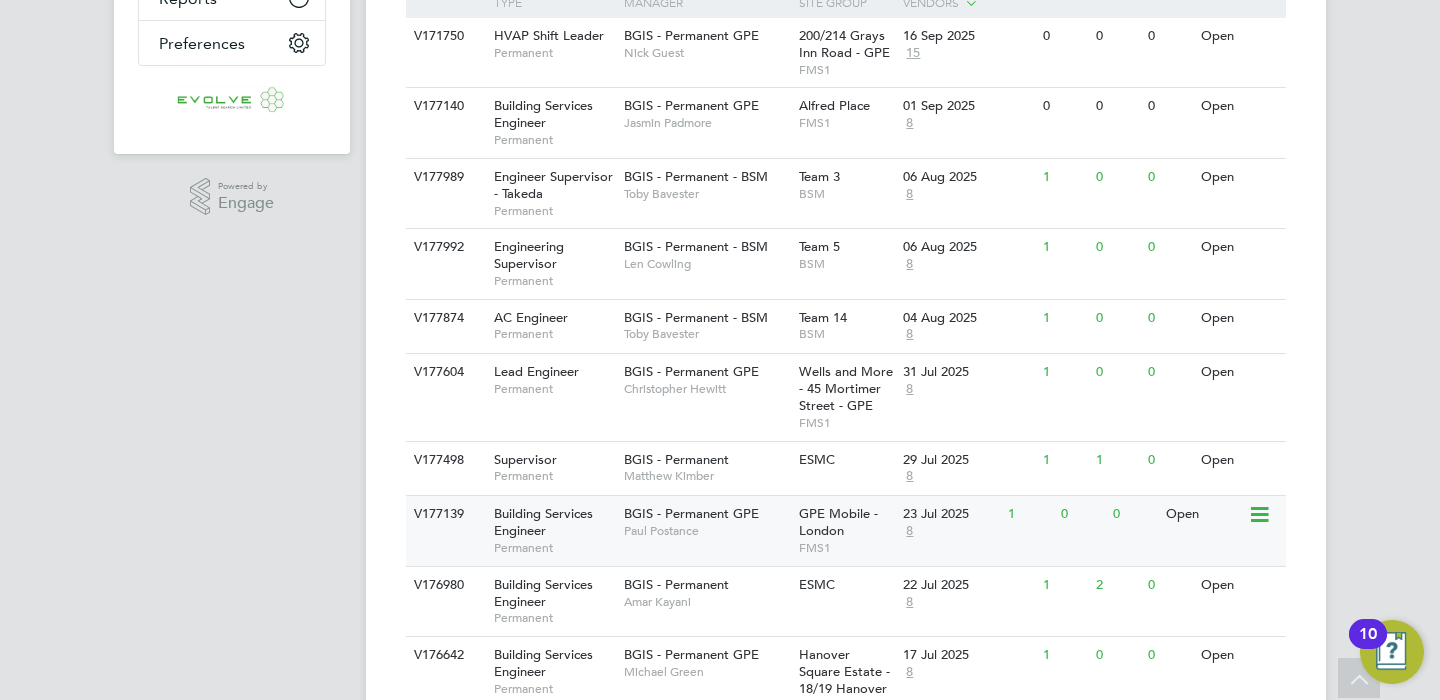 scroll, scrollTop: 507, scrollLeft: 0, axis: vertical 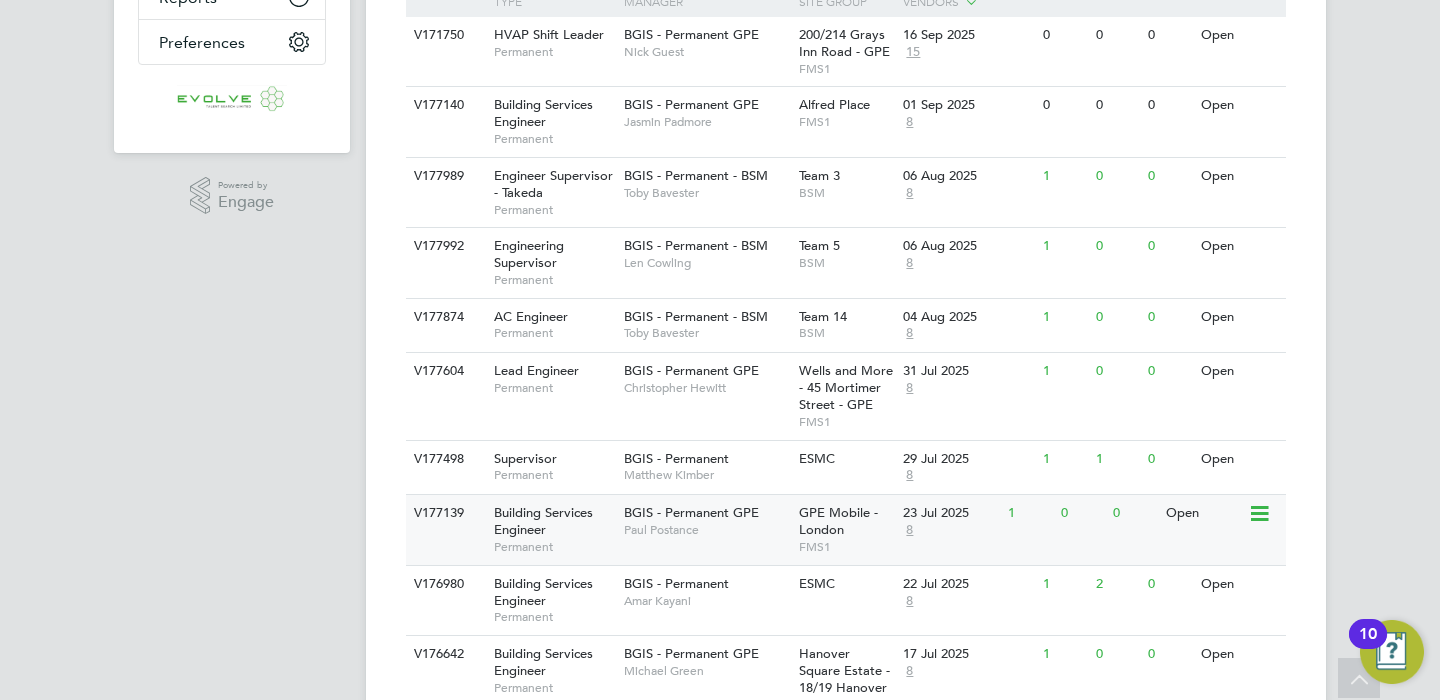 click on "Paul Postance" 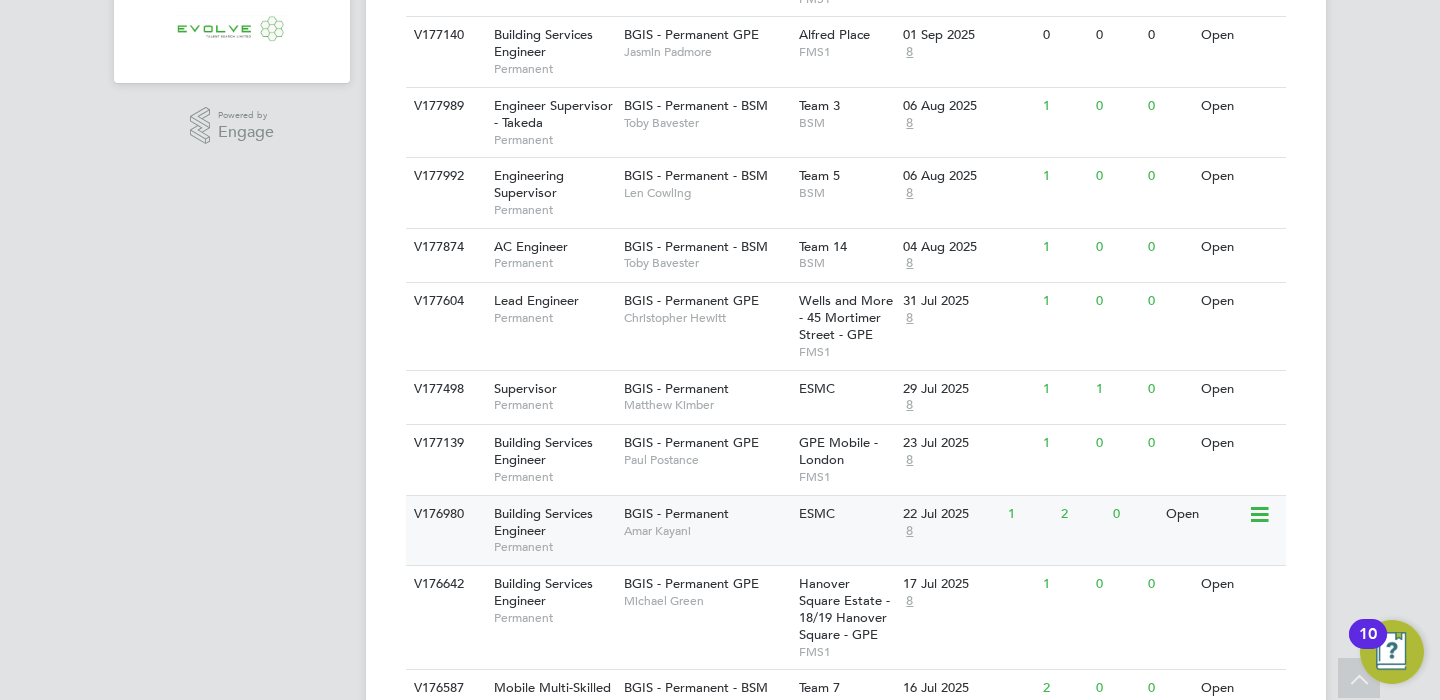 scroll, scrollTop: 679, scrollLeft: 0, axis: vertical 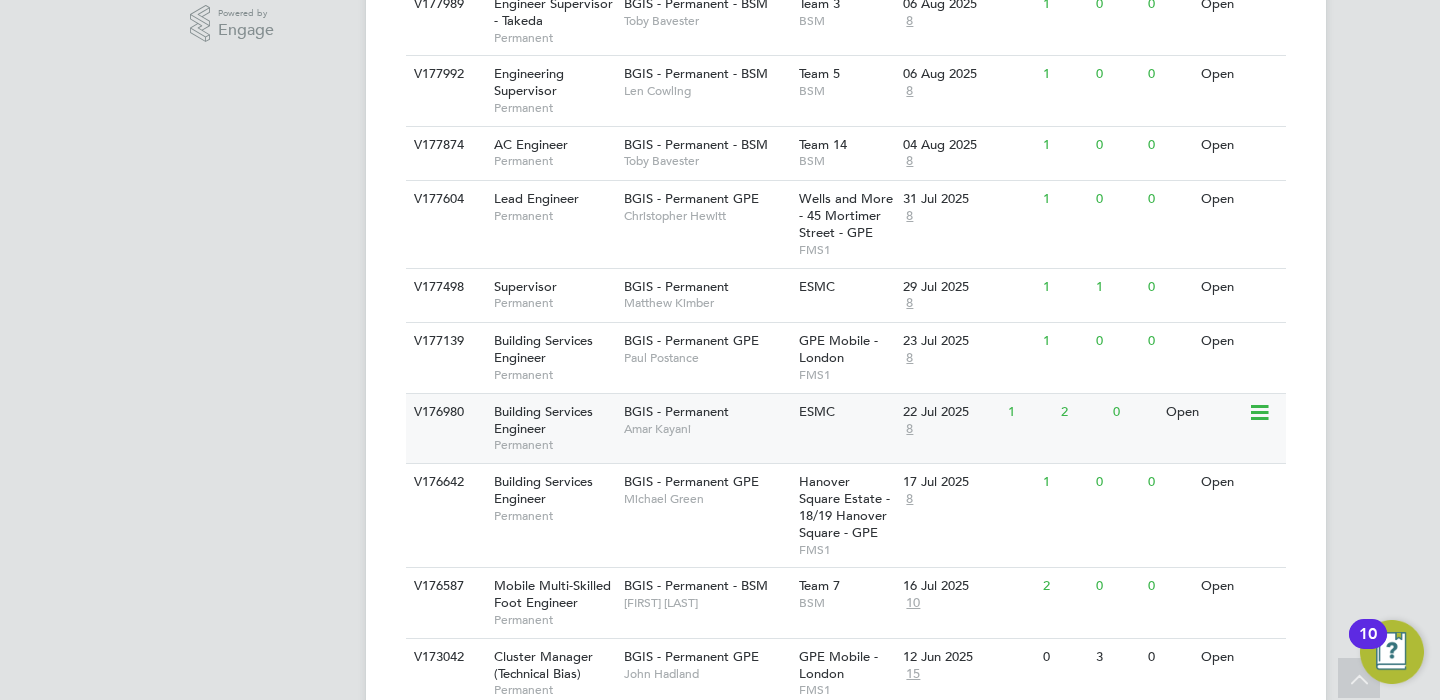 click on "BGIS - Permanent   Amar Kayani" 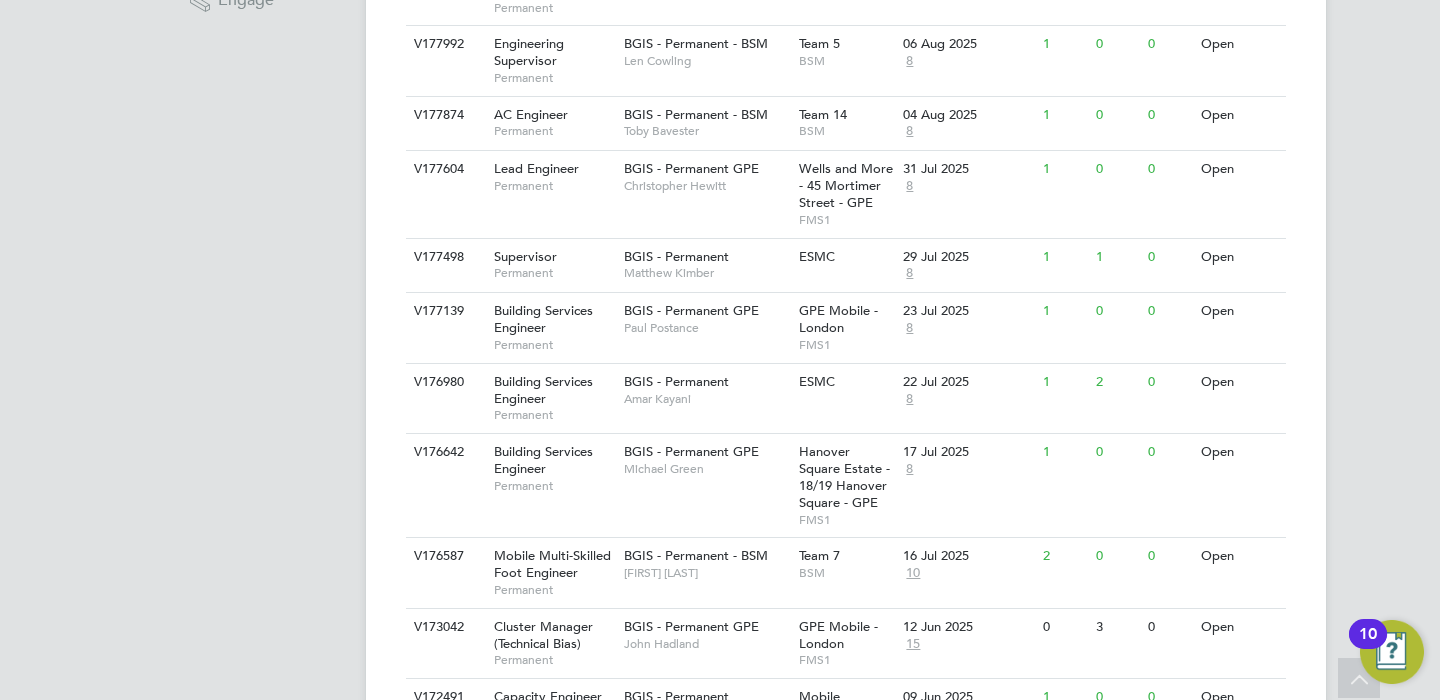 scroll, scrollTop: 711, scrollLeft: 0, axis: vertical 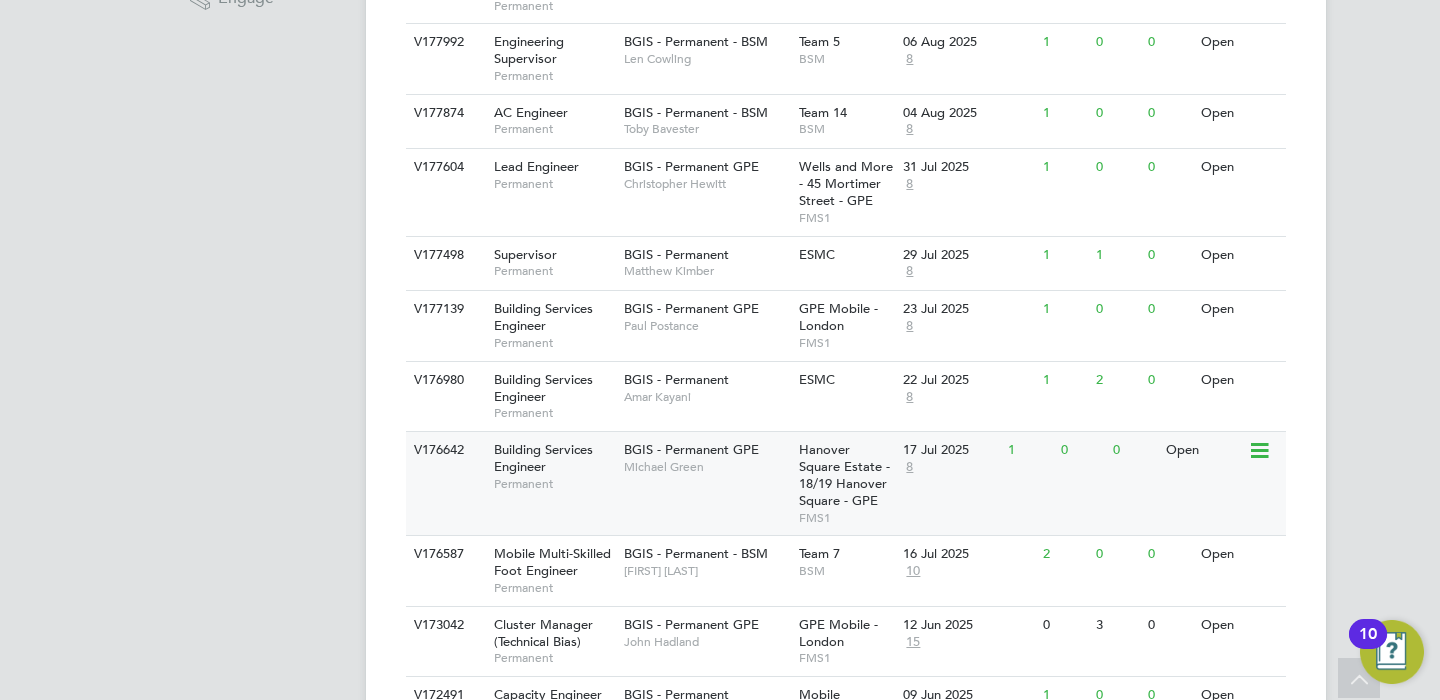 click on "Michael Green" 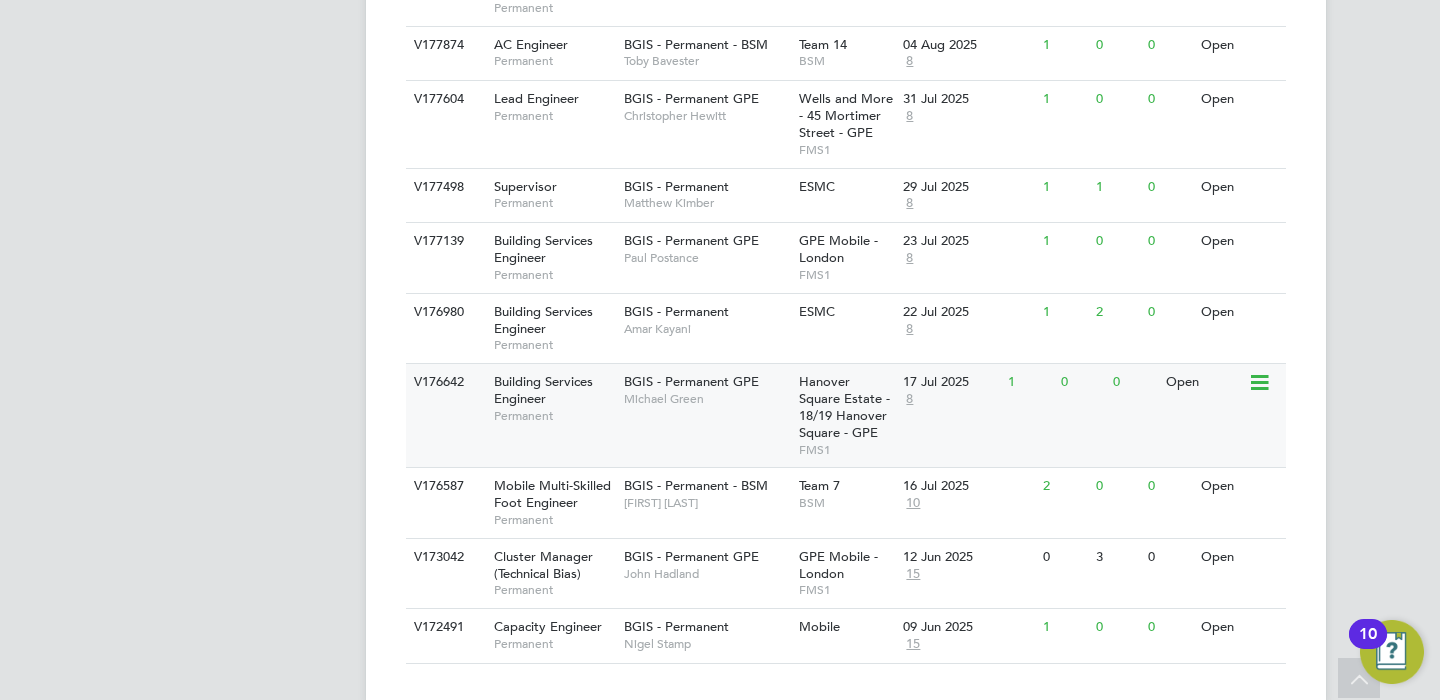 scroll, scrollTop: 815, scrollLeft: 0, axis: vertical 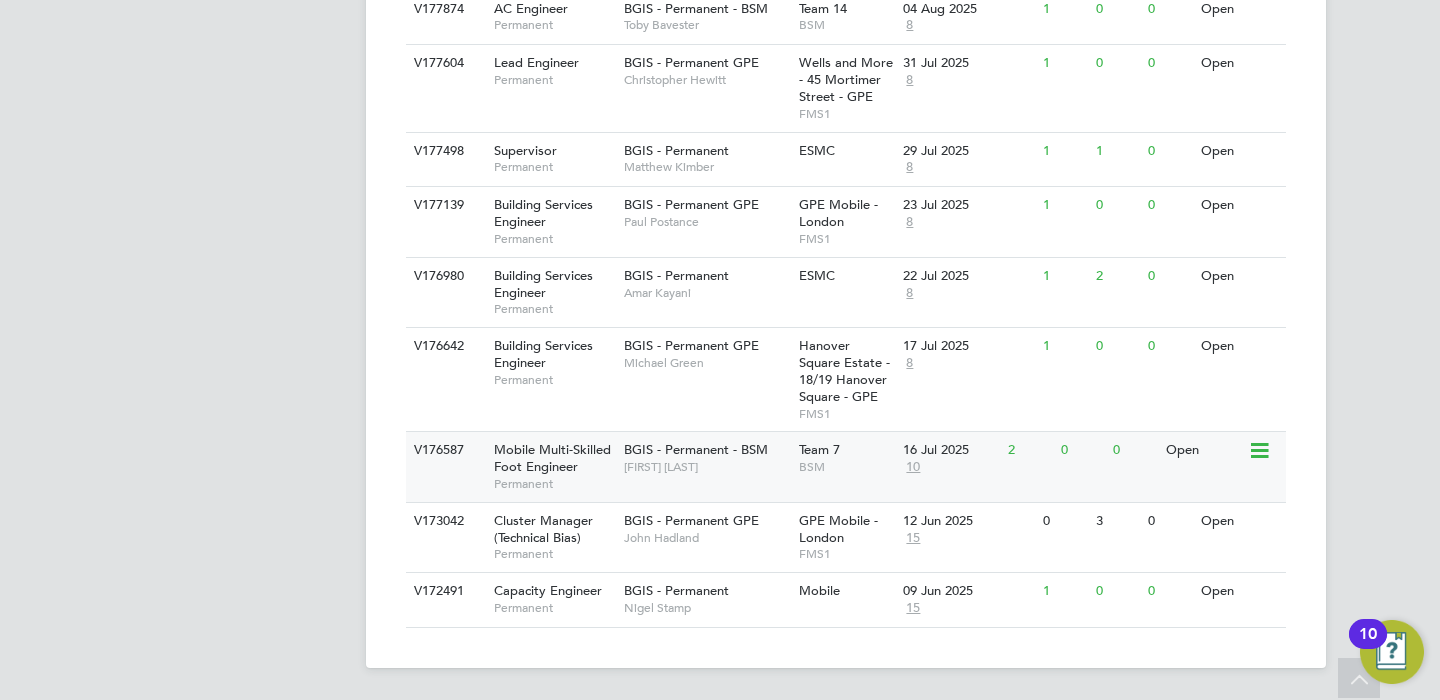 click on "Lewis Cannon" 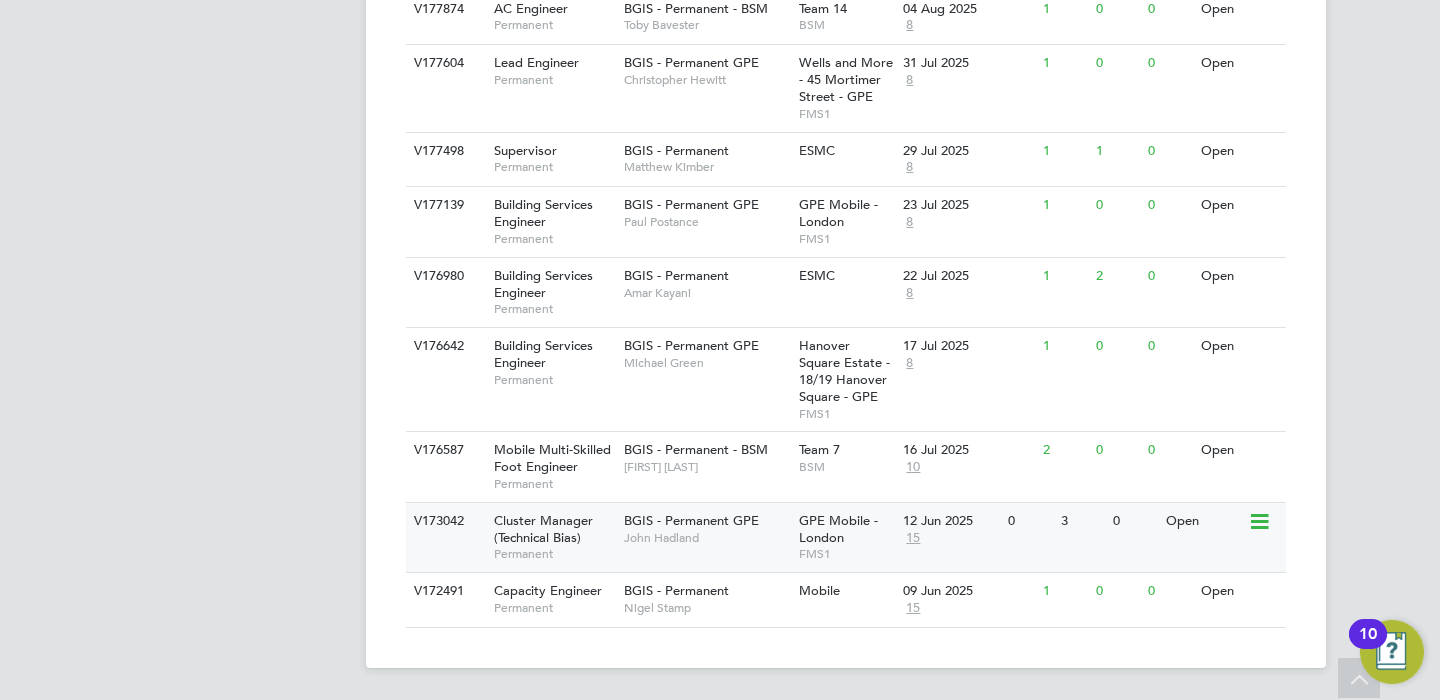 click on "BGIS - Permanent GPE" 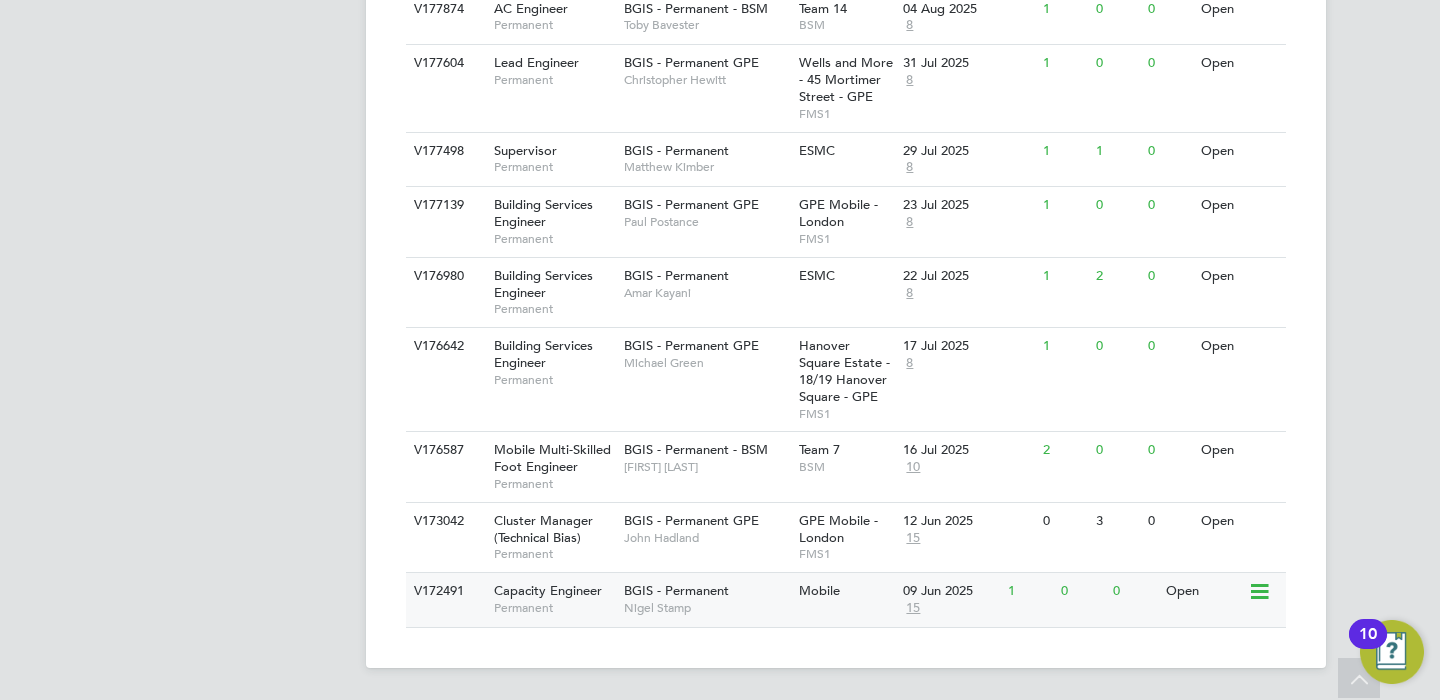 click on "BGIS - Permanent" 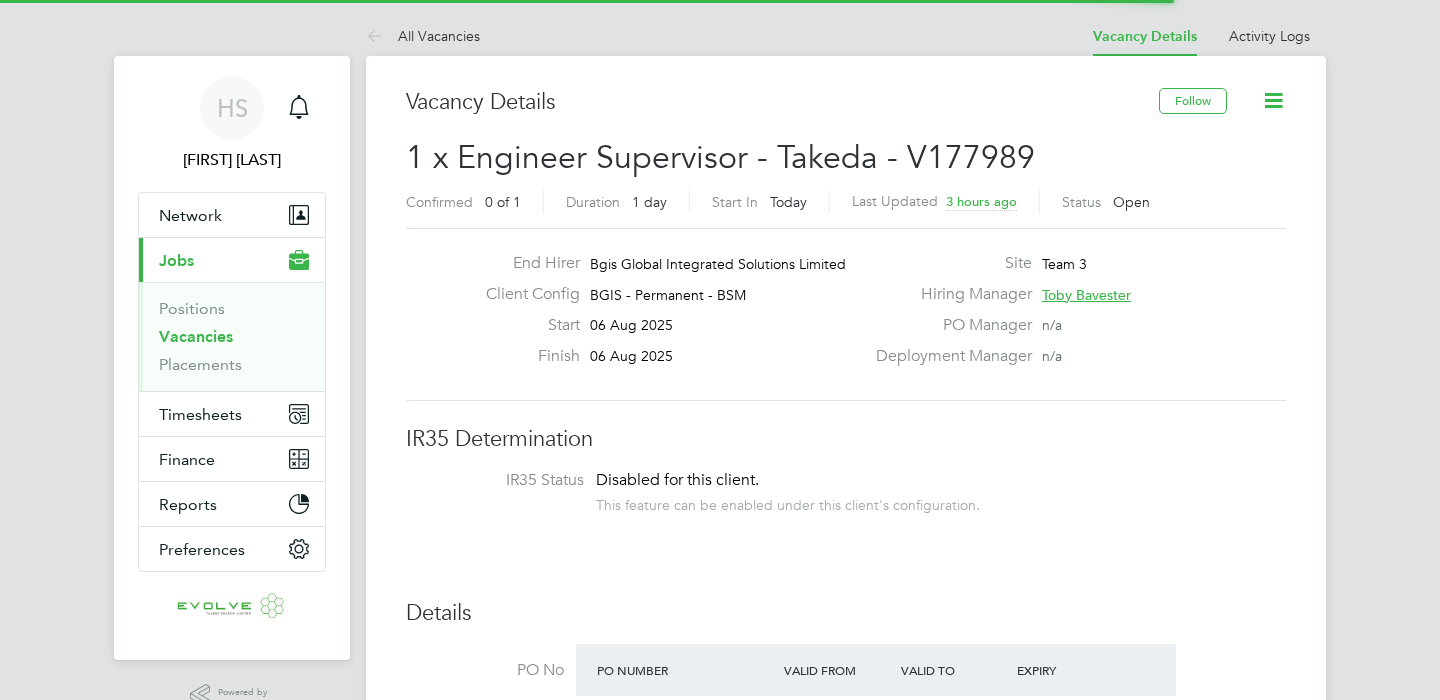 scroll, scrollTop: 0, scrollLeft: 0, axis: both 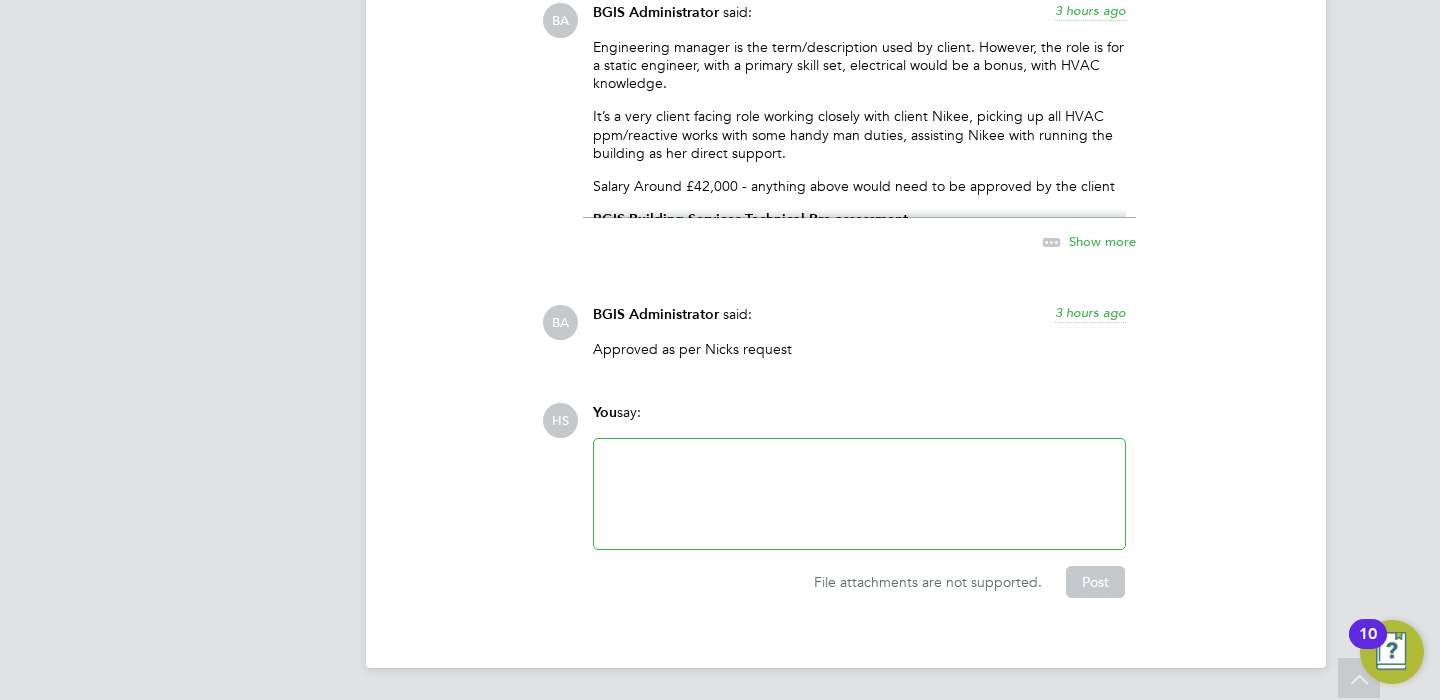 click 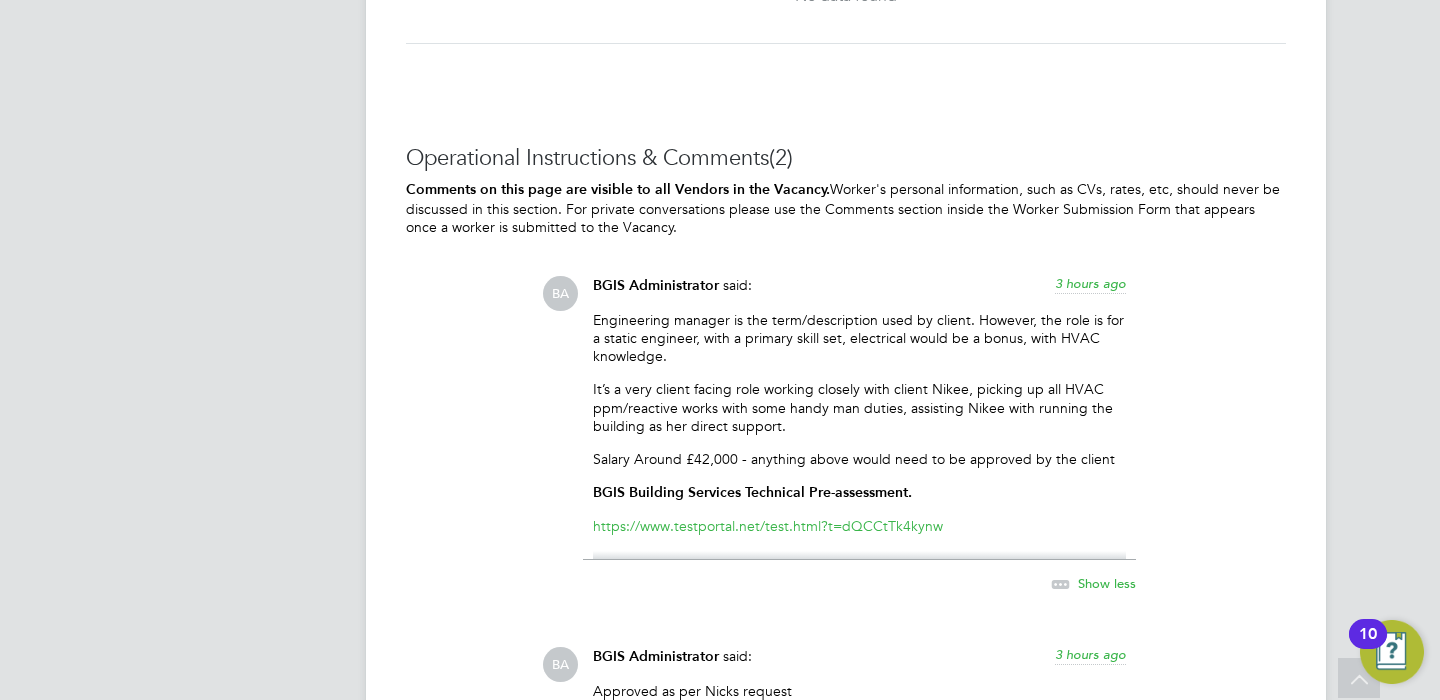 scroll, scrollTop: 2403, scrollLeft: 0, axis: vertical 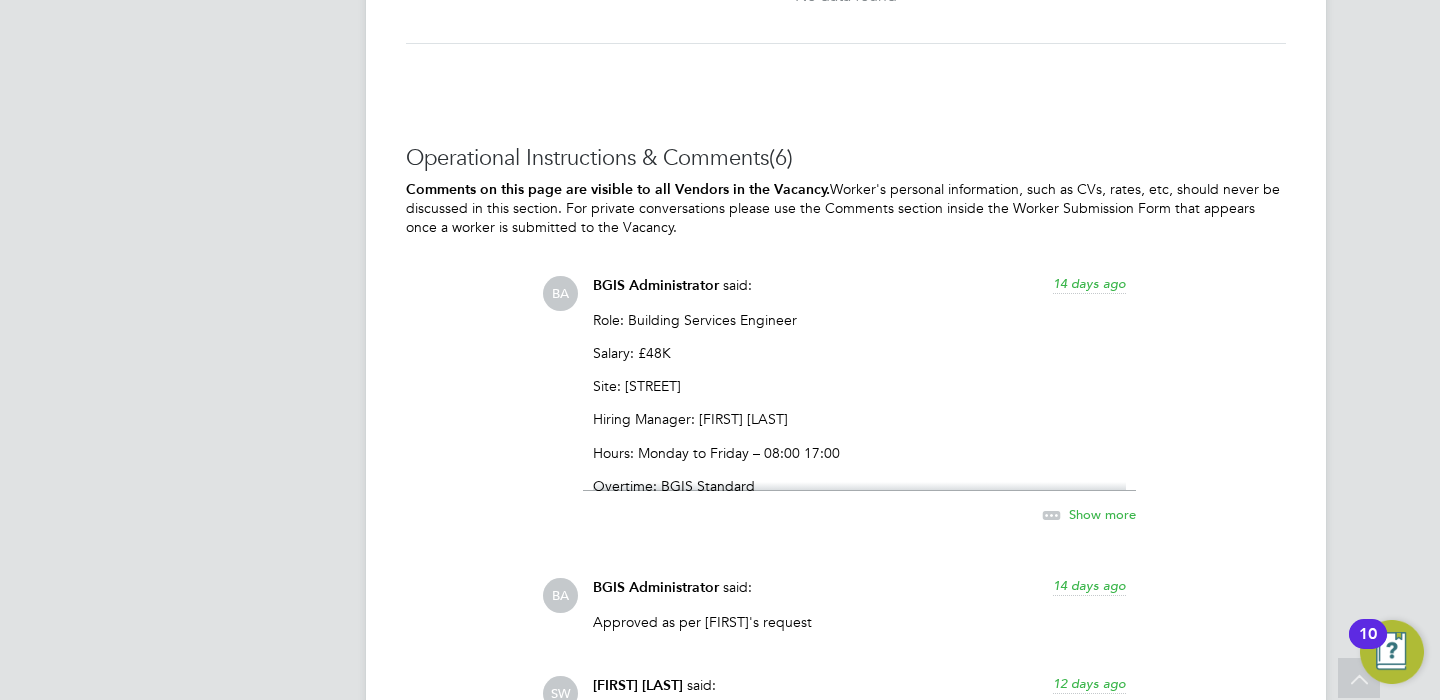 click on "Show more" 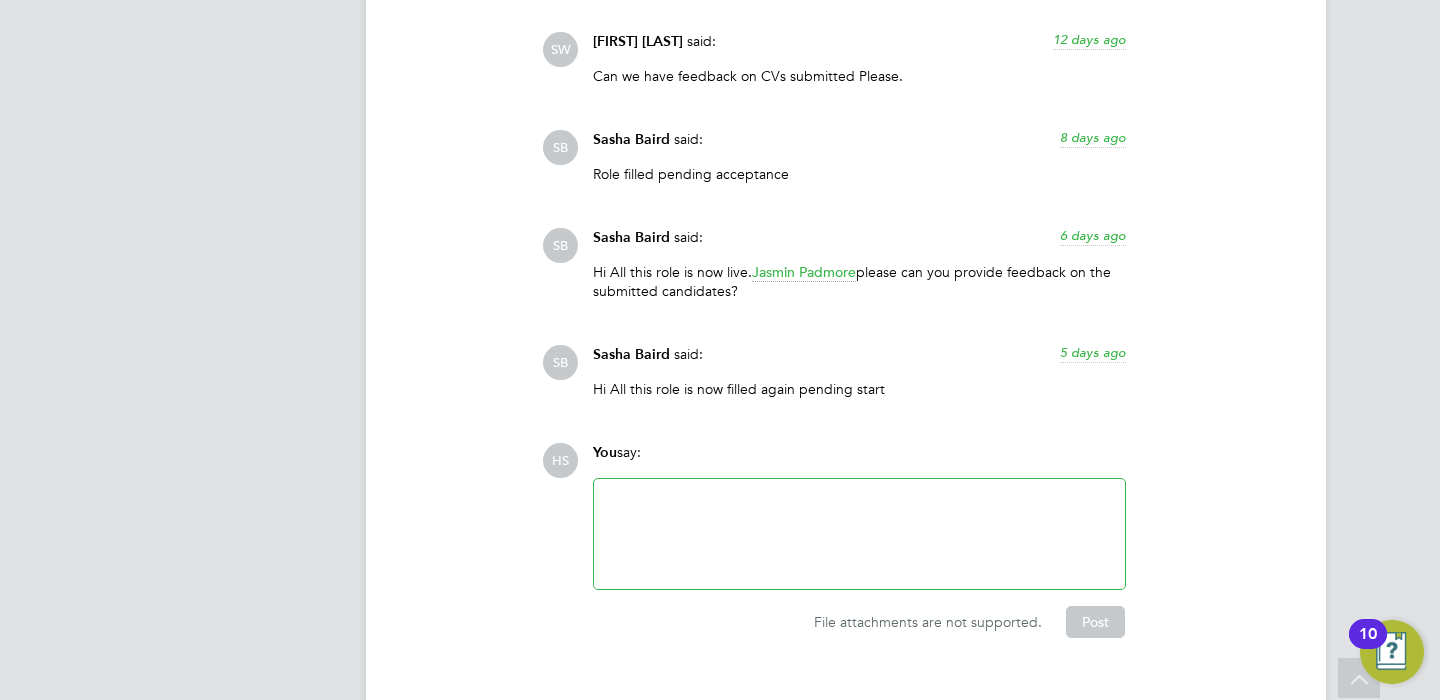 scroll, scrollTop: 3857, scrollLeft: 0, axis: vertical 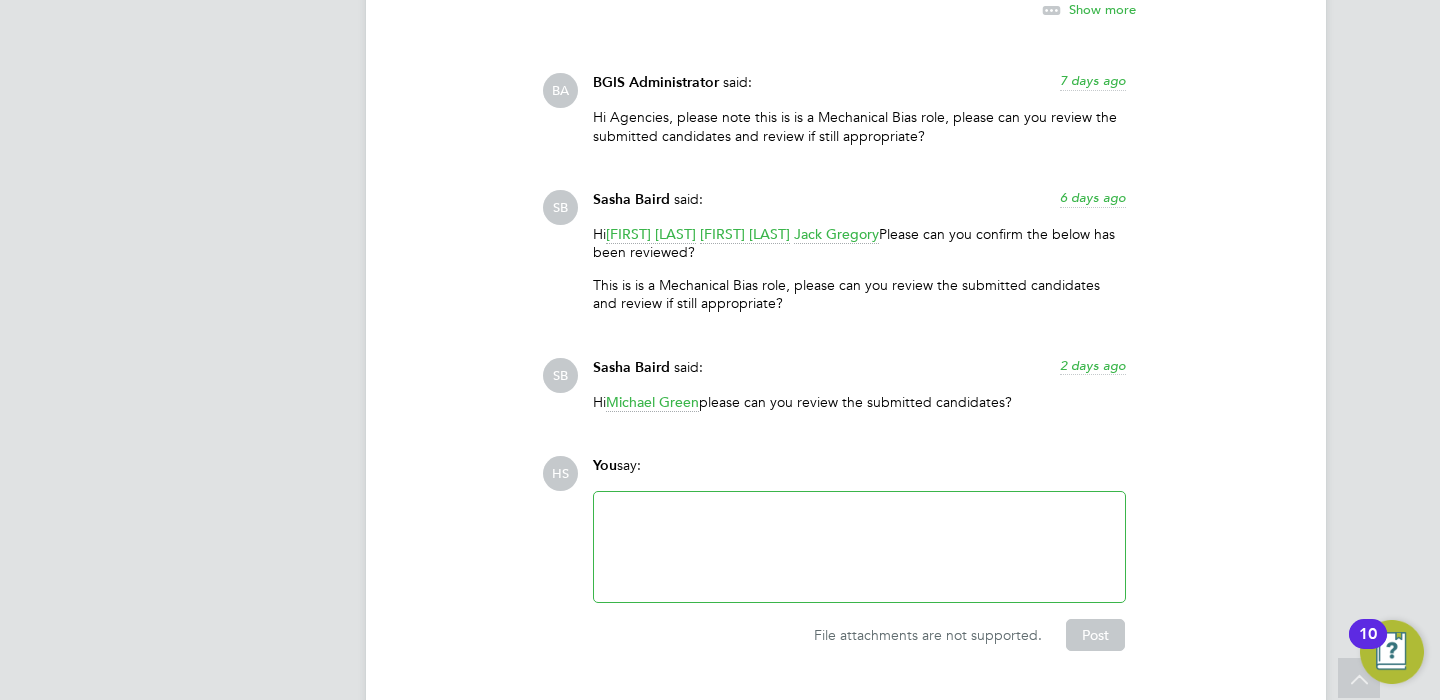 click on "Jack Gregory" 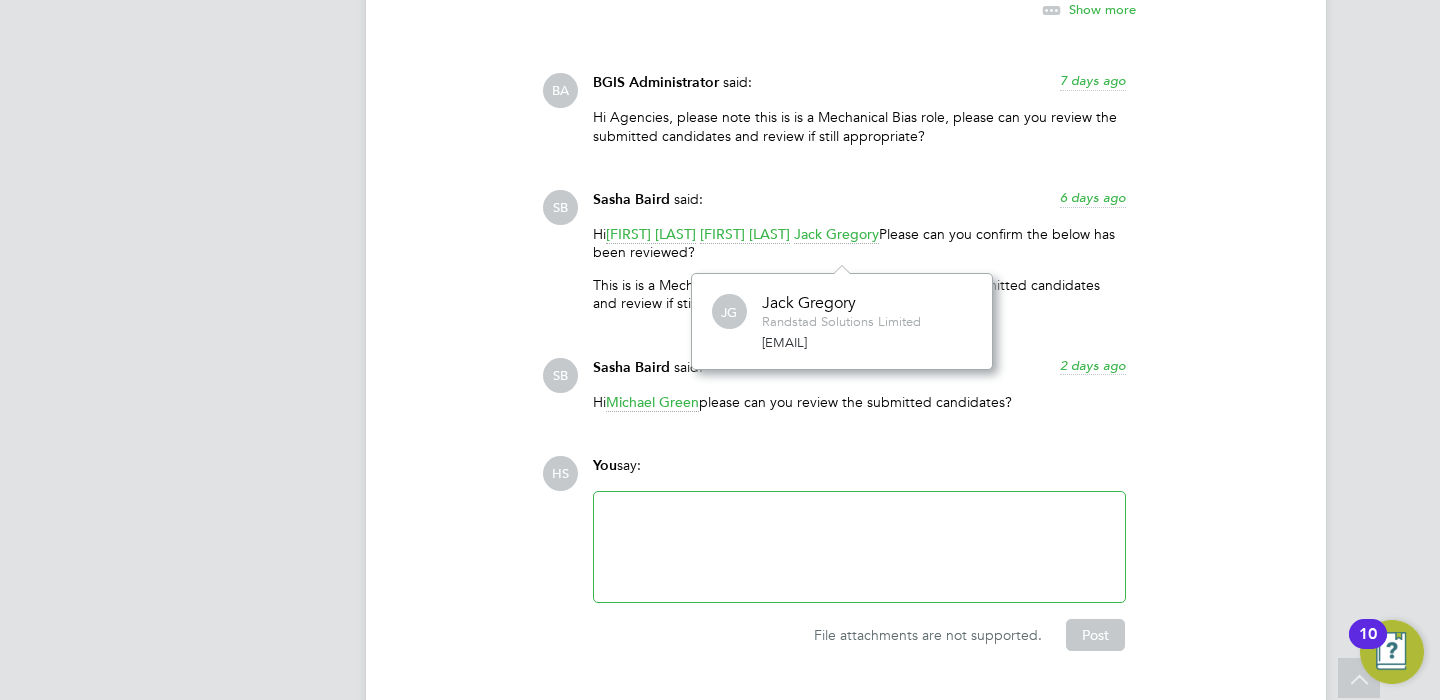 click on "Martin Paxman" 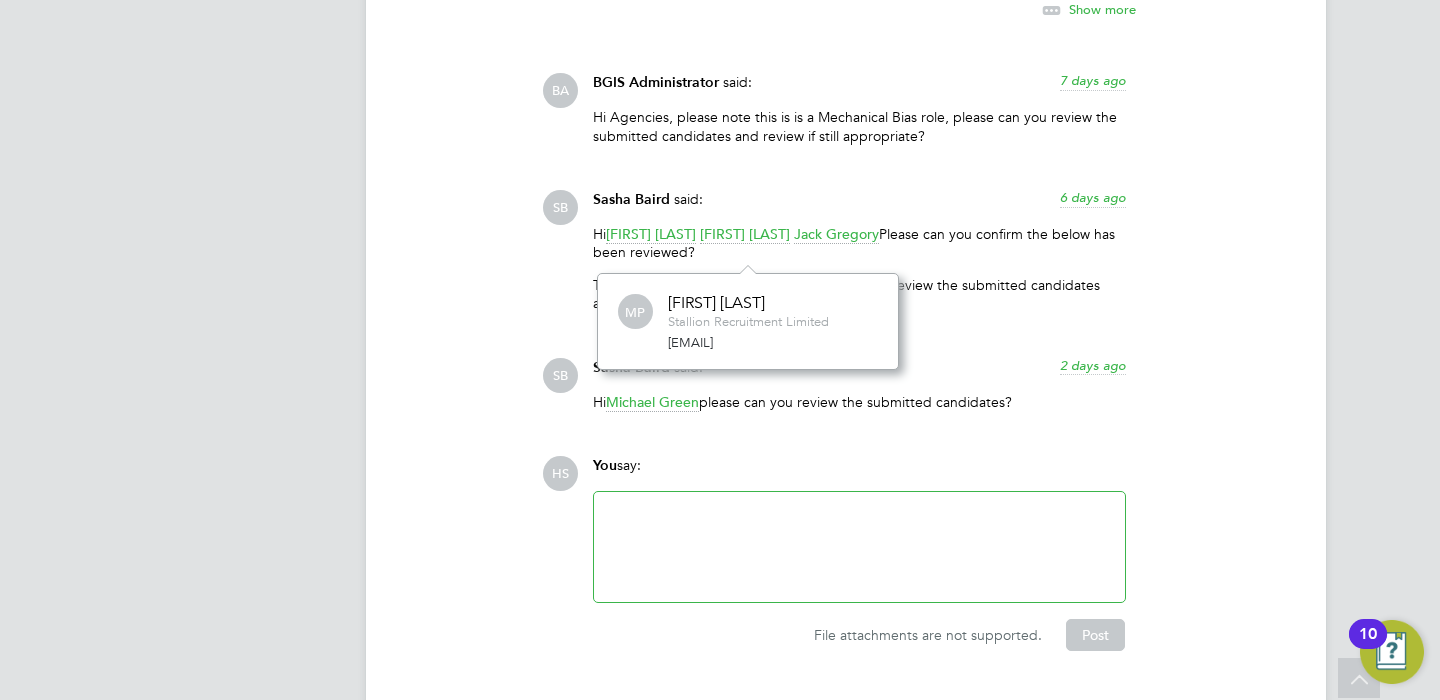 scroll, scrollTop: 11, scrollLeft: 10, axis: both 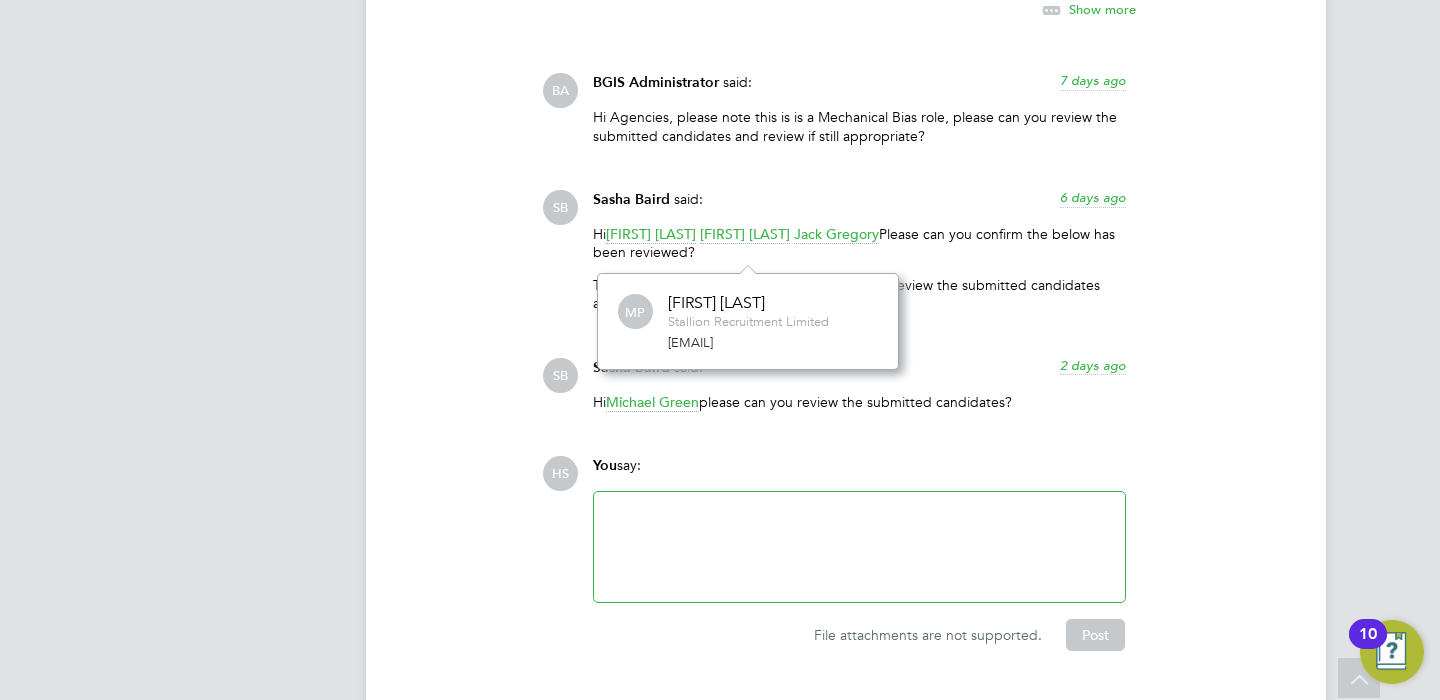click on "Daniel Barber" 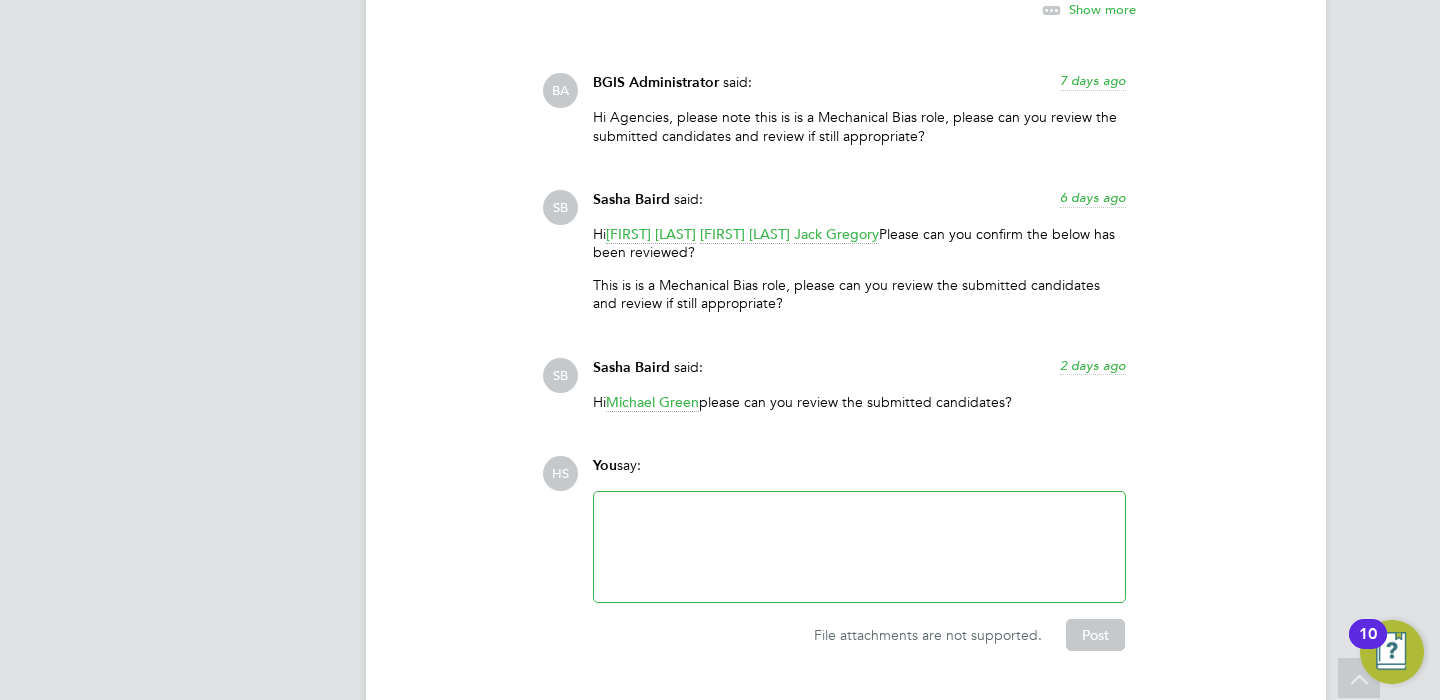 scroll, scrollTop: 11, scrollLeft: 10, axis: both 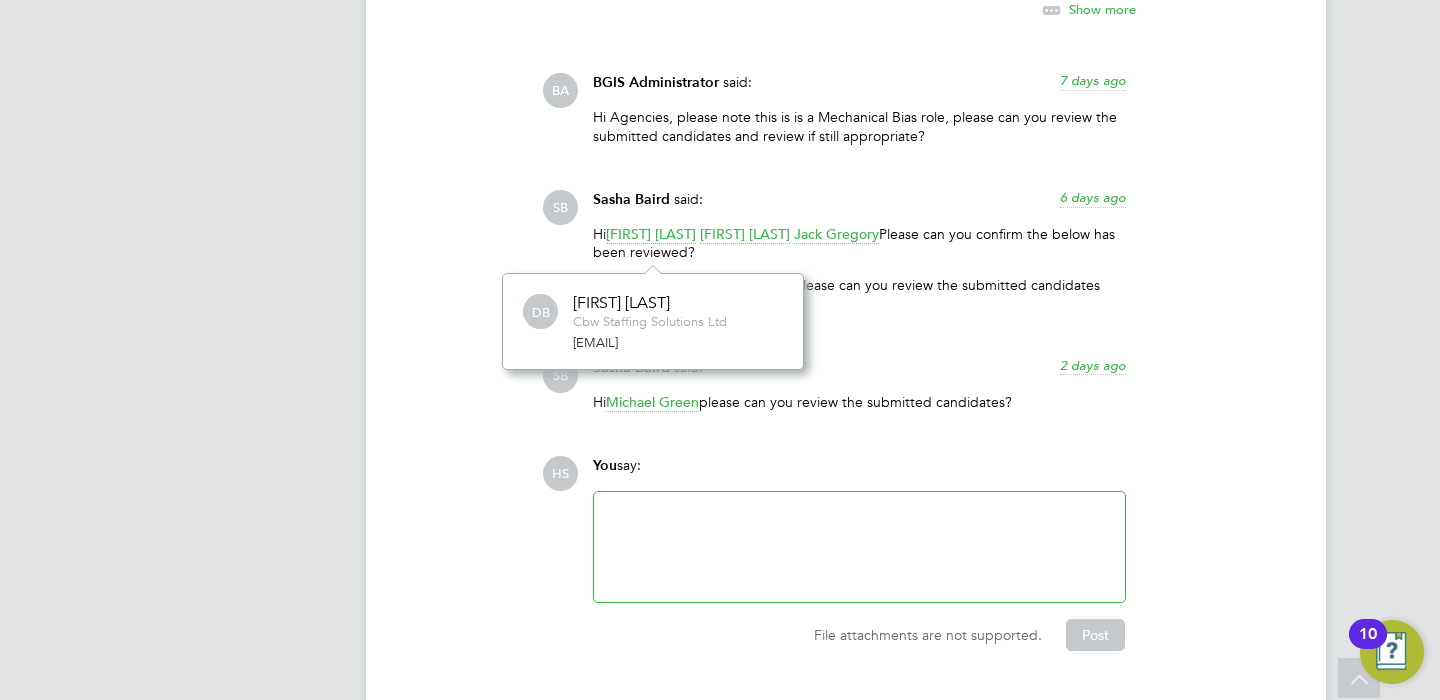 click on "Sasha Baird   said:   2 days ago" 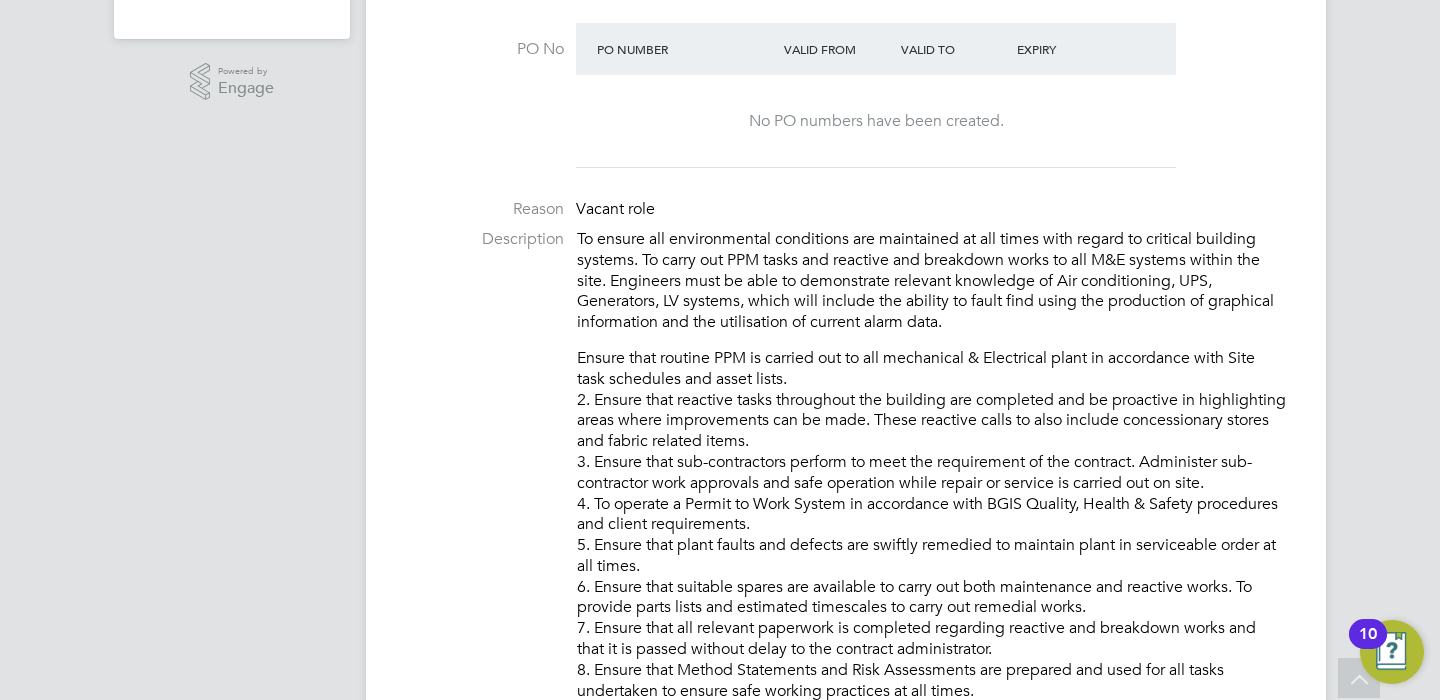 scroll, scrollTop: 0, scrollLeft: 0, axis: both 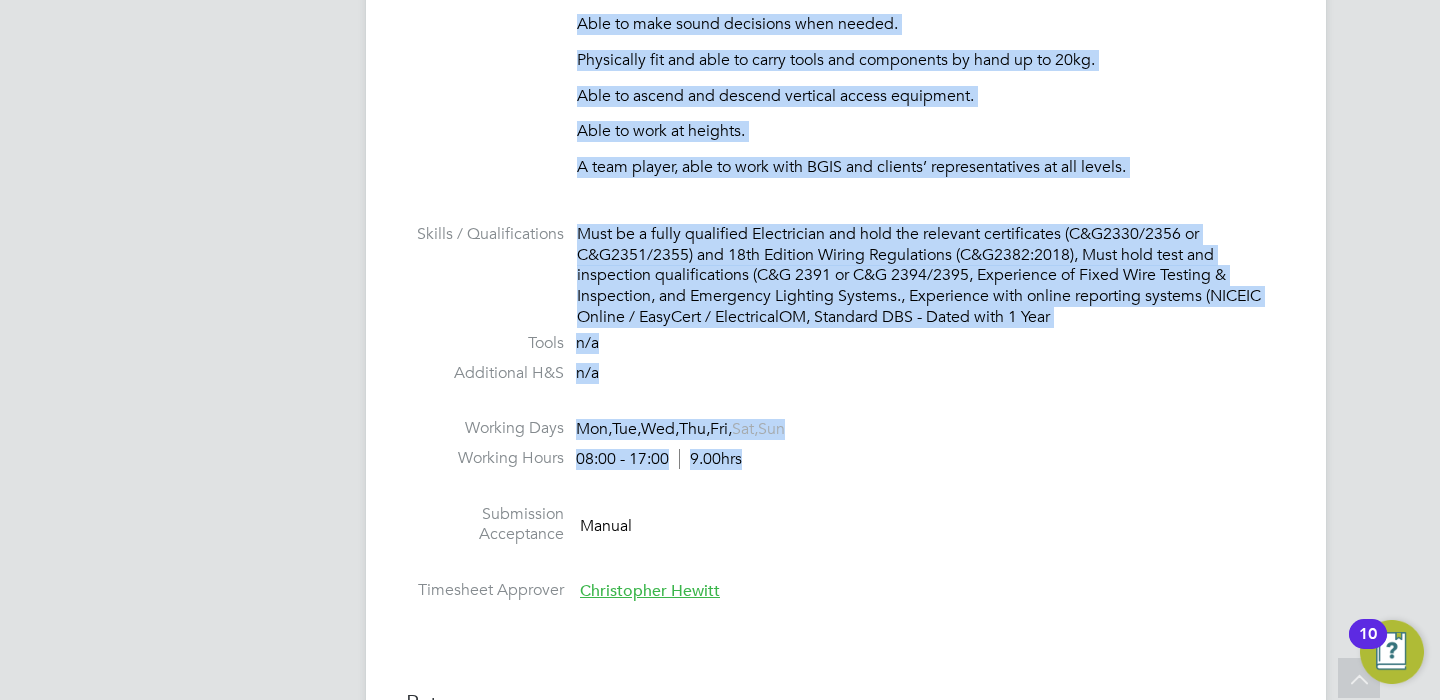 drag, startPoint x: 580, startPoint y: 341, endPoint x: 767, endPoint y: 457, distance: 220.05681 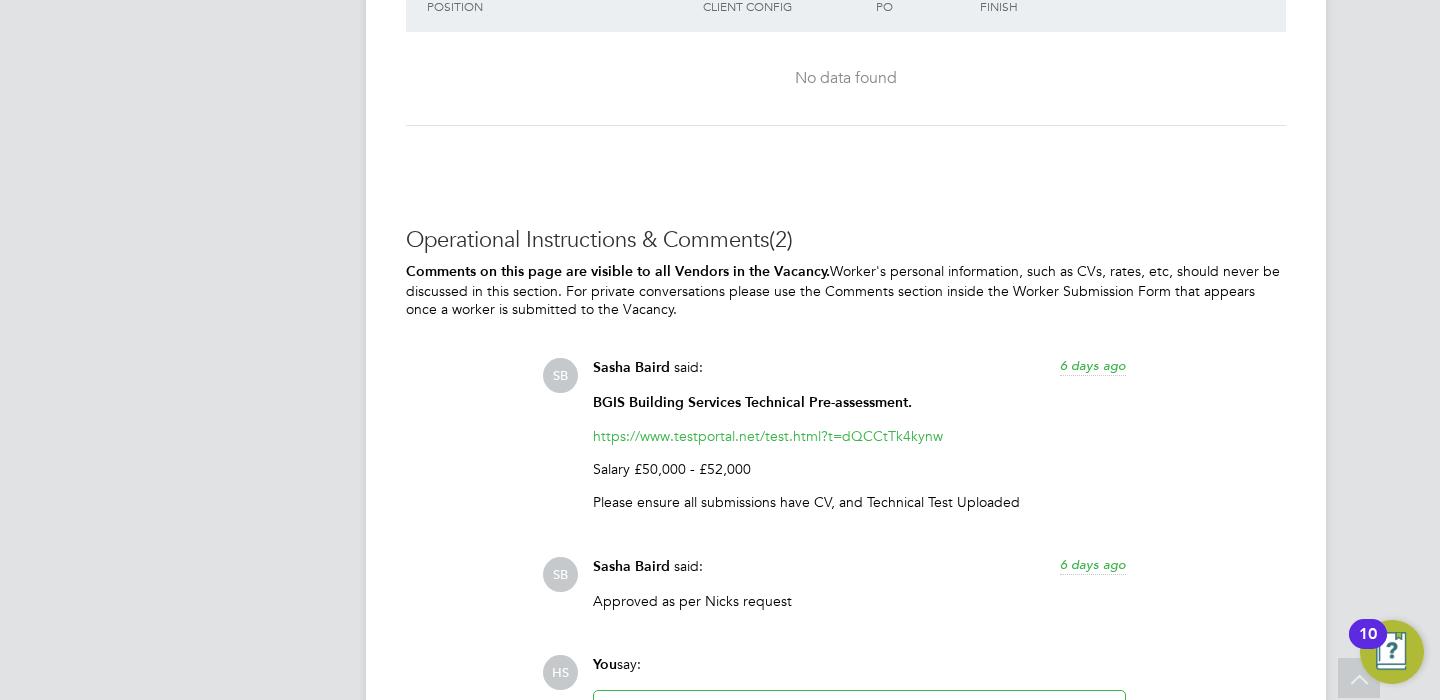 scroll, scrollTop: 3174, scrollLeft: 0, axis: vertical 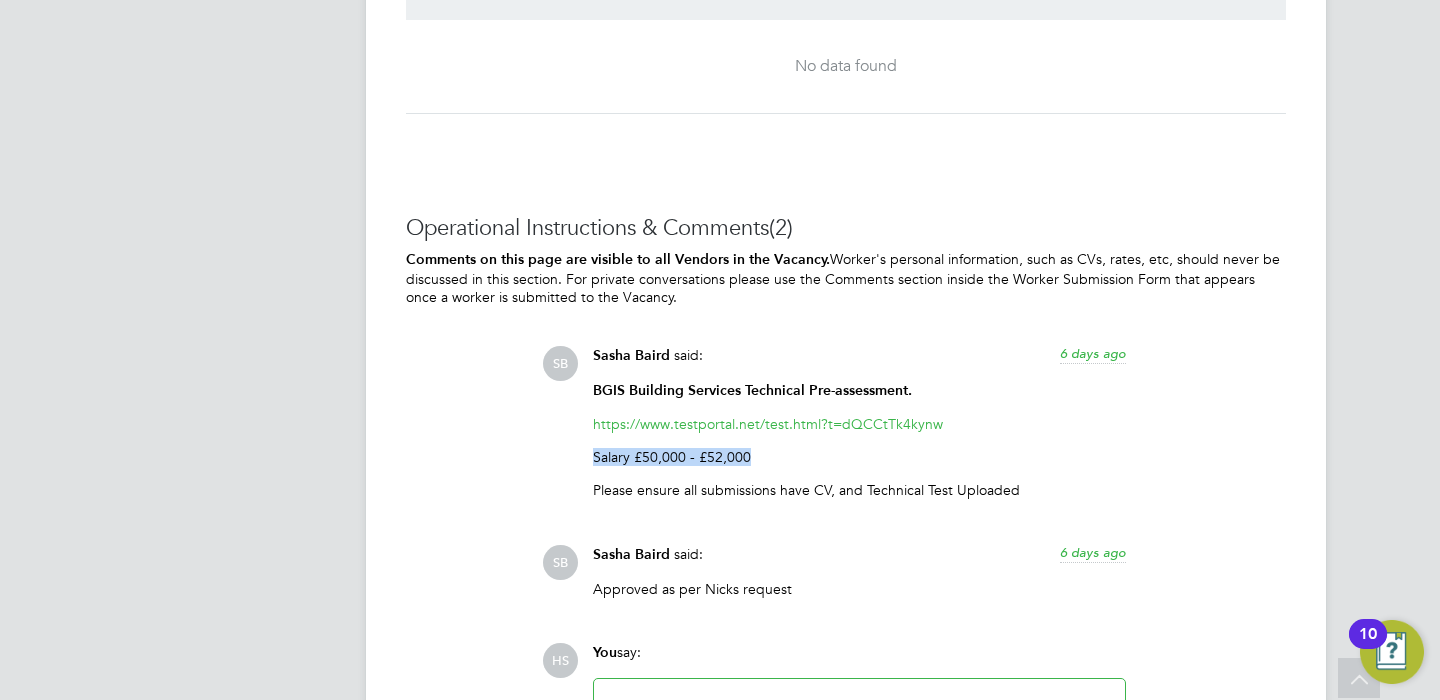 drag, startPoint x: 777, startPoint y: 452, endPoint x: 521, endPoint y: 452, distance: 256 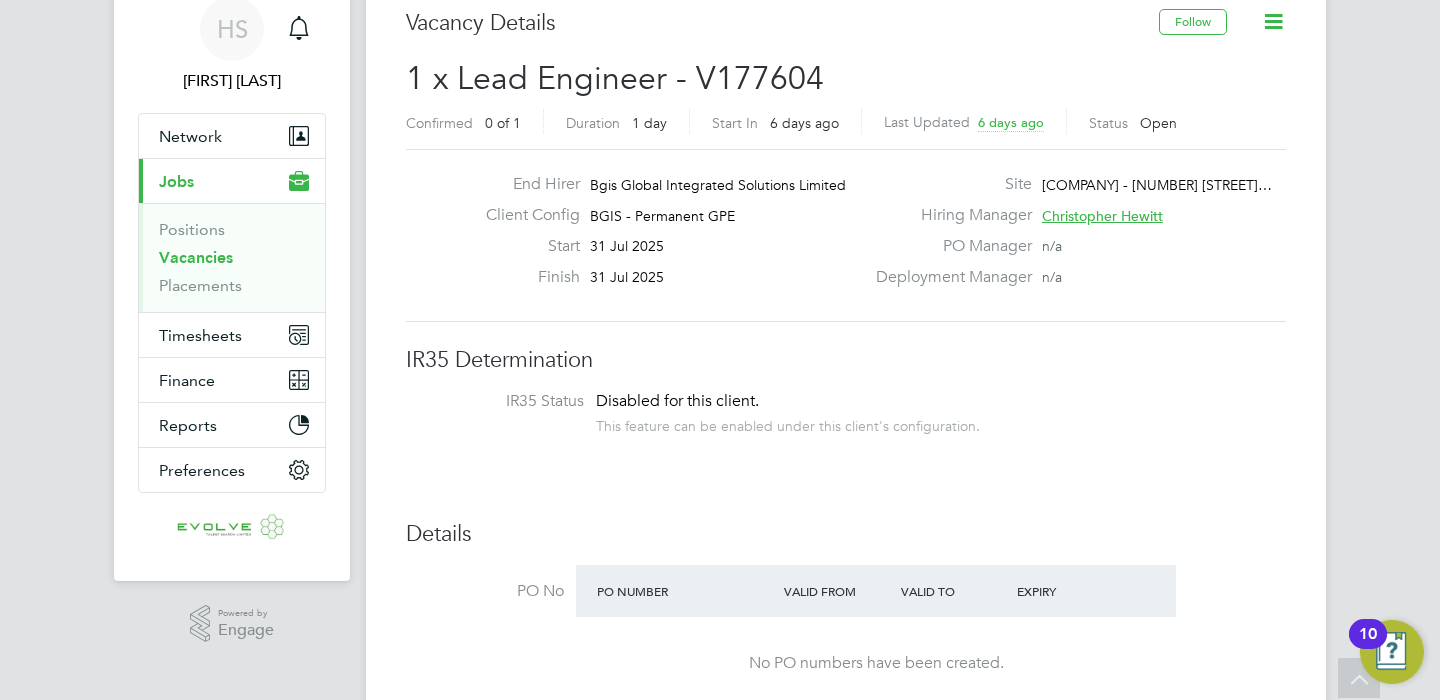 scroll, scrollTop: 0, scrollLeft: 0, axis: both 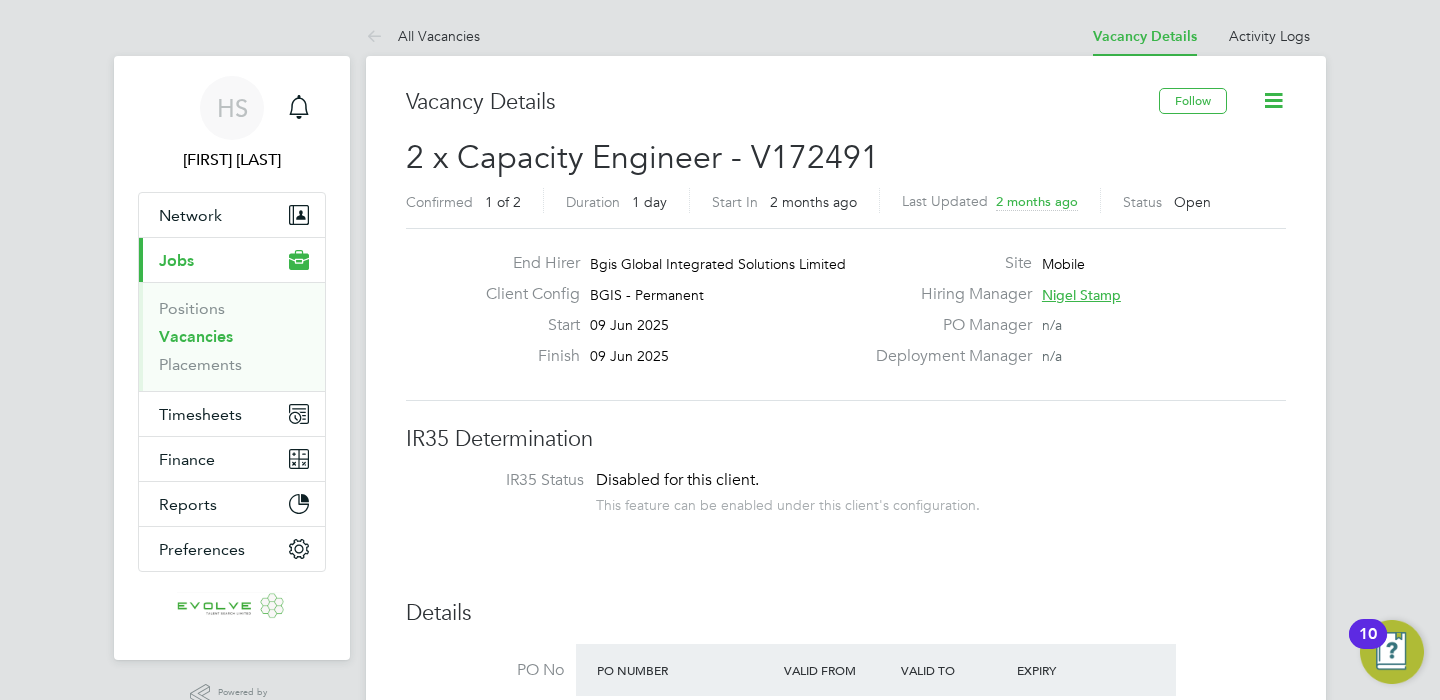 click on "Vacancies" at bounding box center (196, 336) 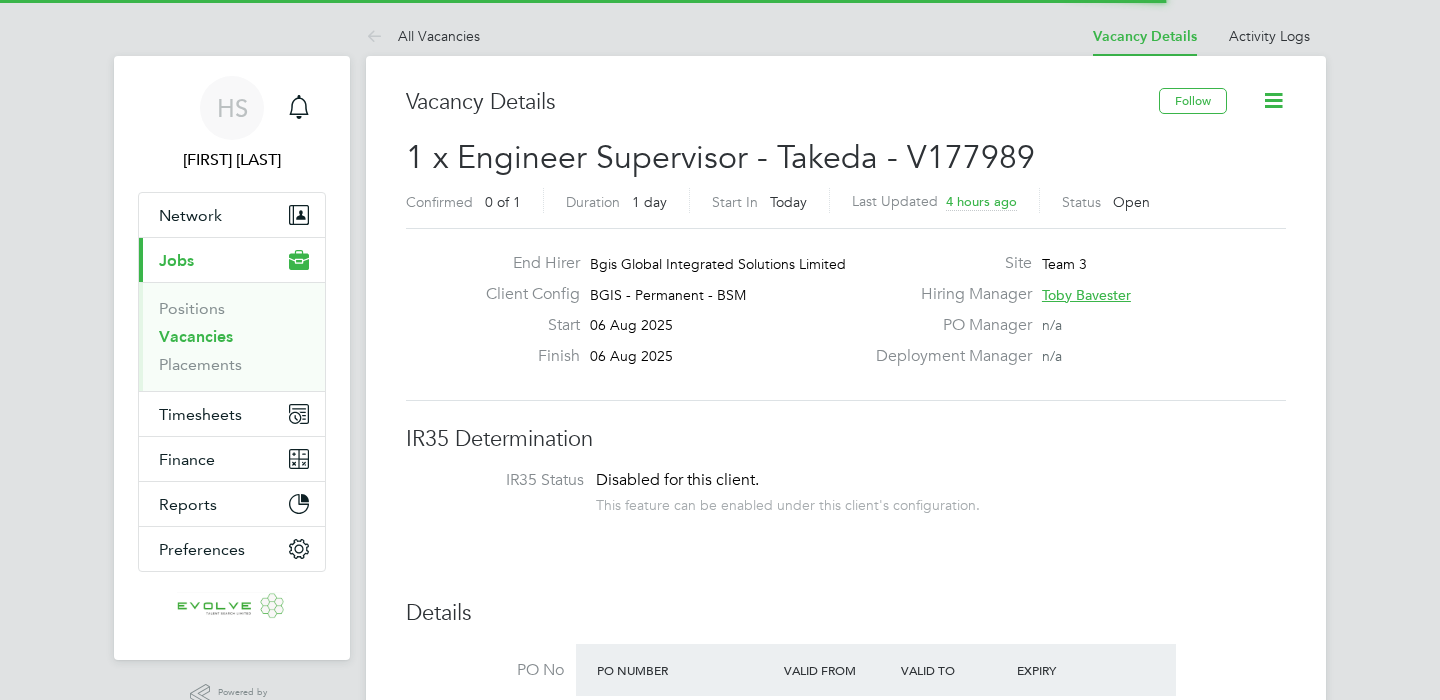 scroll, scrollTop: 0, scrollLeft: 0, axis: both 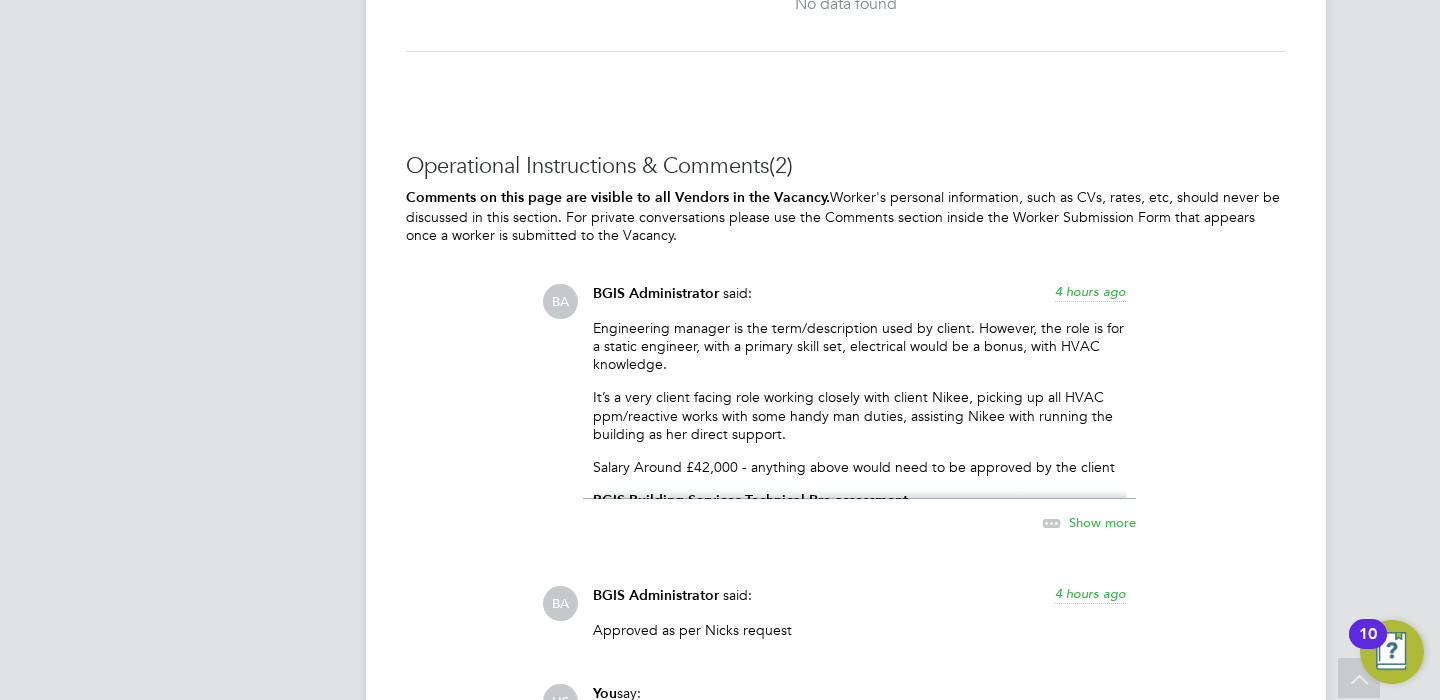 click on "Show more" 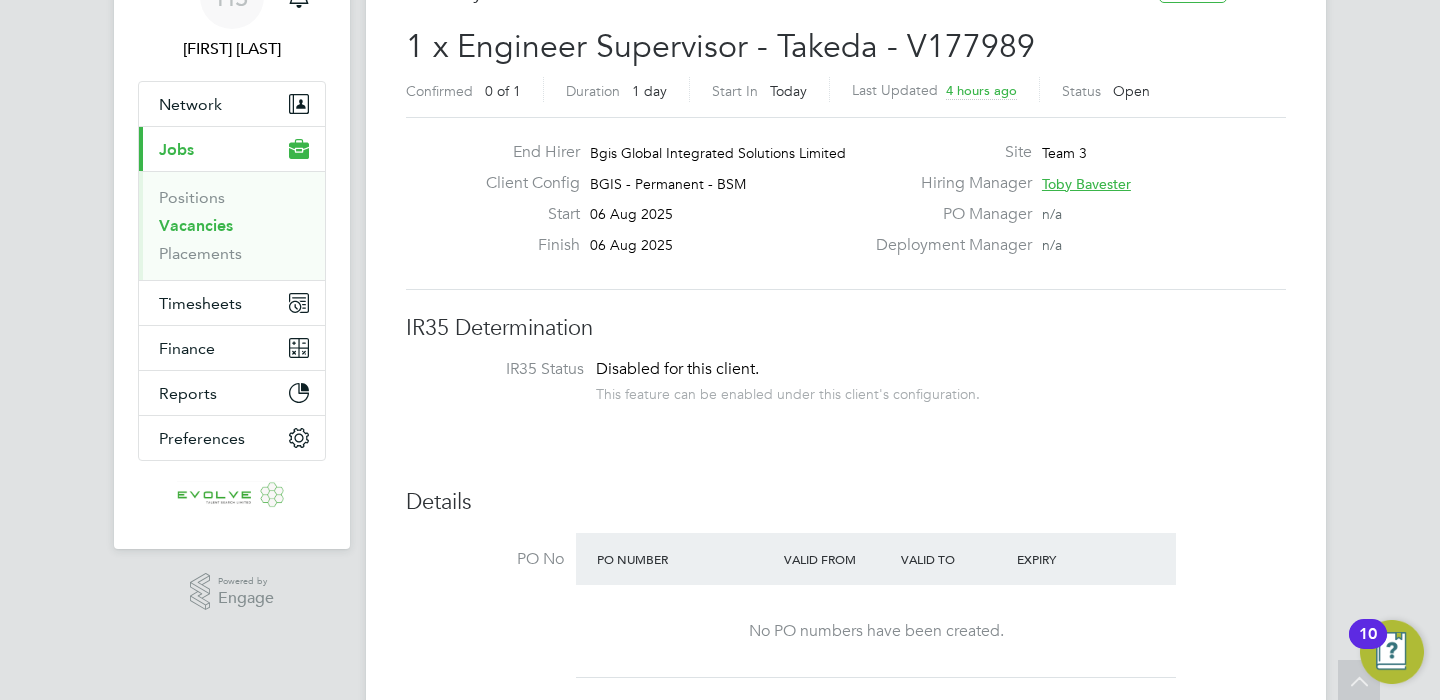 scroll, scrollTop: 0, scrollLeft: 0, axis: both 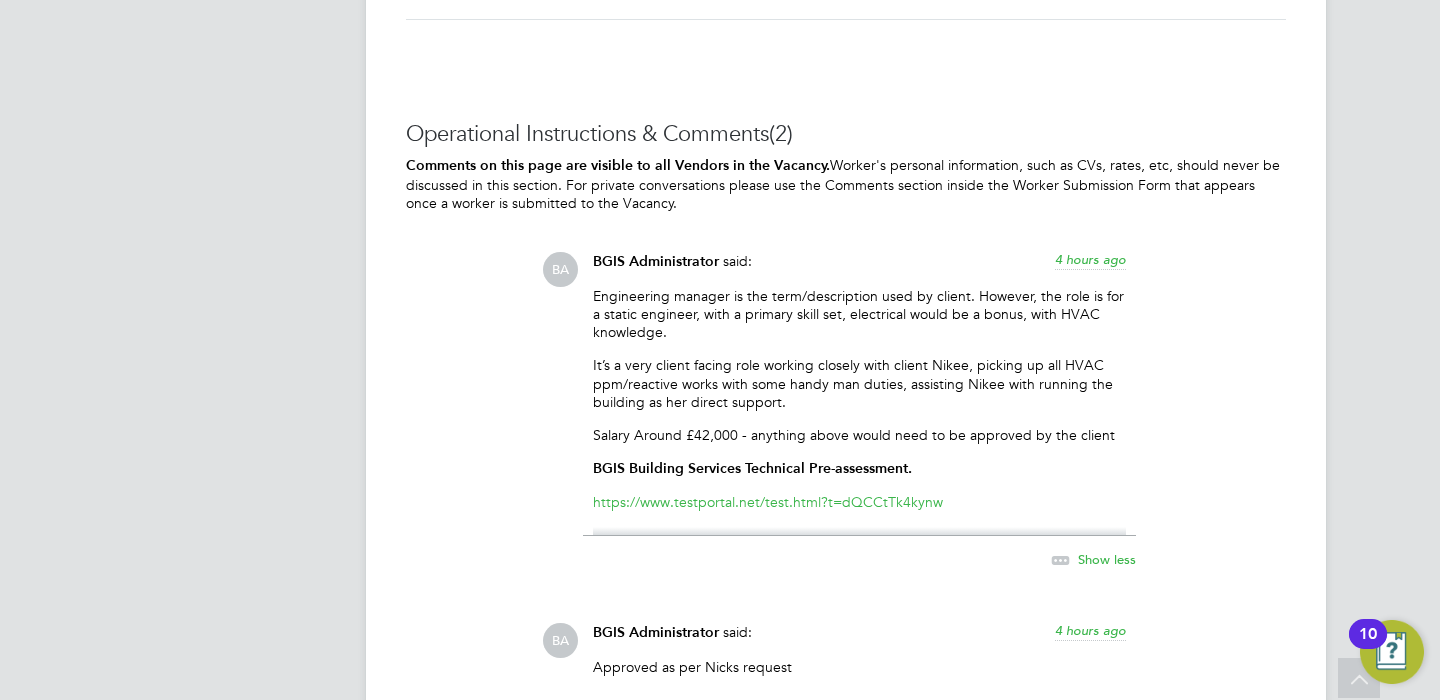 click on "https://www.testportal.net/test.html?t=dQCCtTk4kynw" 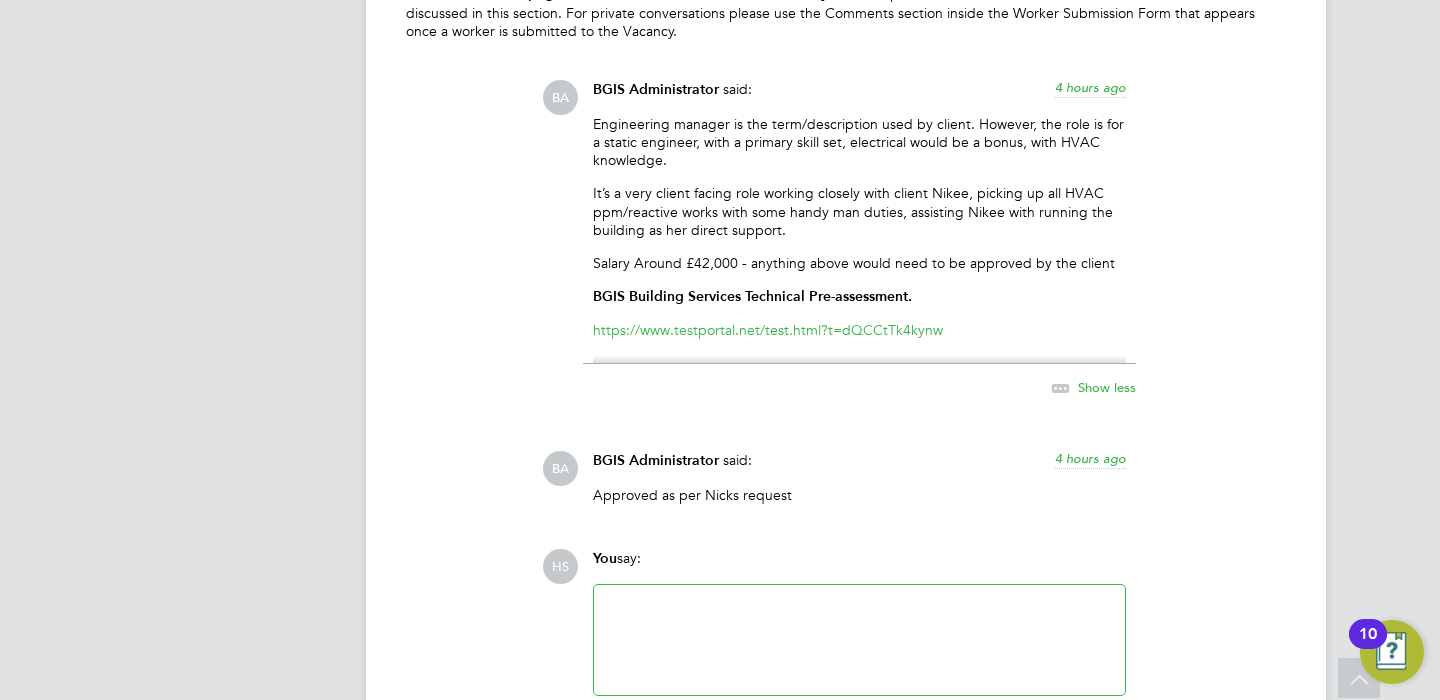 scroll, scrollTop: 2999, scrollLeft: 0, axis: vertical 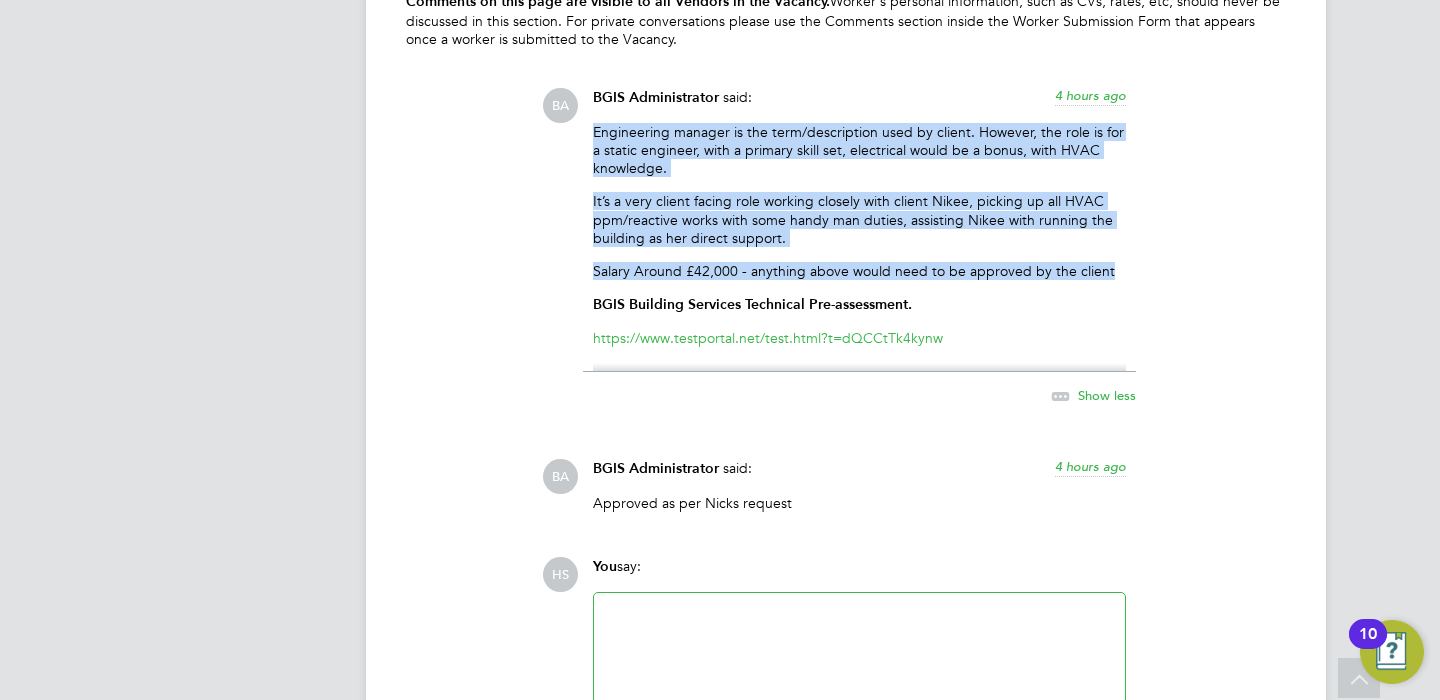 drag, startPoint x: 1111, startPoint y: 265, endPoint x: 570, endPoint y: 134, distance: 556.6345 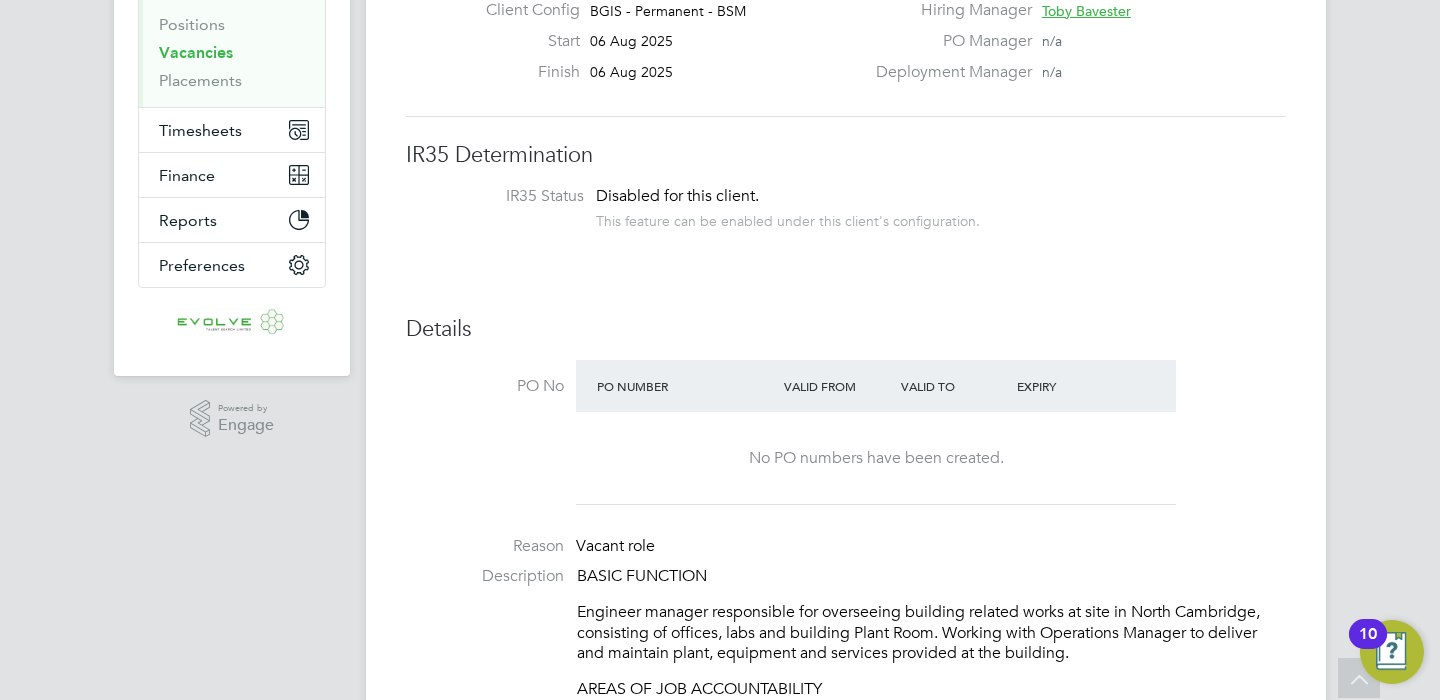 scroll, scrollTop: 706, scrollLeft: 0, axis: vertical 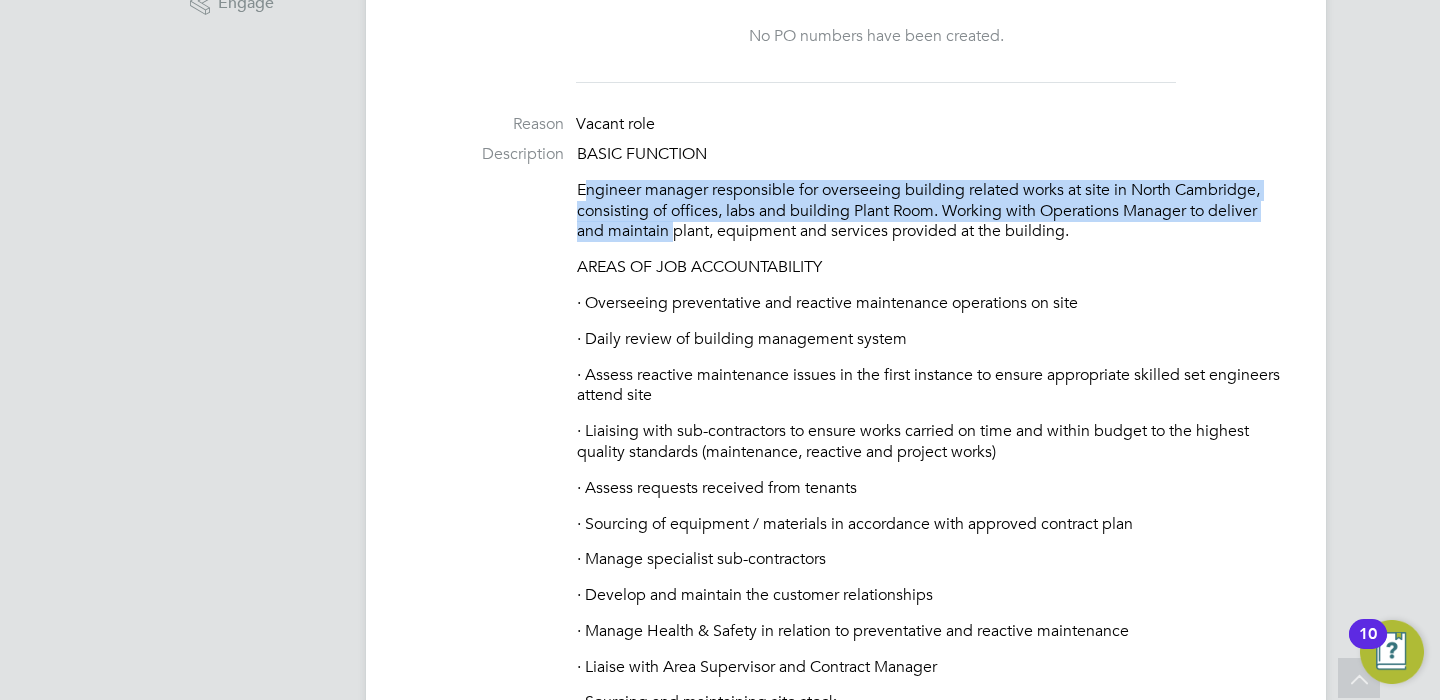 drag, startPoint x: 587, startPoint y: 190, endPoint x: 675, endPoint y: 238, distance: 100.239716 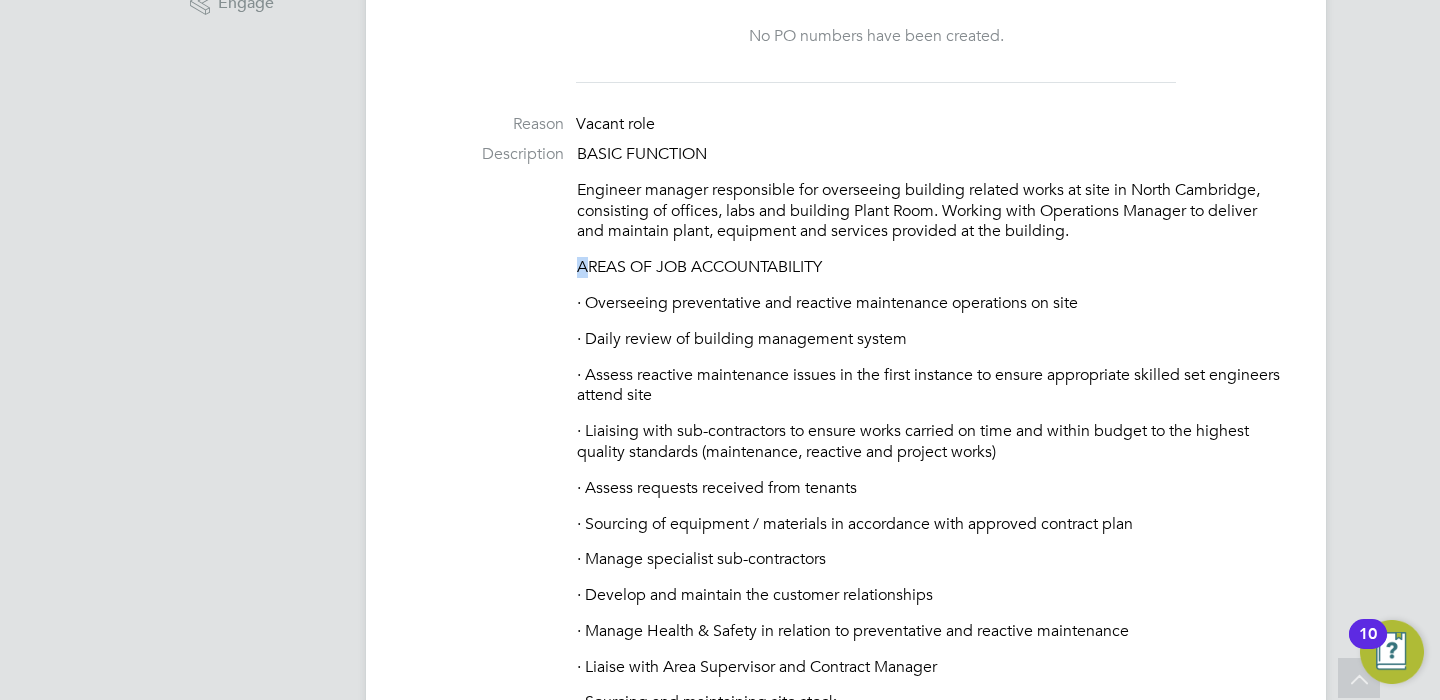 click on "AREAS OF JOB ACCOUNTABILITY" 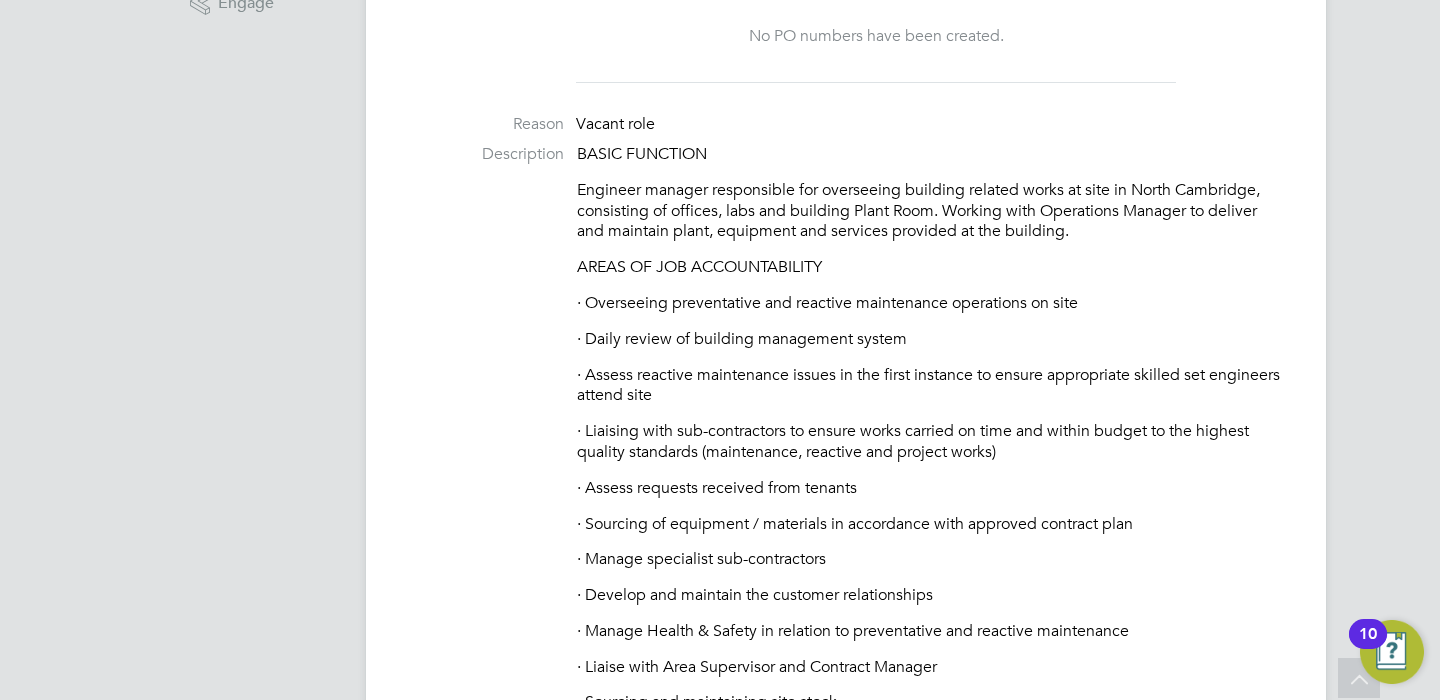 click on "Description BASIC FUNCTION
Engineer manager responsible for overseeing building related works at site in North Cambridge, consisting of offices, labs and building Plant Room. Working with Operations Manager to deliver and maintain plant, equipment and services provided at the building.
AREAS OF JOB ACCOUNTABILITY
· Overseeing preventative and reactive maintenance operations on site
· Daily review of building management system
· Assess reactive maintenance issues in the first instance to ensure appropriate skilled set engineers attend site
· Liaising with sub-contractors to ensure works carried on time and within budget to the highest quality standards (maintenance, reactive and project works)
· Assess requests received from tenants
· Sourcing of equipment / materials in accordance with approved contract plan
· Manage specialist sub-contractors
· Develop and maintain the customer relationships
· Liaise with Area Supervisor and Contract Manager
JOB SIZE" 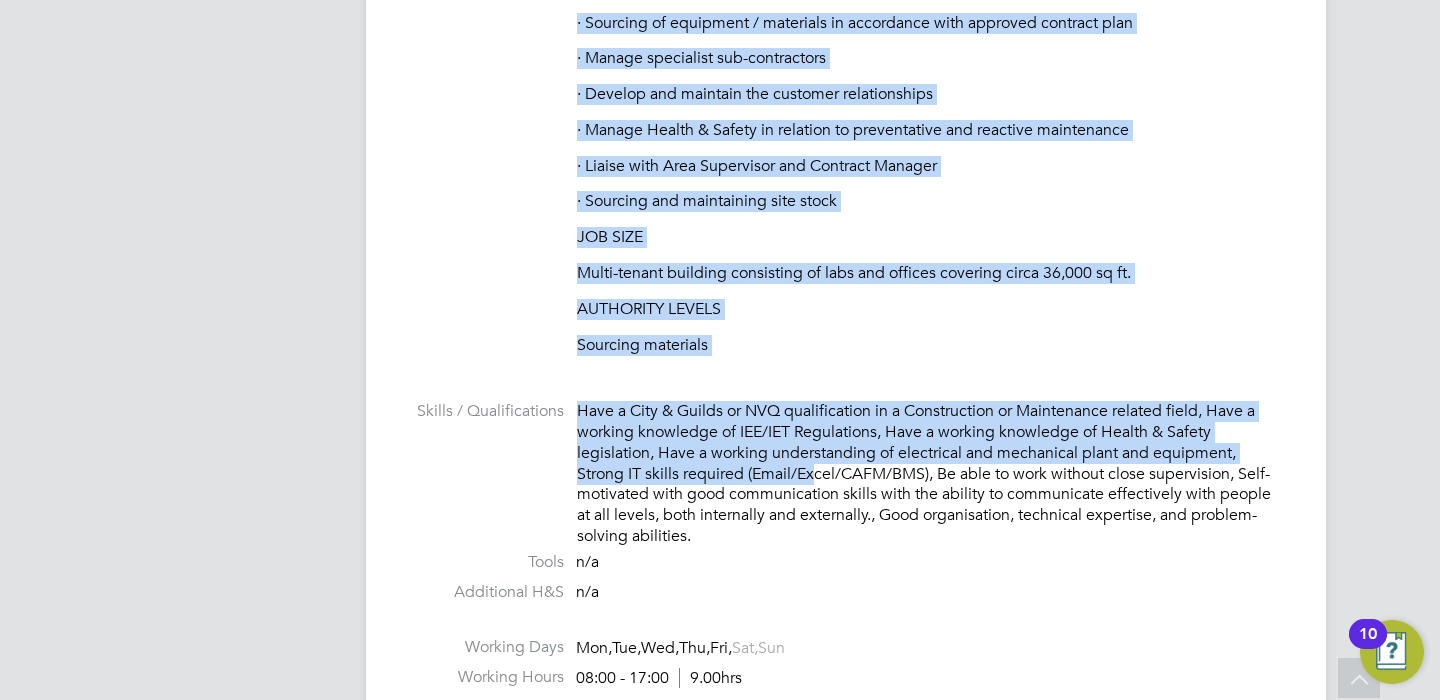 scroll, scrollTop: 1250, scrollLeft: 0, axis: vertical 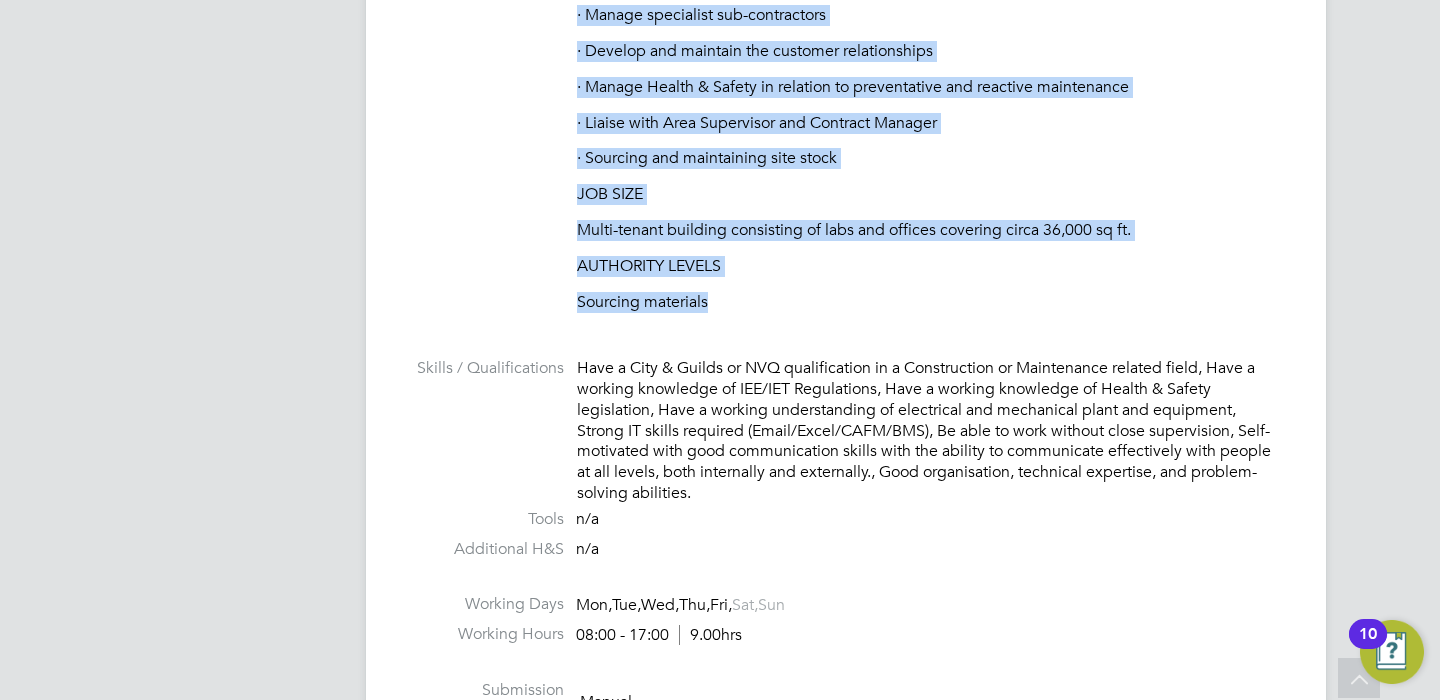 drag, startPoint x: 575, startPoint y: 187, endPoint x: 858, endPoint y: 299, distance: 304.3567 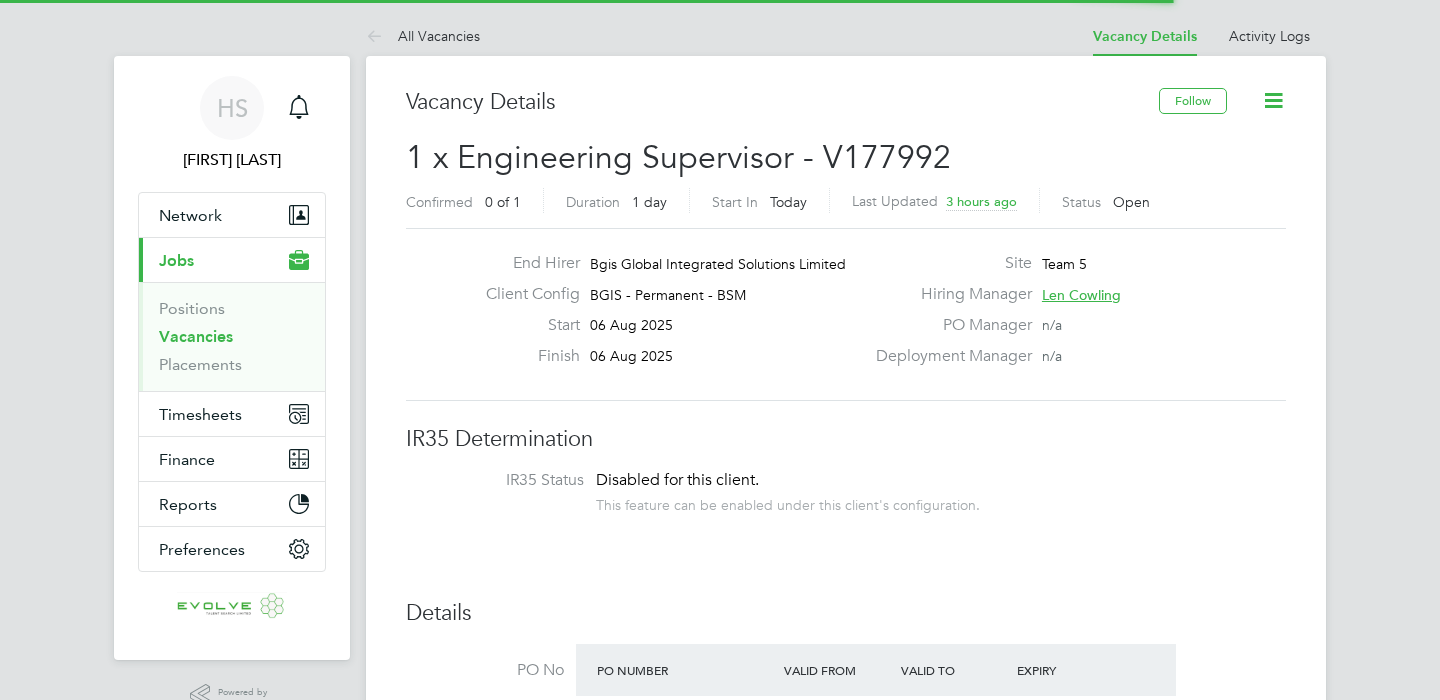 scroll, scrollTop: 0, scrollLeft: 0, axis: both 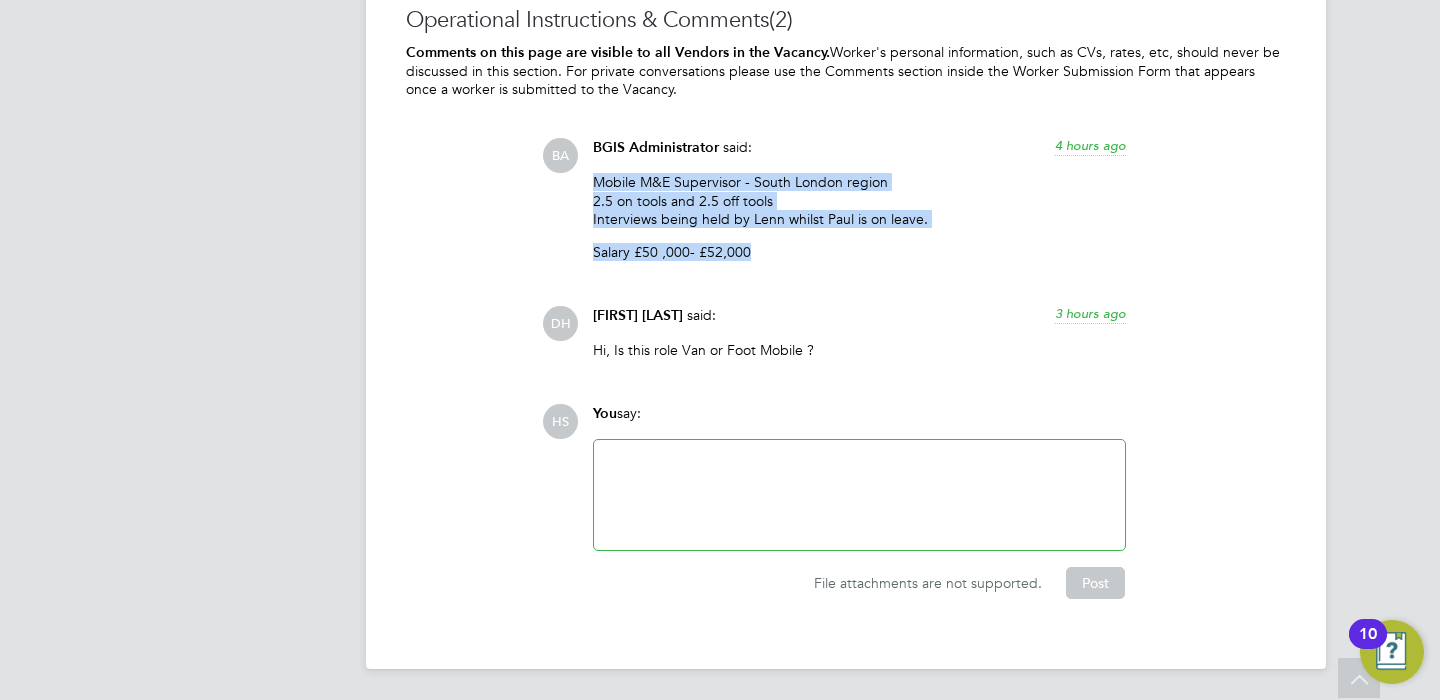 drag, startPoint x: 738, startPoint y: 248, endPoint x: 588, endPoint y: 180, distance: 164.69365 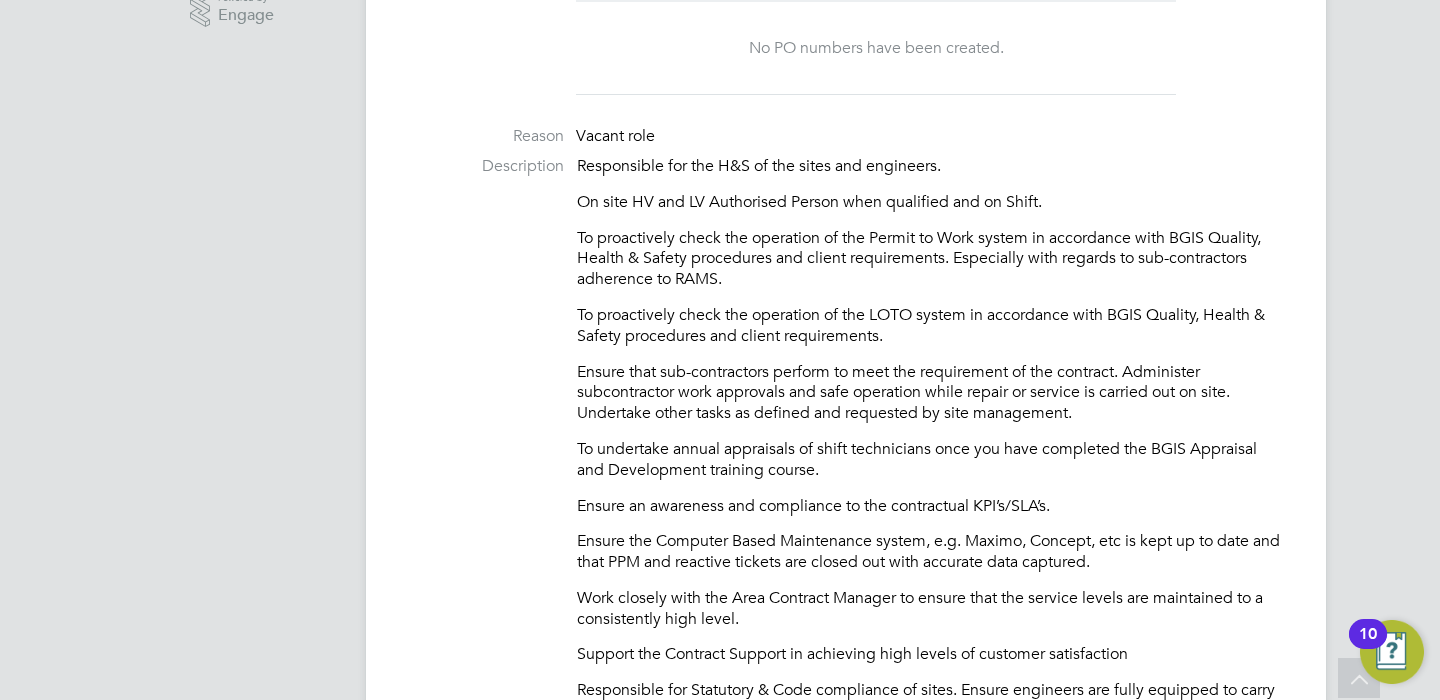 scroll, scrollTop: 684, scrollLeft: 0, axis: vertical 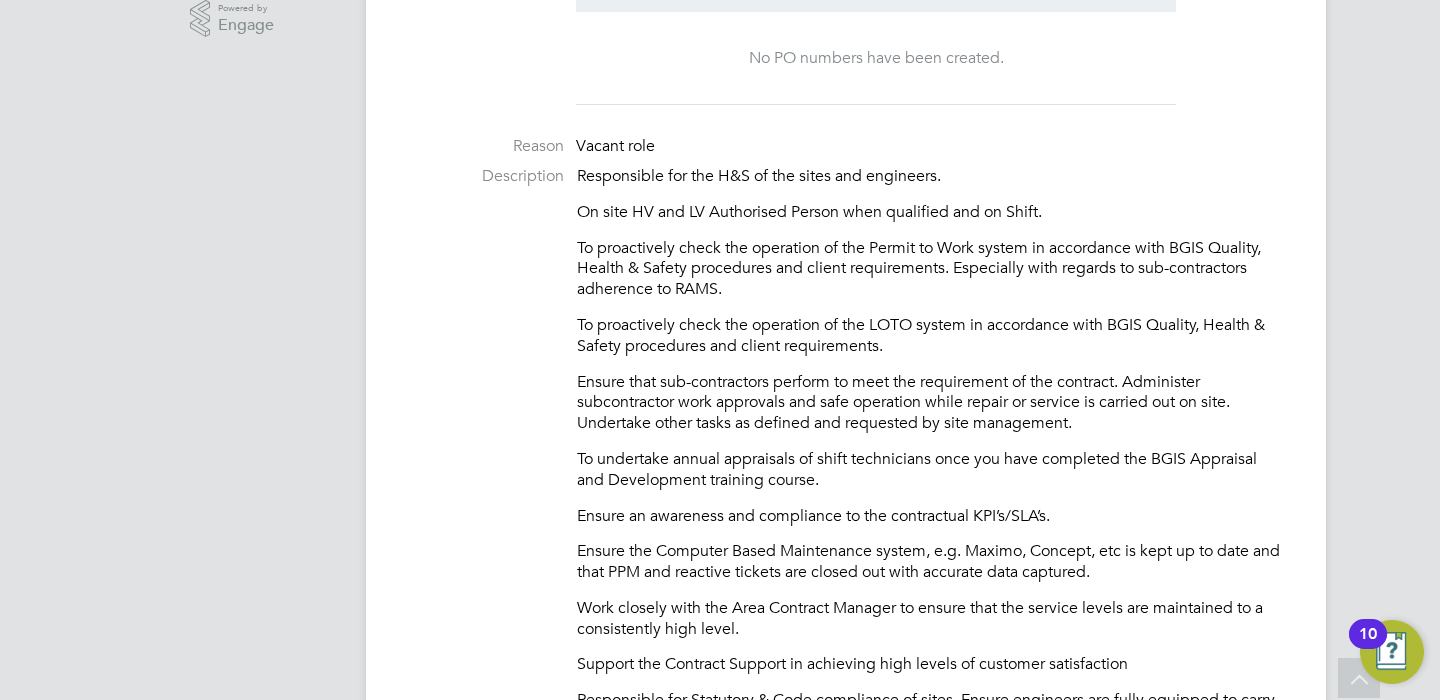 click on "On site HV and LV Authorised Person when qualified and on Shift." 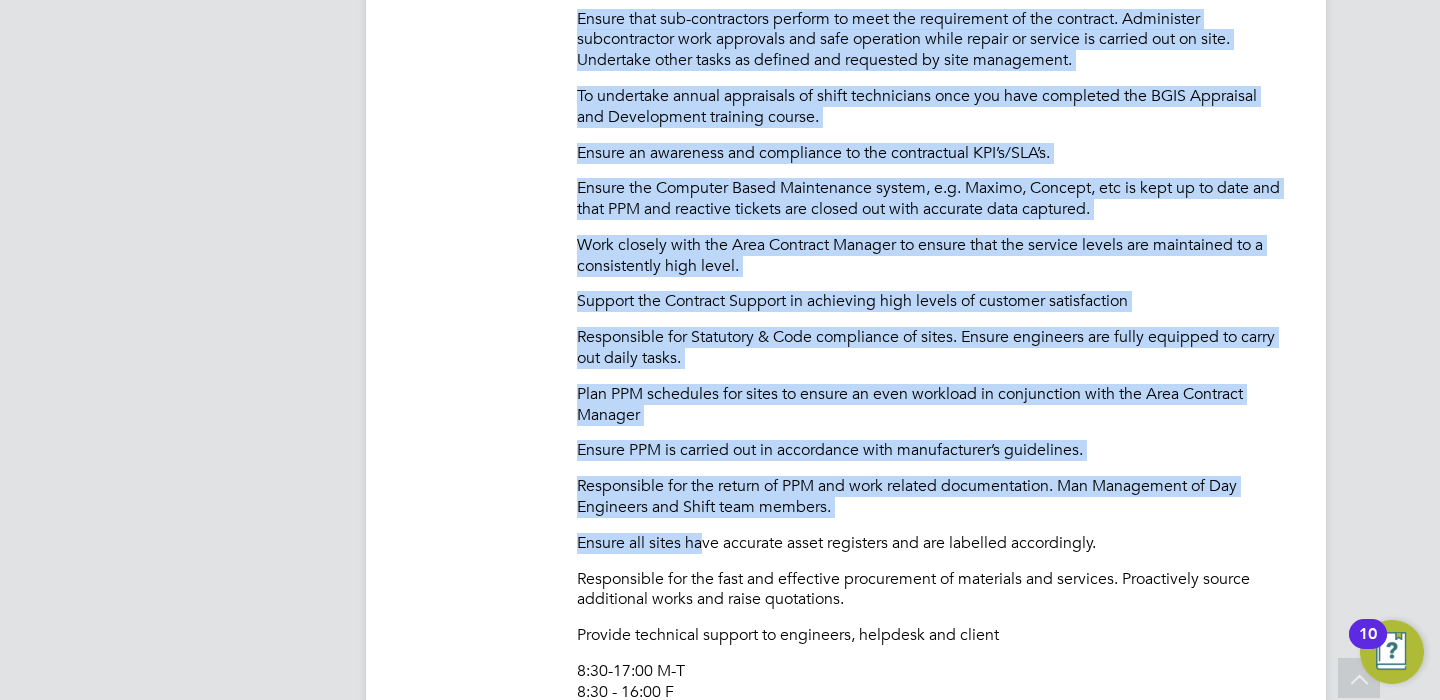 scroll, scrollTop: 1315, scrollLeft: 0, axis: vertical 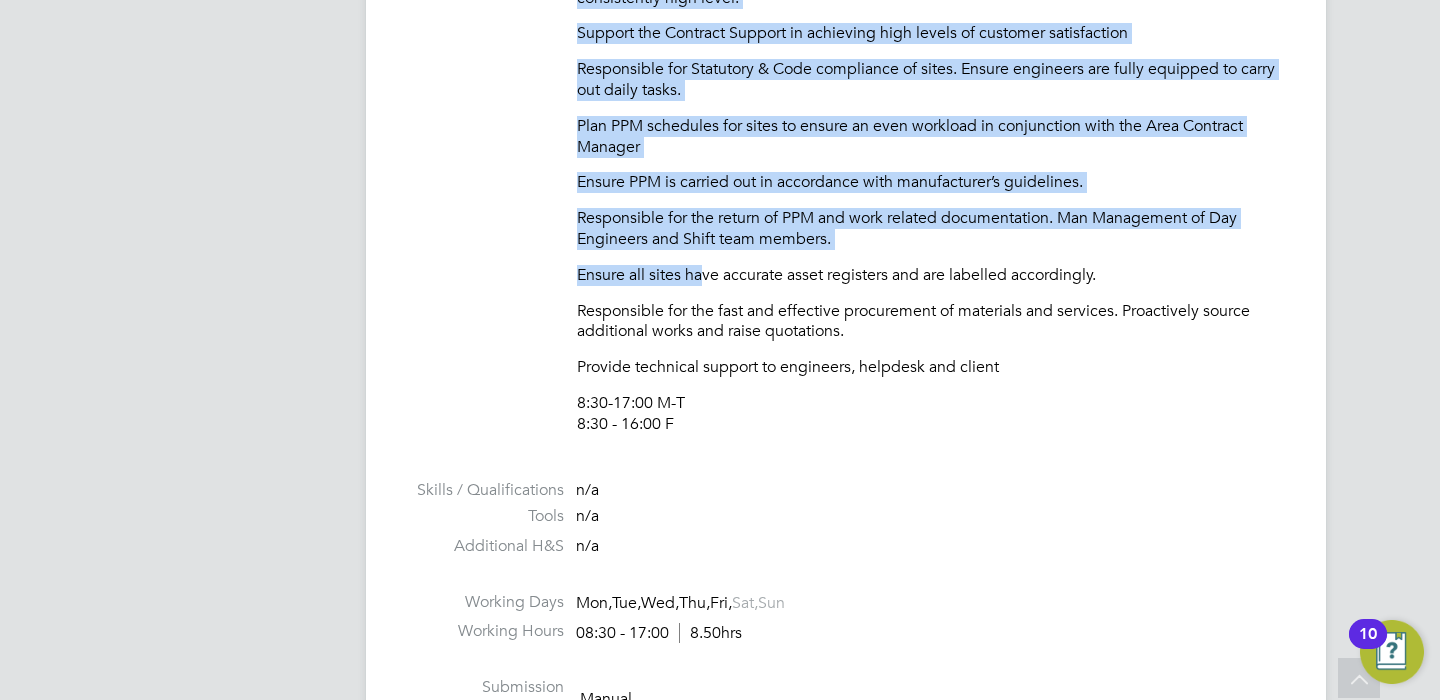 drag, startPoint x: 580, startPoint y: 173, endPoint x: 695, endPoint y: 423, distance: 275.18176 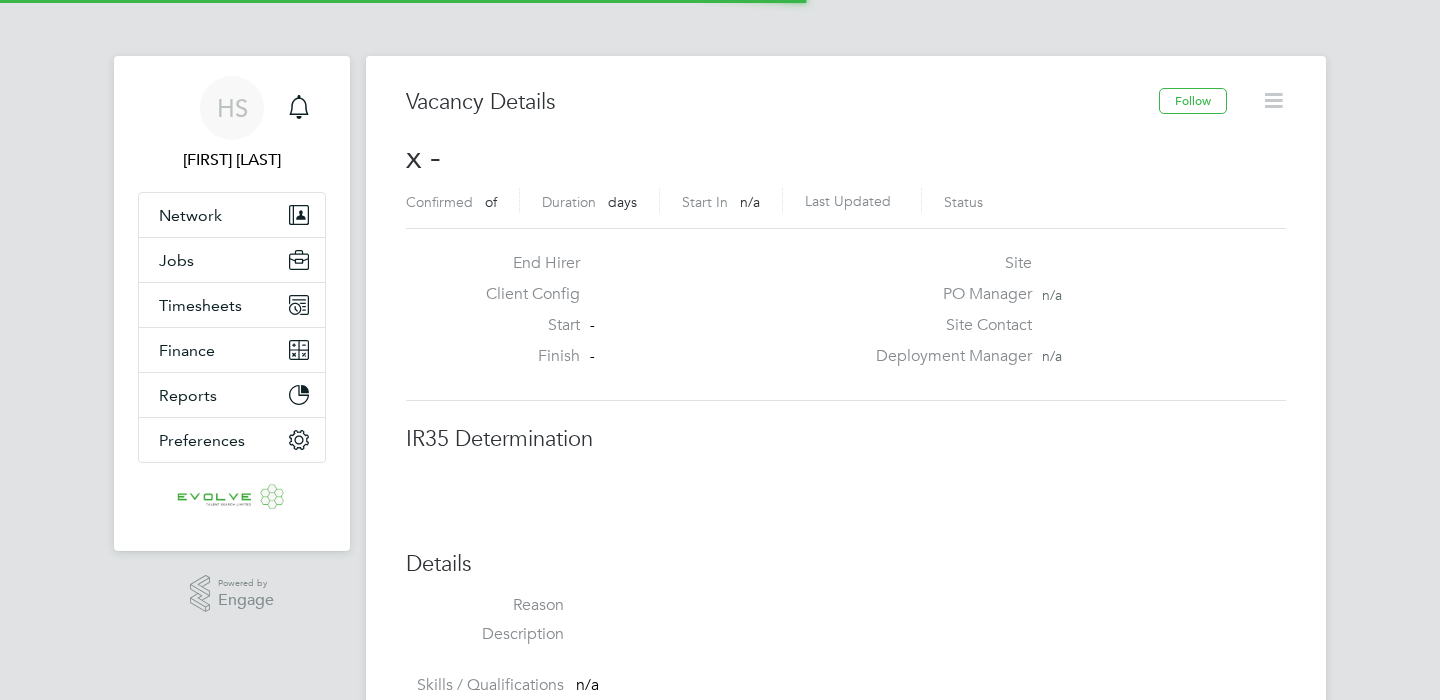 scroll, scrollTop: 0, scrollLeft: 0, axis: both 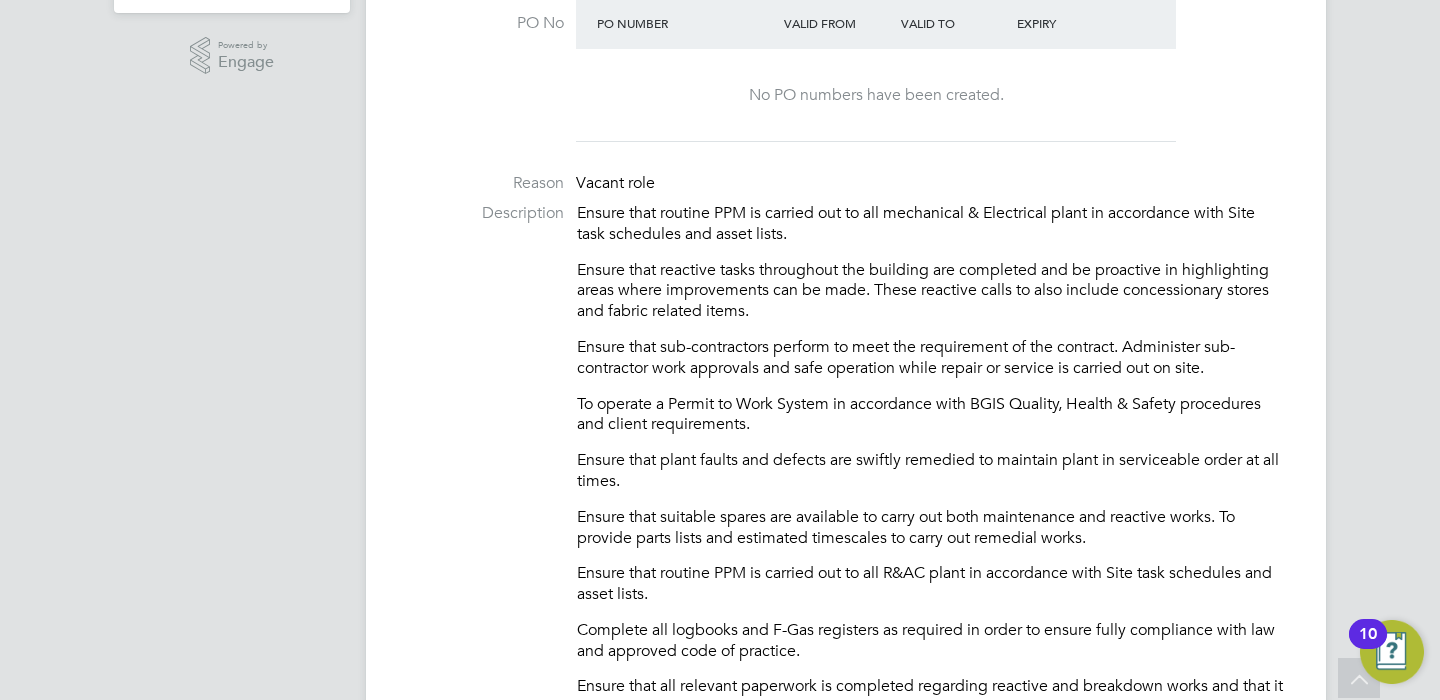 click on "Ensure that routine PPM is carried out to all mechanical & Electrical plant in accordance with Site task schedules and asset lists." 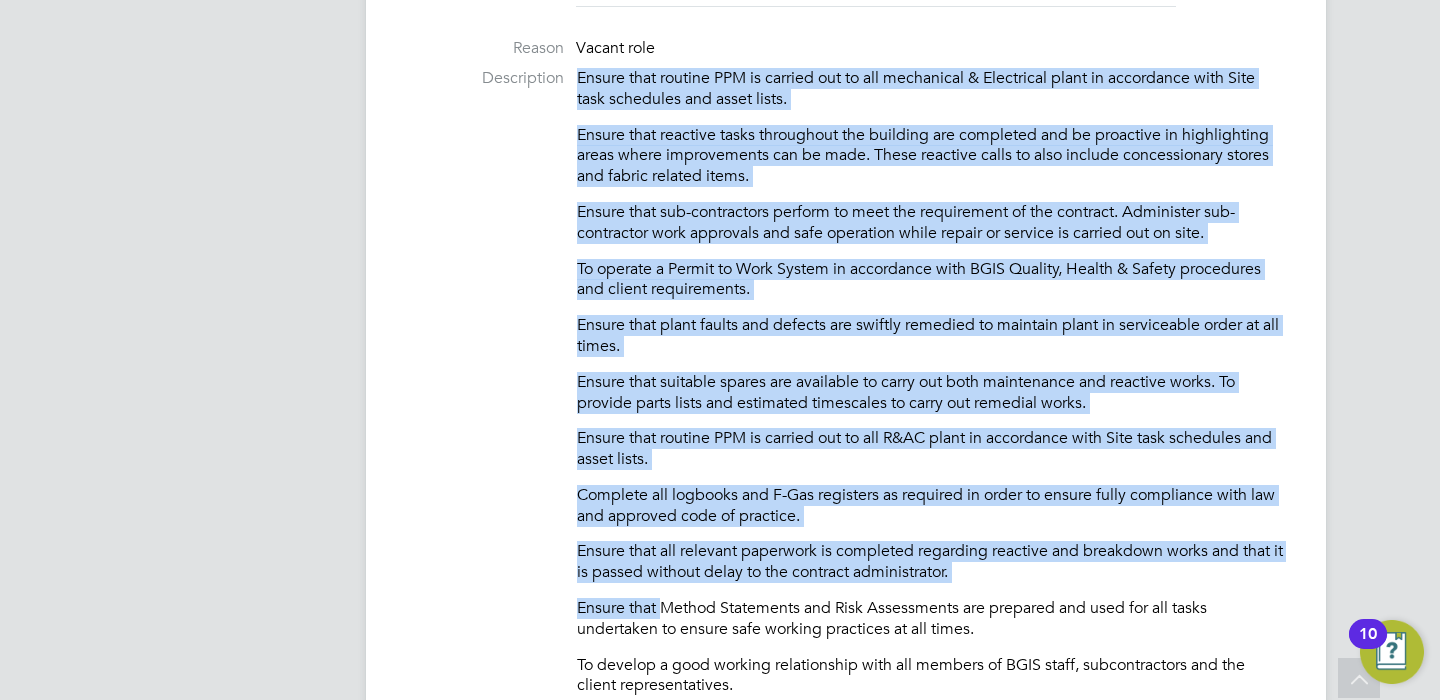 scroll, scrollTop: 994, scrollLeft: 0, axis: vertical 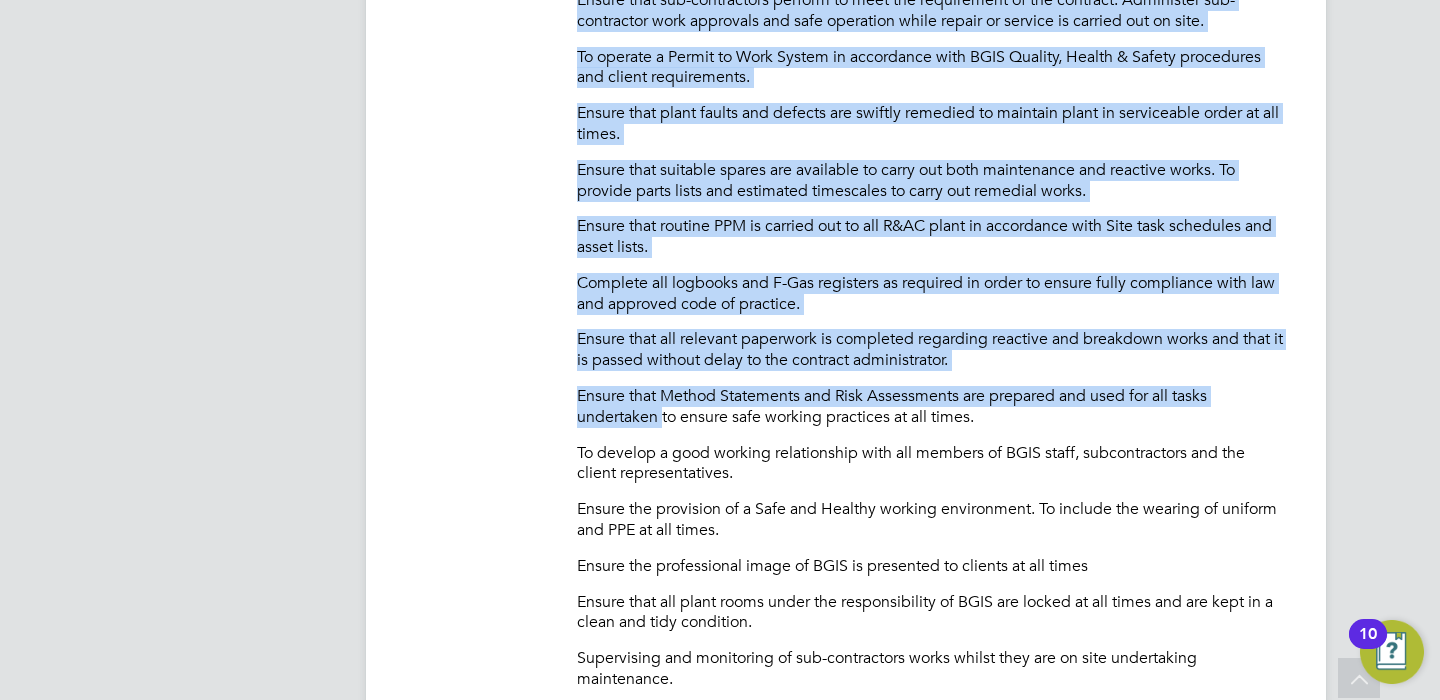 drag, startPoint x: 577, startPoint y: 207, endPoint x: 657, endPoint y: 410, distance: 218.19487 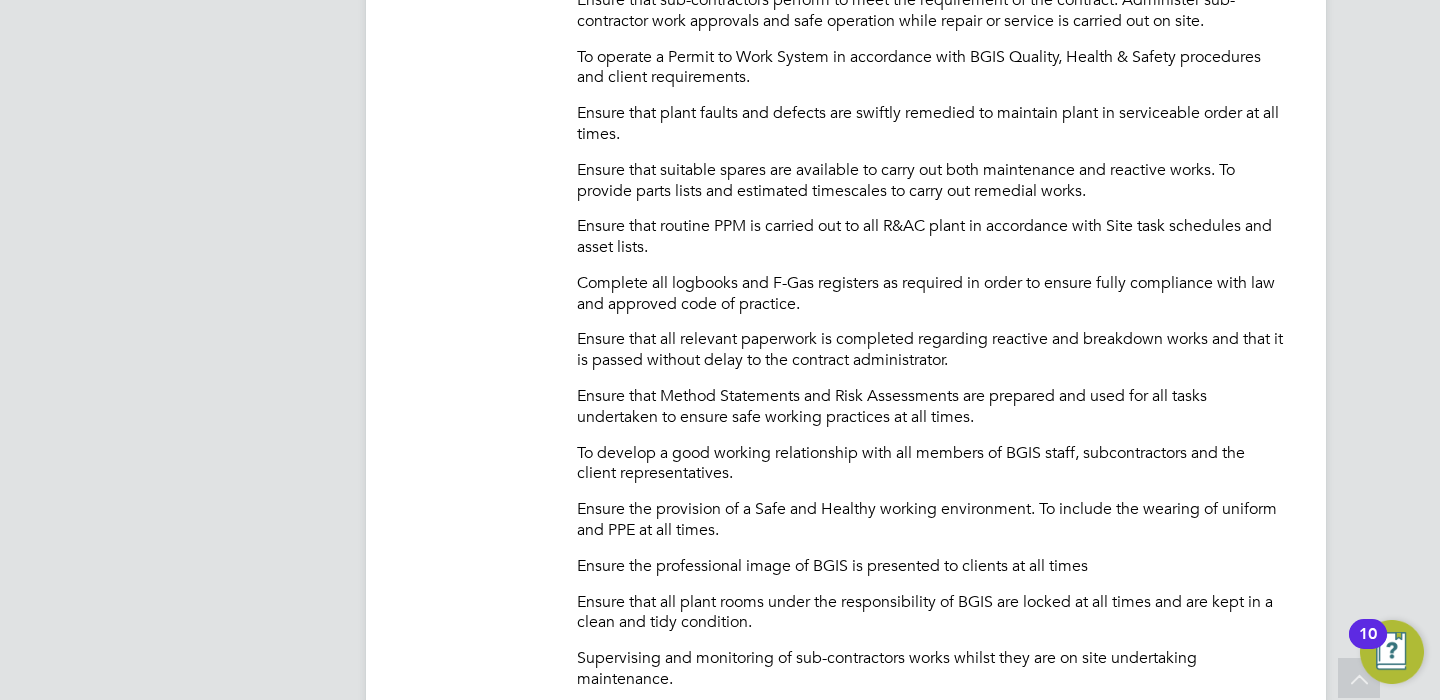 click on "Ensure that Method Statements and Risk Assessments are prepared and used for all tasks undertaken to ensure safe working practices at all times." 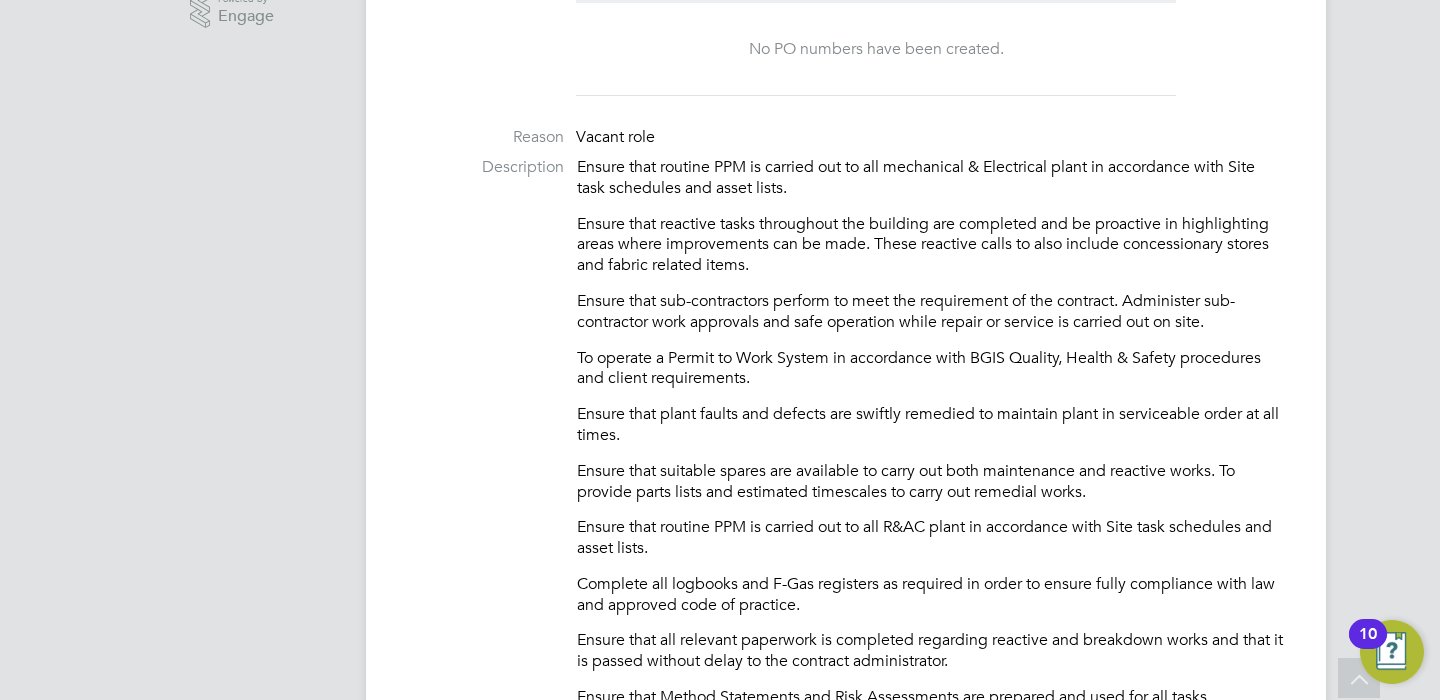 scroll, scrollTop: 563, scrollLeft: 0, axis: vertical 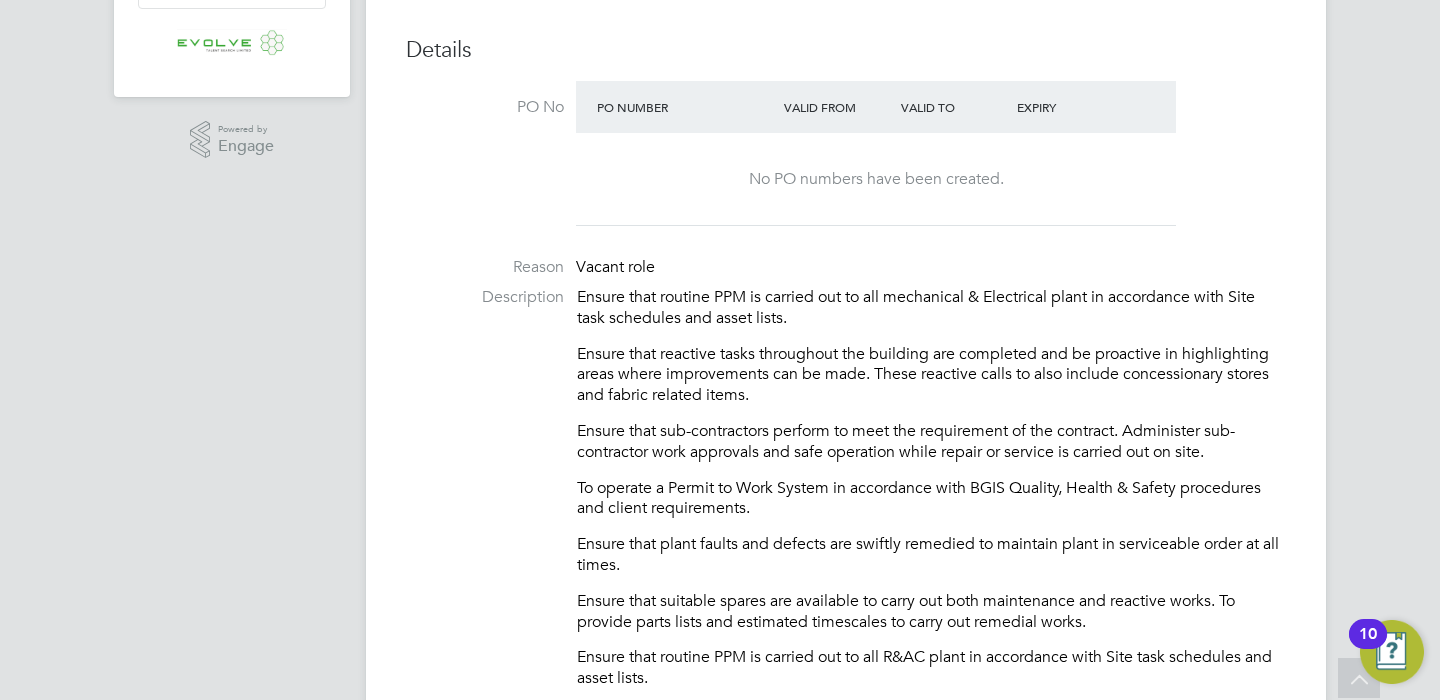 click on "Ensure that reactive tasks throughout the building are completed and be proactive in highlighting areas where improvements can be made. These reactive calls to also include concessionary stores and fabric related items." 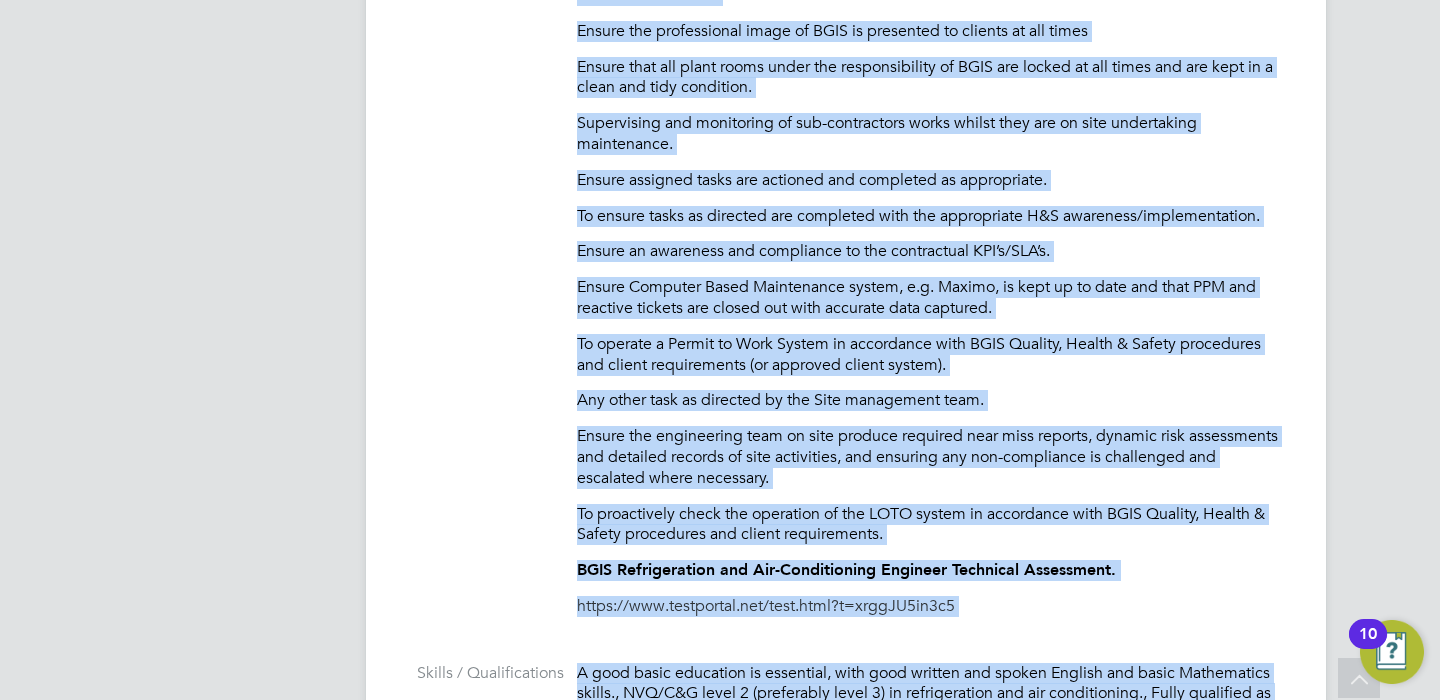 scroll, scrollTop: 2002, scrollLeft: 0, axis: vertical 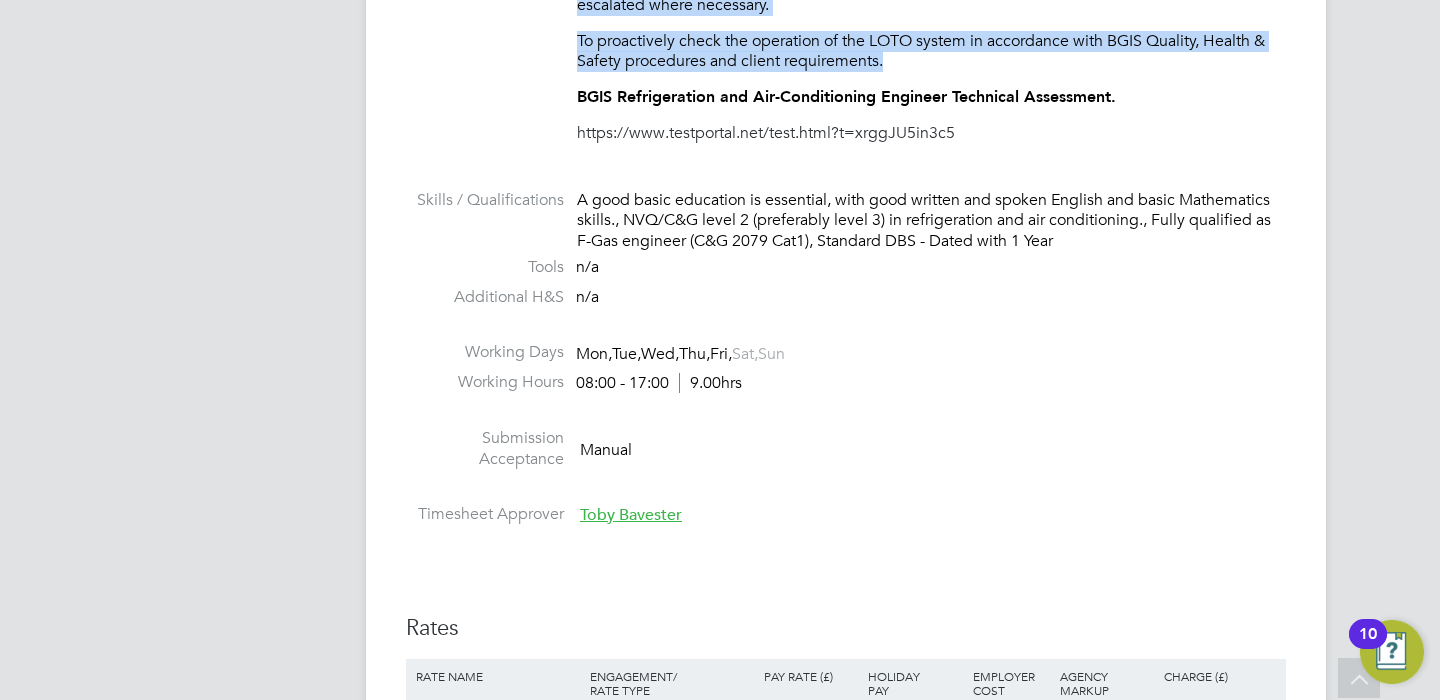 drag, startPoint x: 580, startPoint y: 353, endPoint x: 926, endPoint y: 60, distance: 453.39276 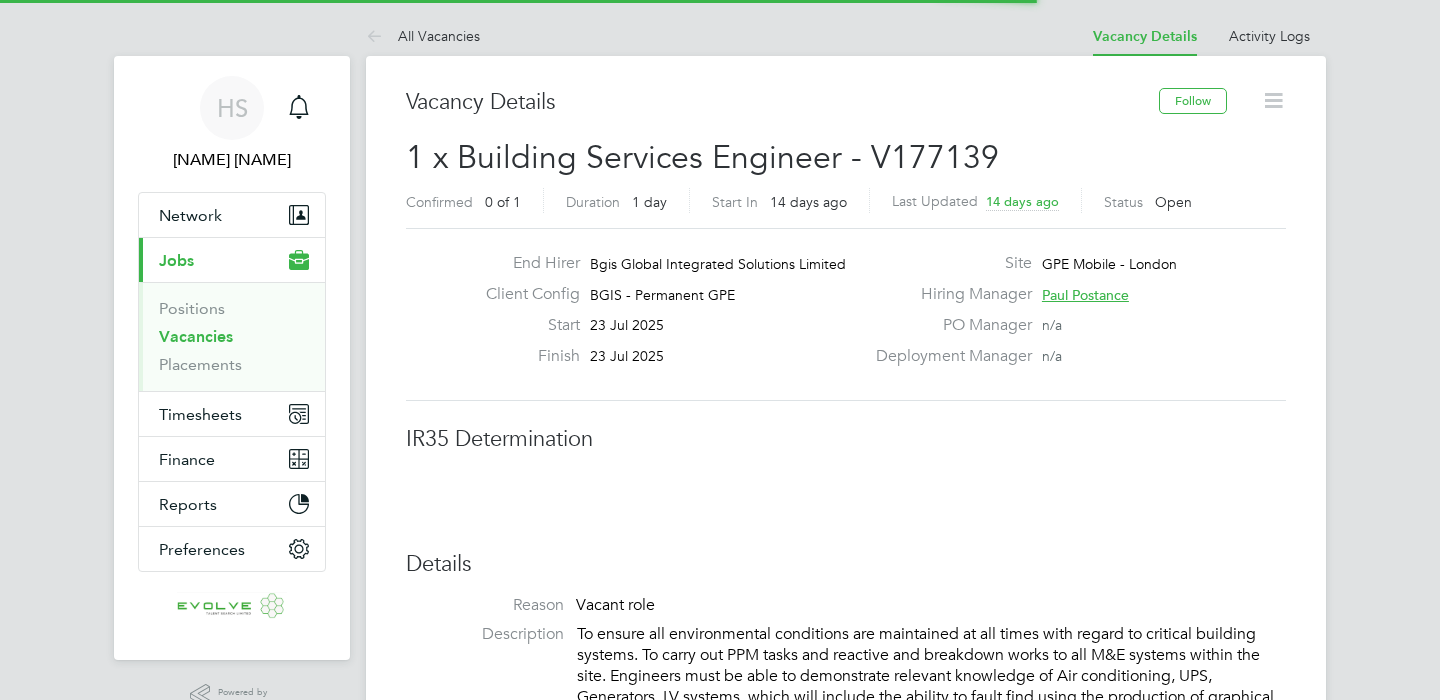 scroll, scrollTop: 0, scrollLeft: 0, axis: both 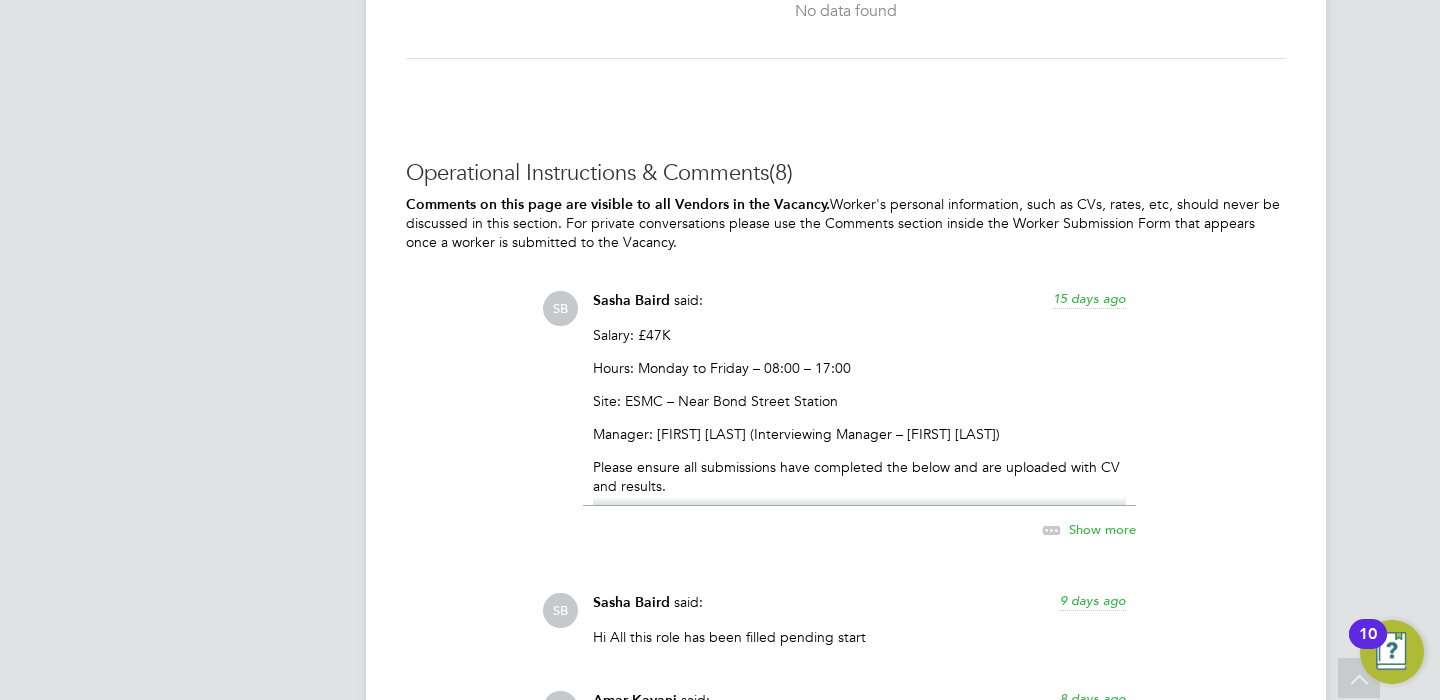 click on "Show more" 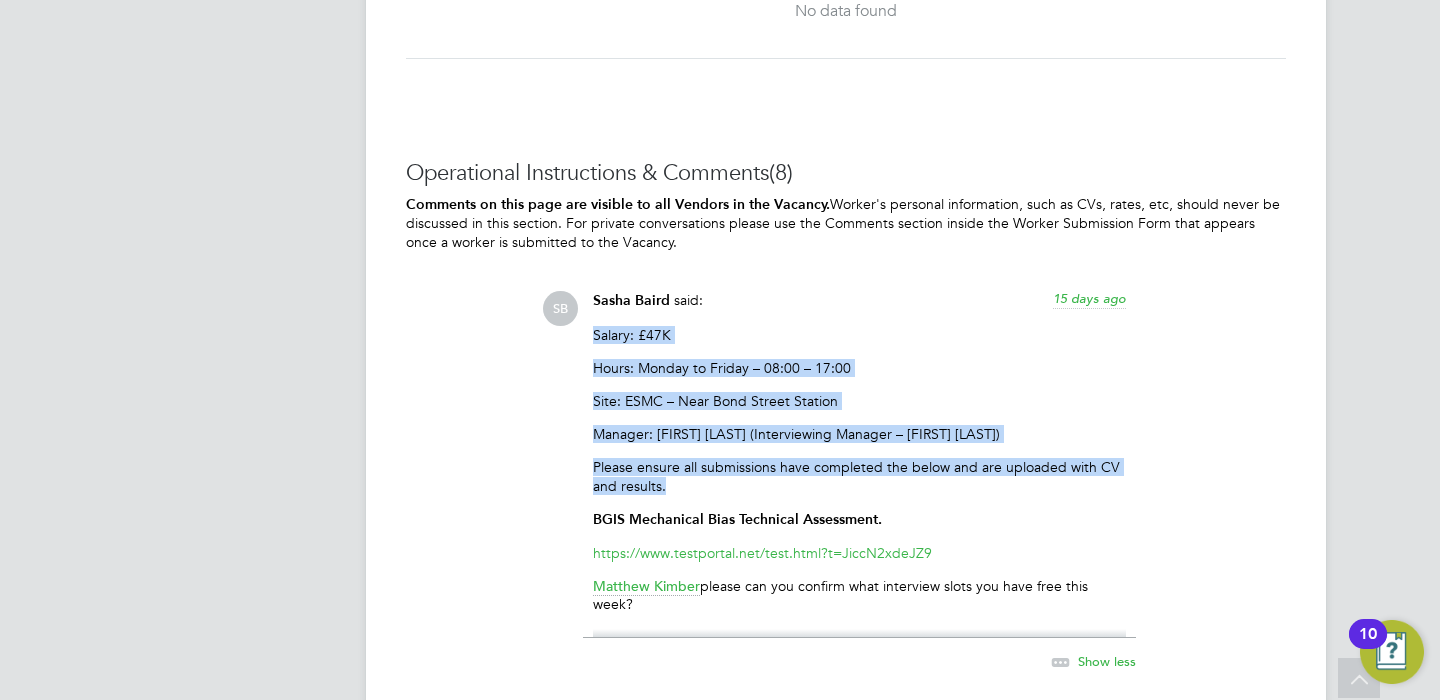 drag, startPoint x: 673, startPoint y: 498, endPoint x: 570, endPoint y: 360, distance: 172.20047 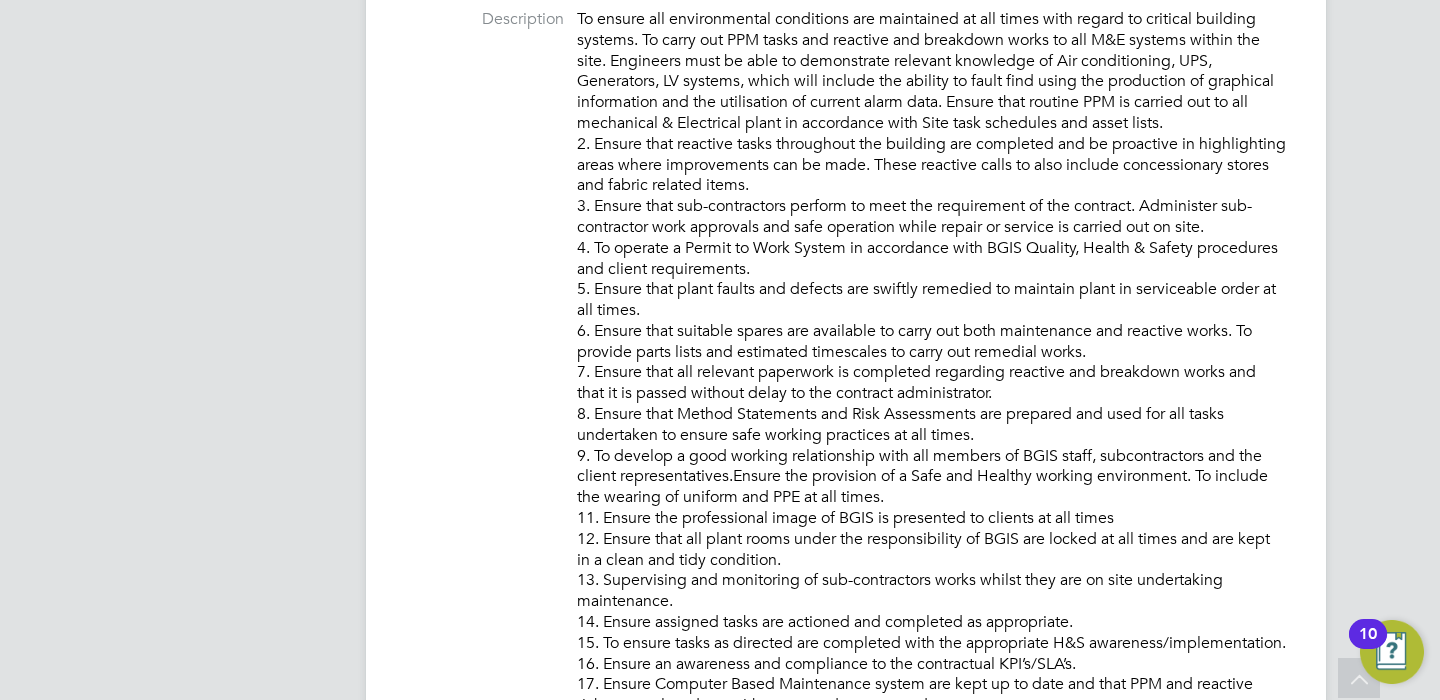 scroll, scrollTop: 403, scrollLeft: 0, axis: vertical 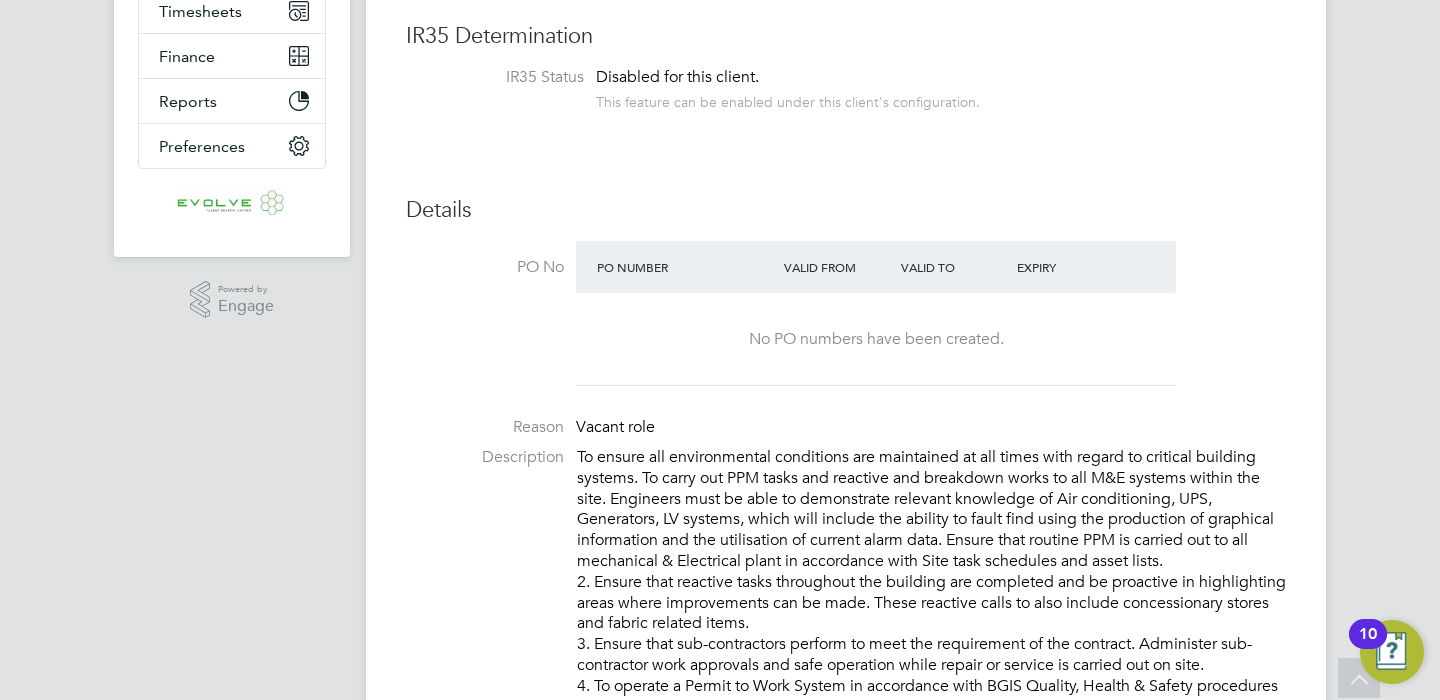 click on "Reason   Vacant role" 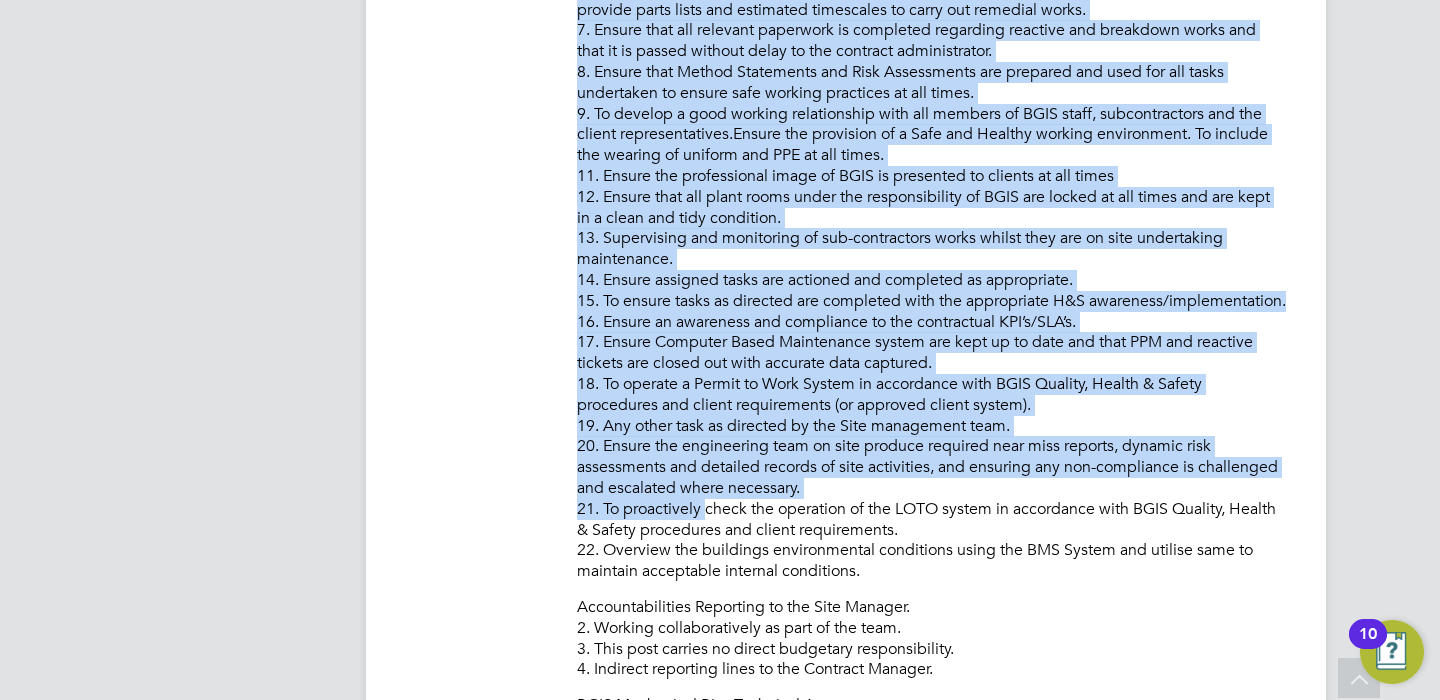 scroll, scrollTop: 1592, scrollLeft: 0, axis: vertical 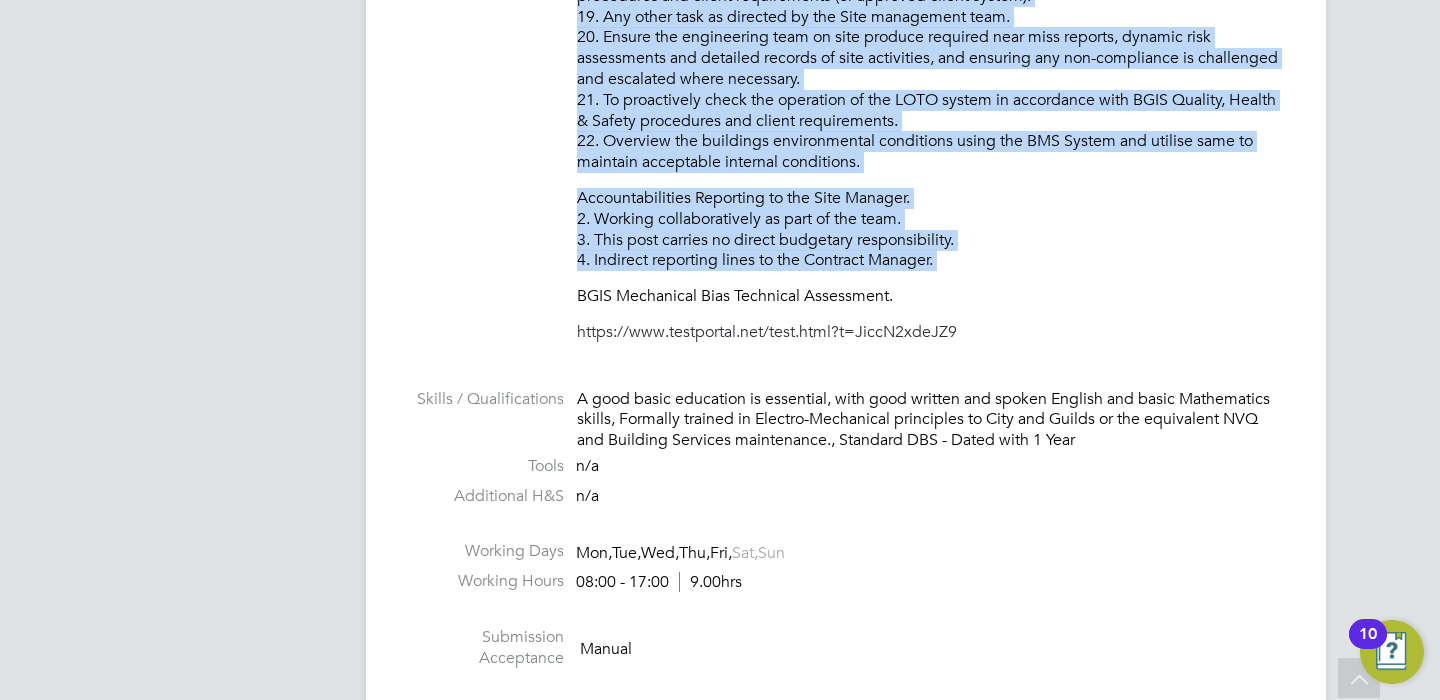 drag, startPoint x: 578, startPoint y: 451, endPoint x: 955, endPoint y: 297, distance: 407.24072 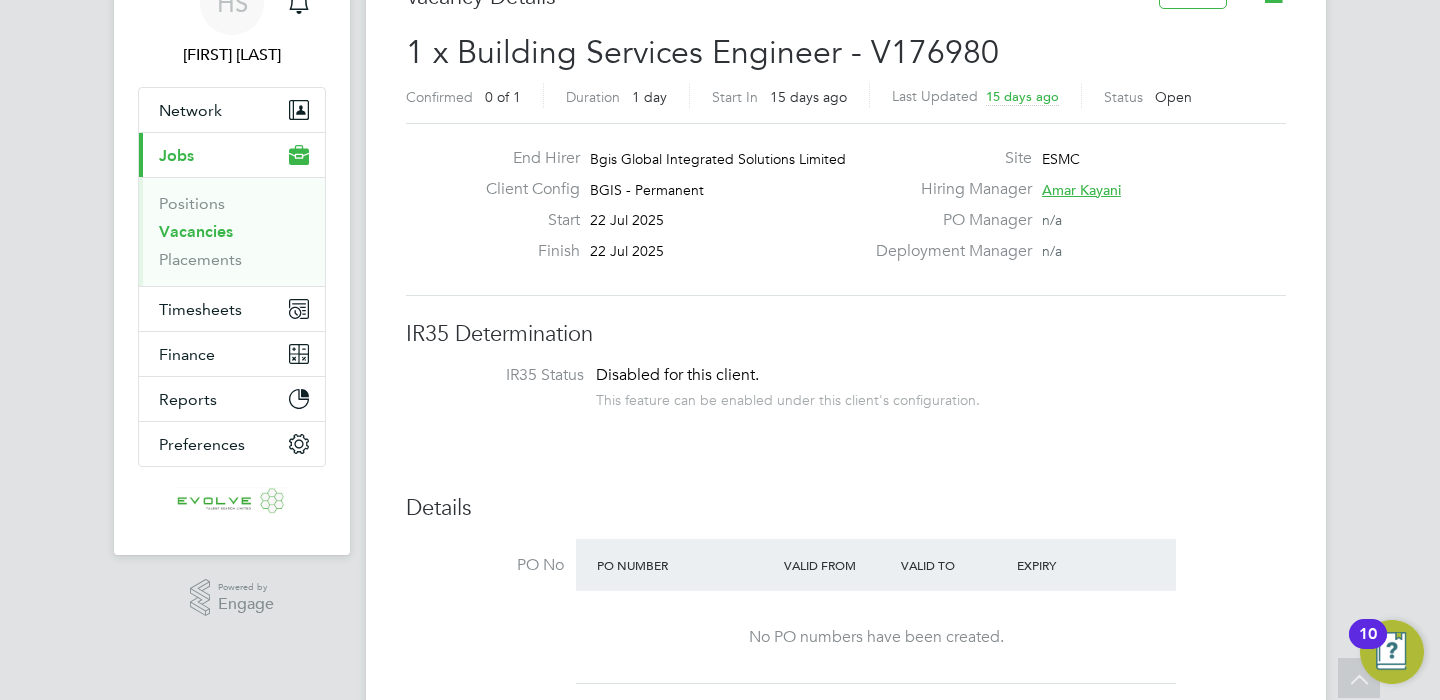scroll, scrollTop: 0, scrollLeft: 0, axis: both 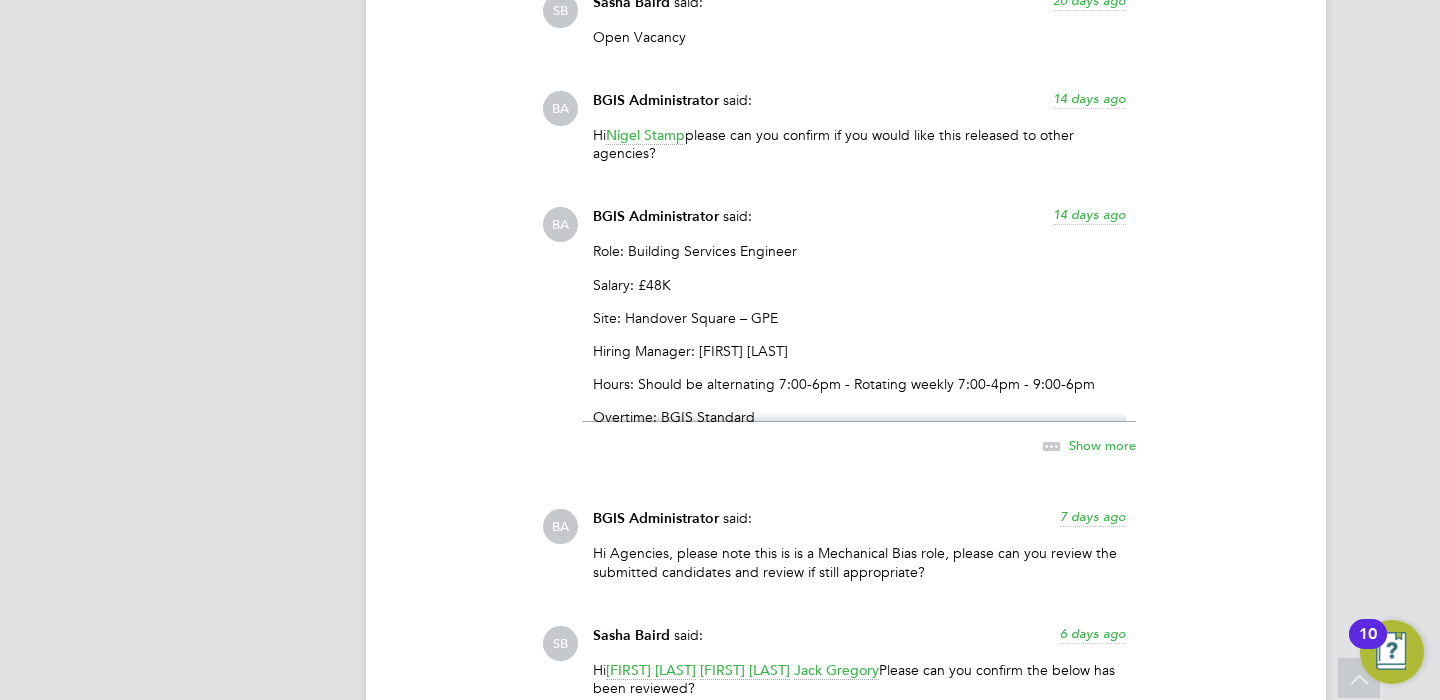 click on "Show more" 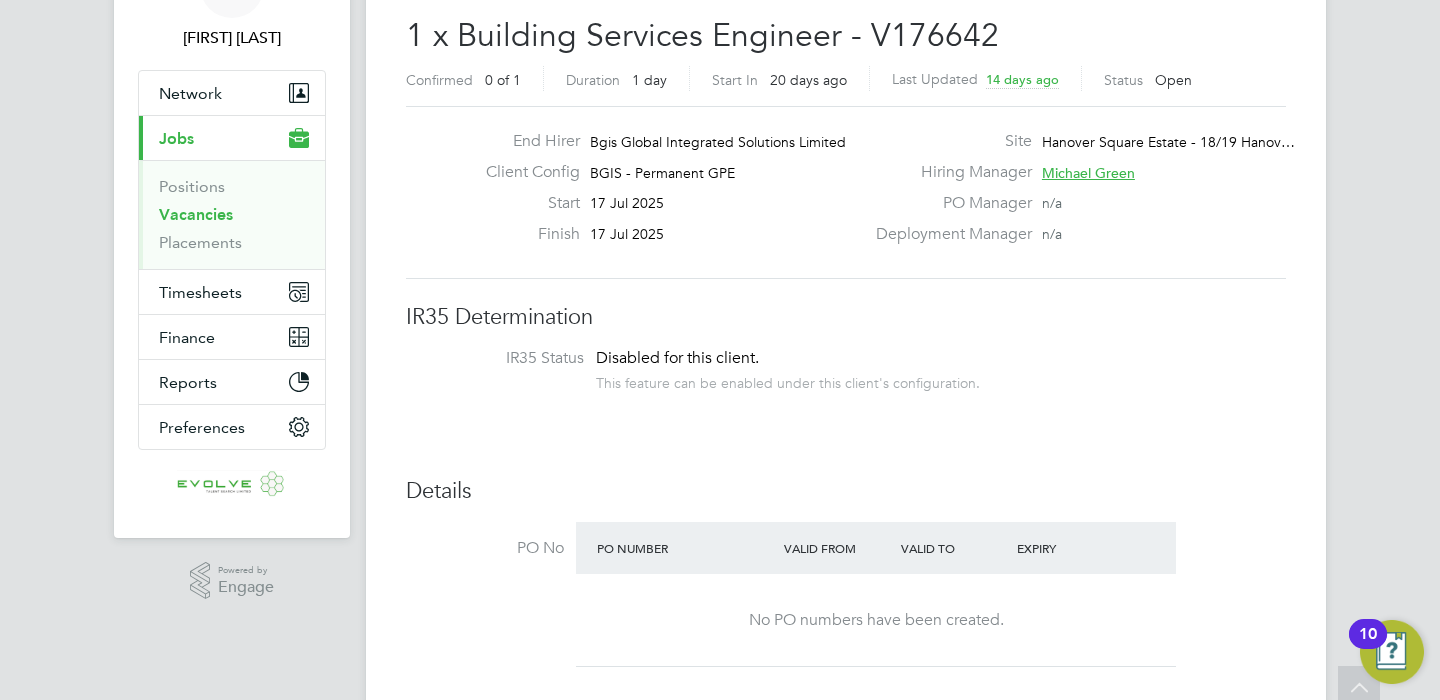 scroll, scrollTop: 17, scrollLeft: 0, axis: vertical 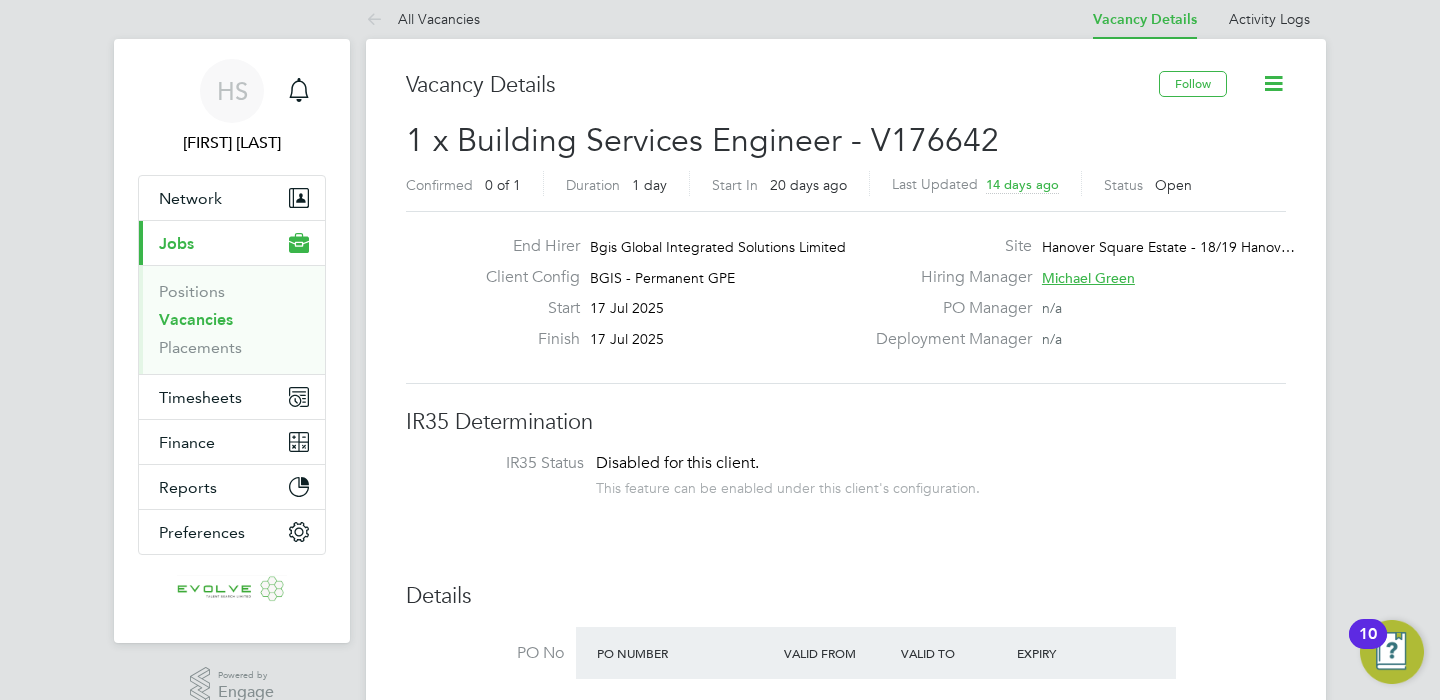 click on "Michael Green" 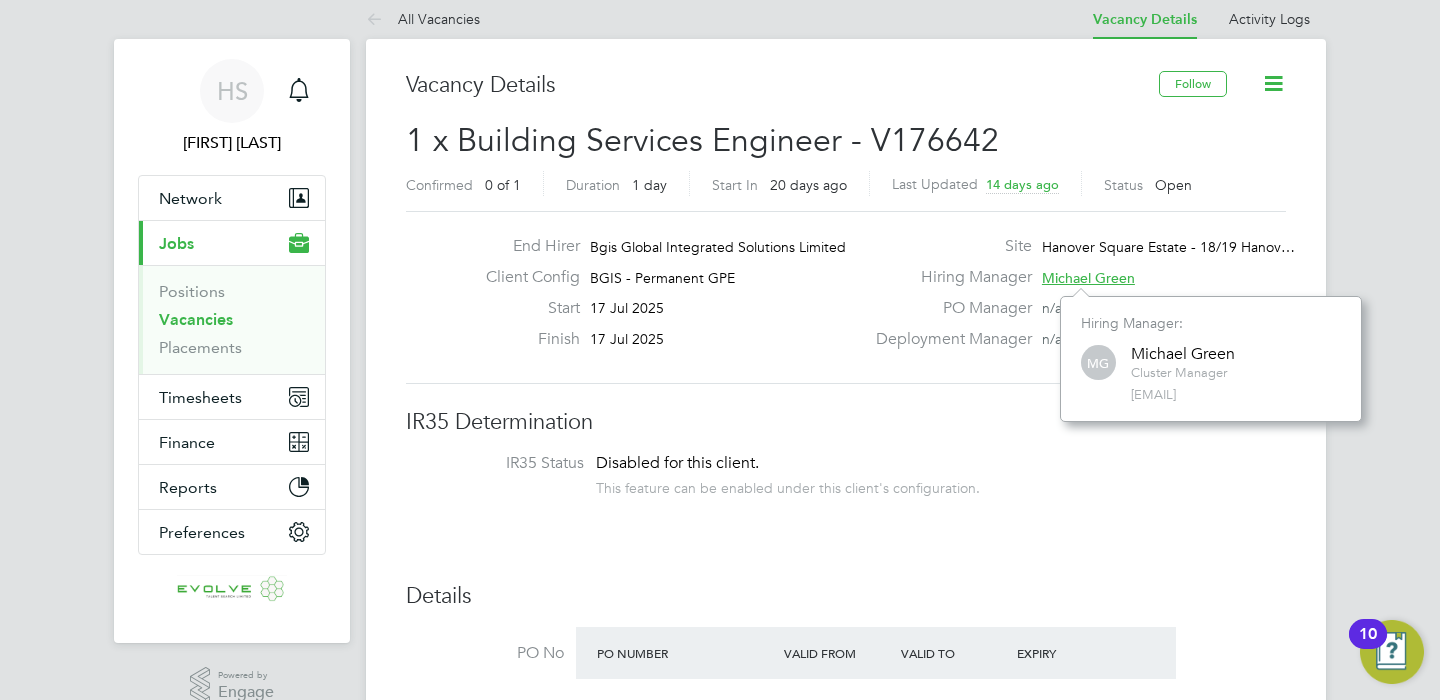 scroll, scrollTop: 10, scrollLeft: 10, axis: both 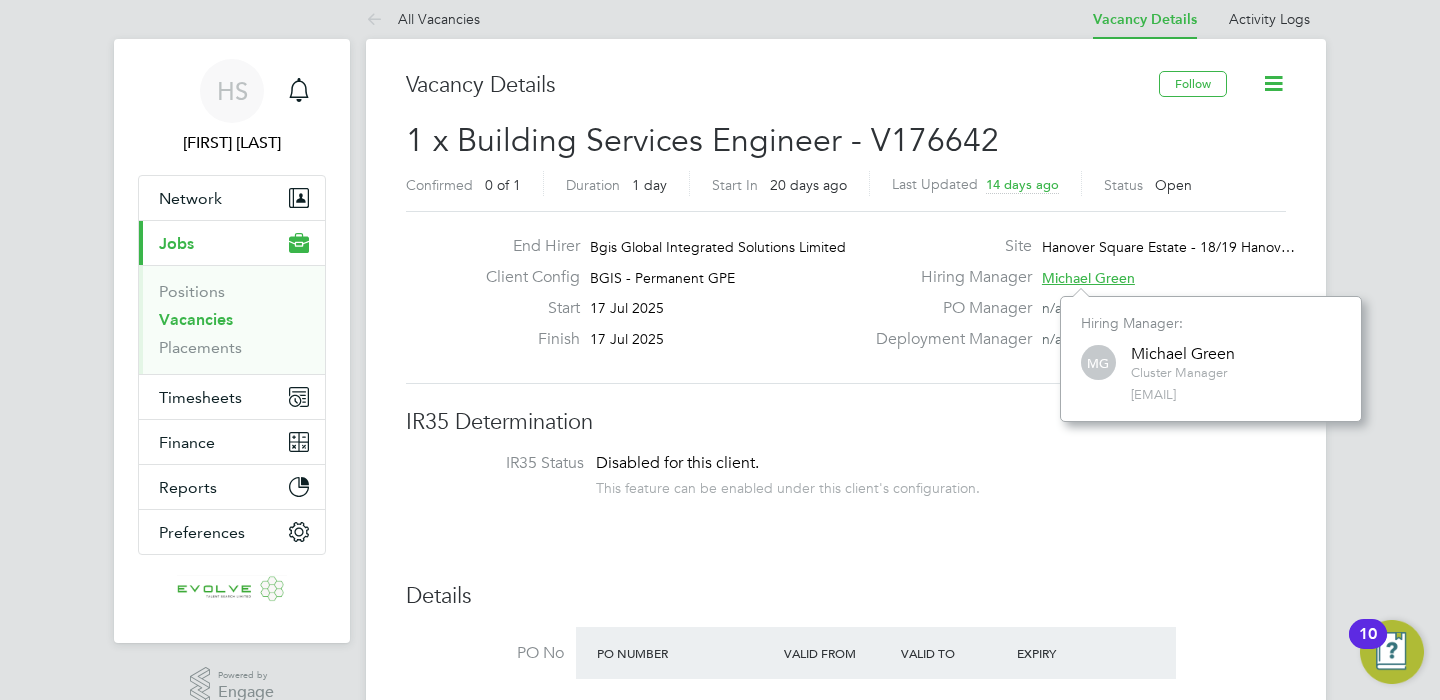 click on "Finish 17 Jul 2025" 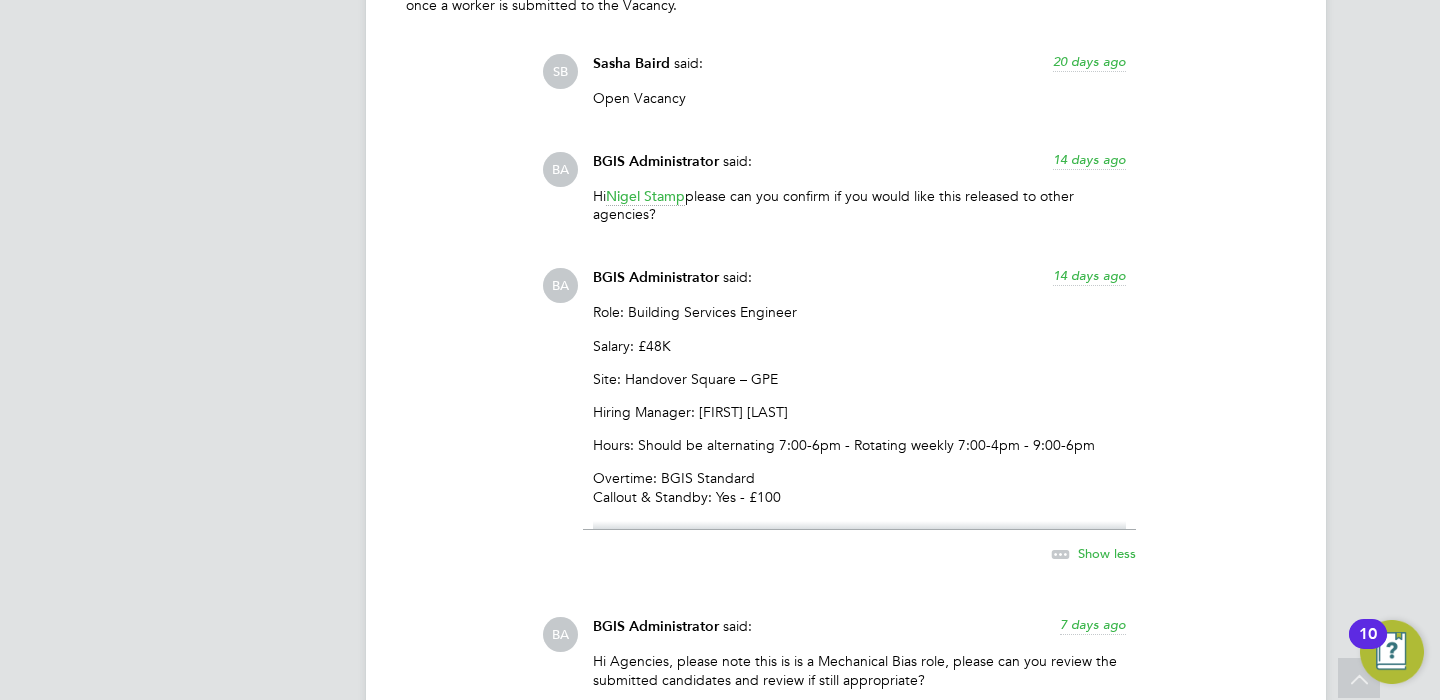 scroll, scrollTop: 3418, scrollLeft: 0, axis: vertical 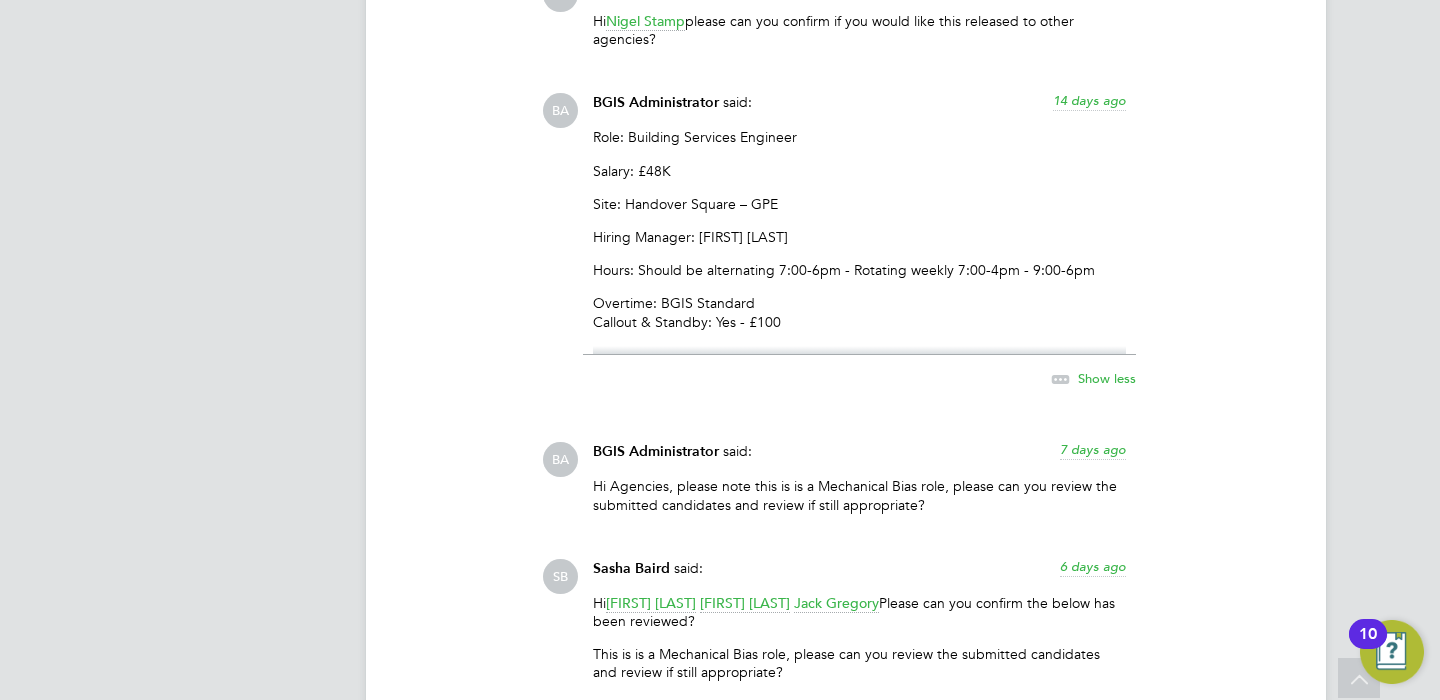 click on "Overtime: BGIS Standard
Callout & Standby: Yes - £100" 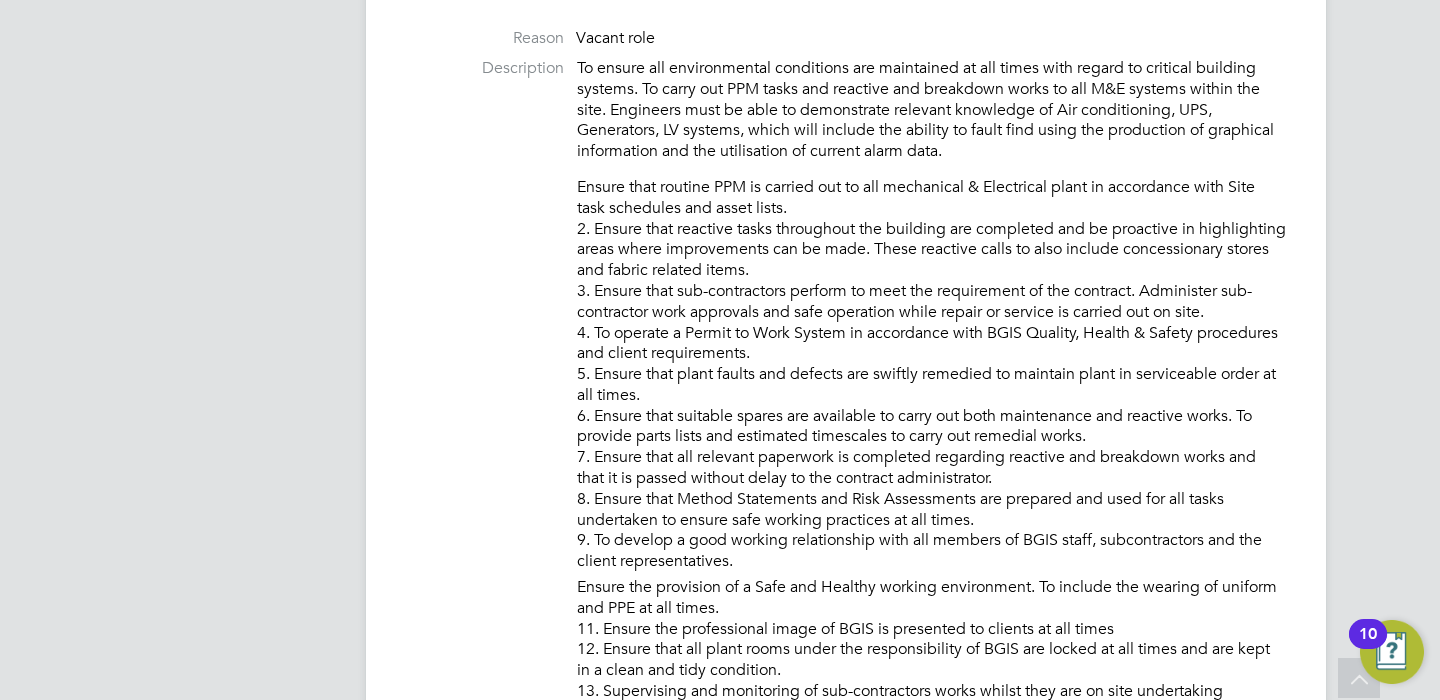 scroll, scrollTop: 791, scrollLeft: 0, axis: vertical 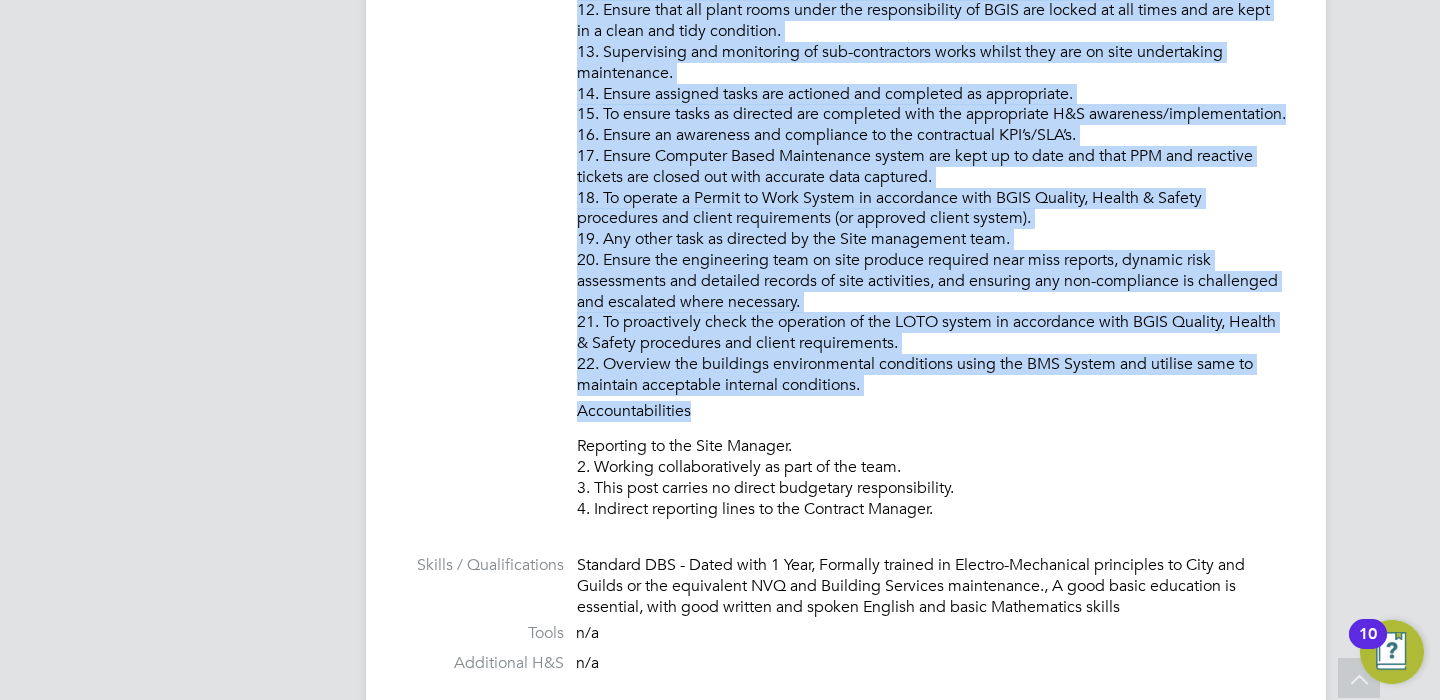 drag, startPoint x: 580, startPoint y: 186, endPoint x: 740, endPoint y: 422, distance: 285.12454 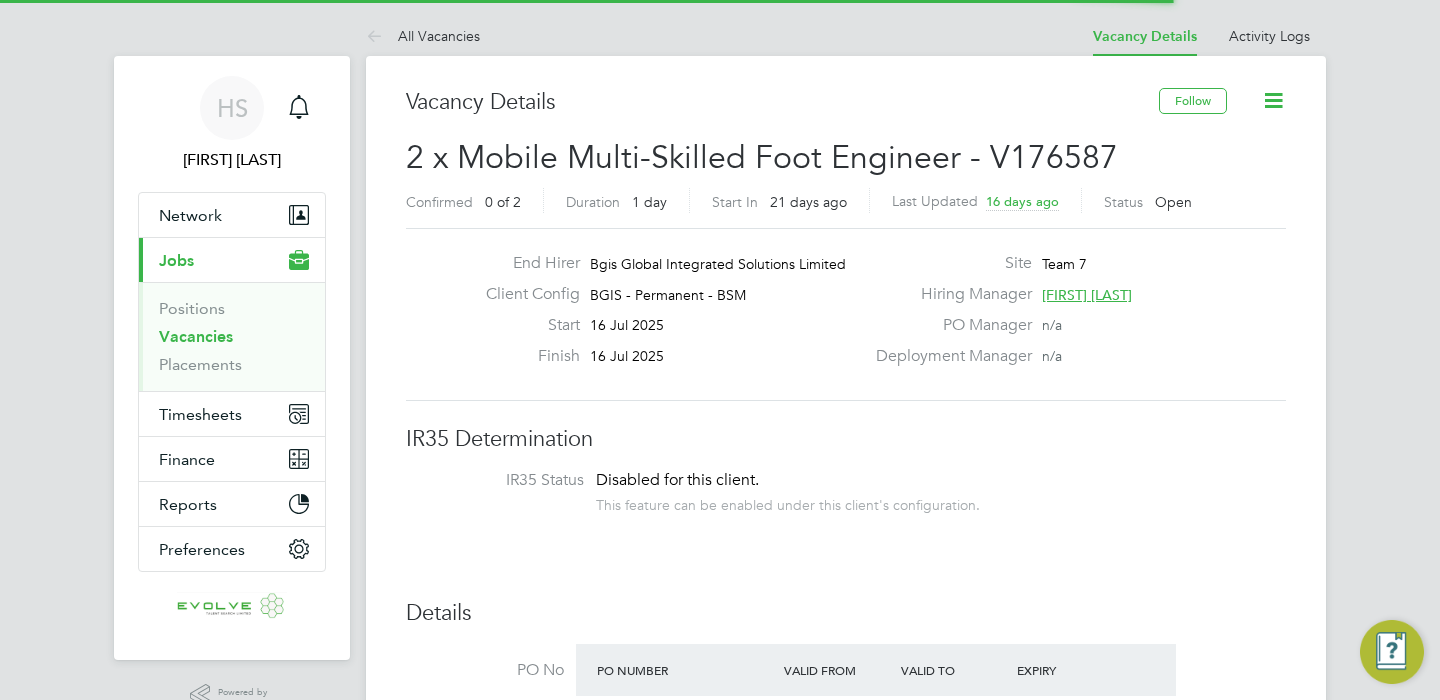 scroll, scrollTop: 0, scrollLeft: 0, axis: both 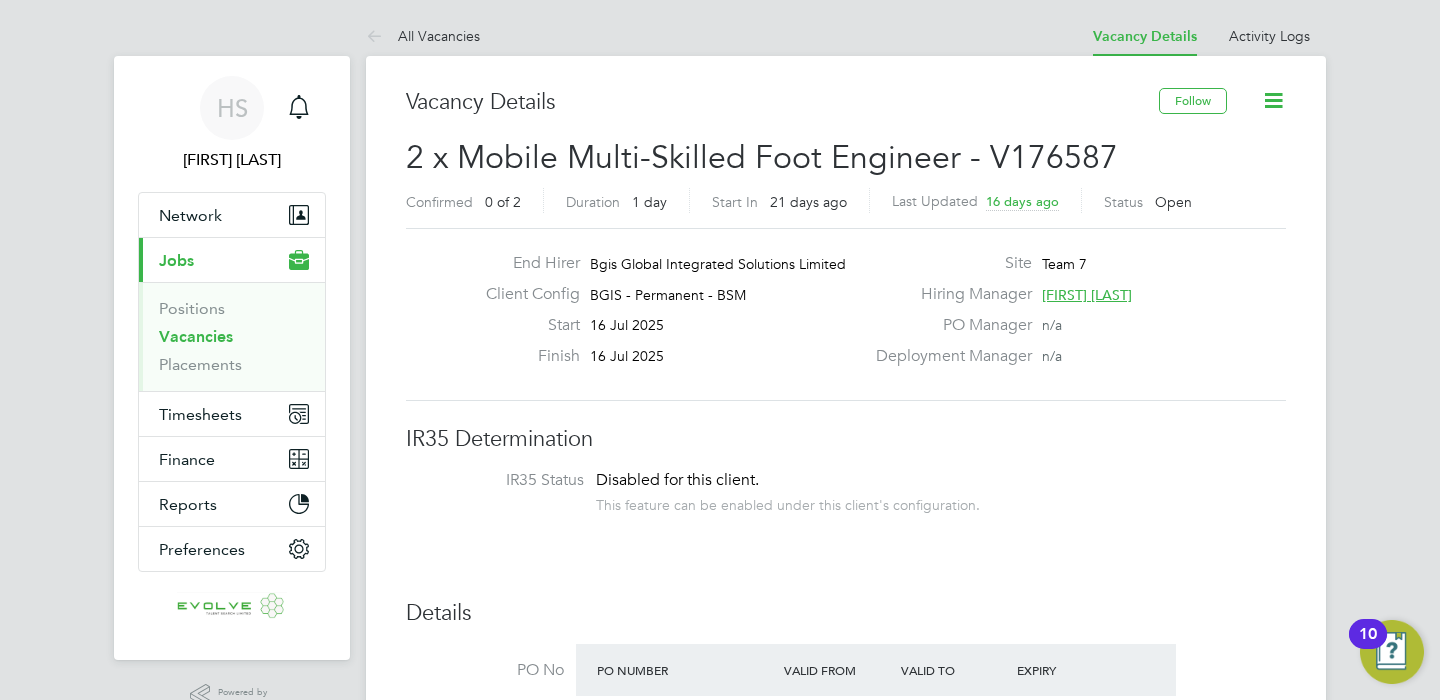 click on "[FIRST] [LAST]" 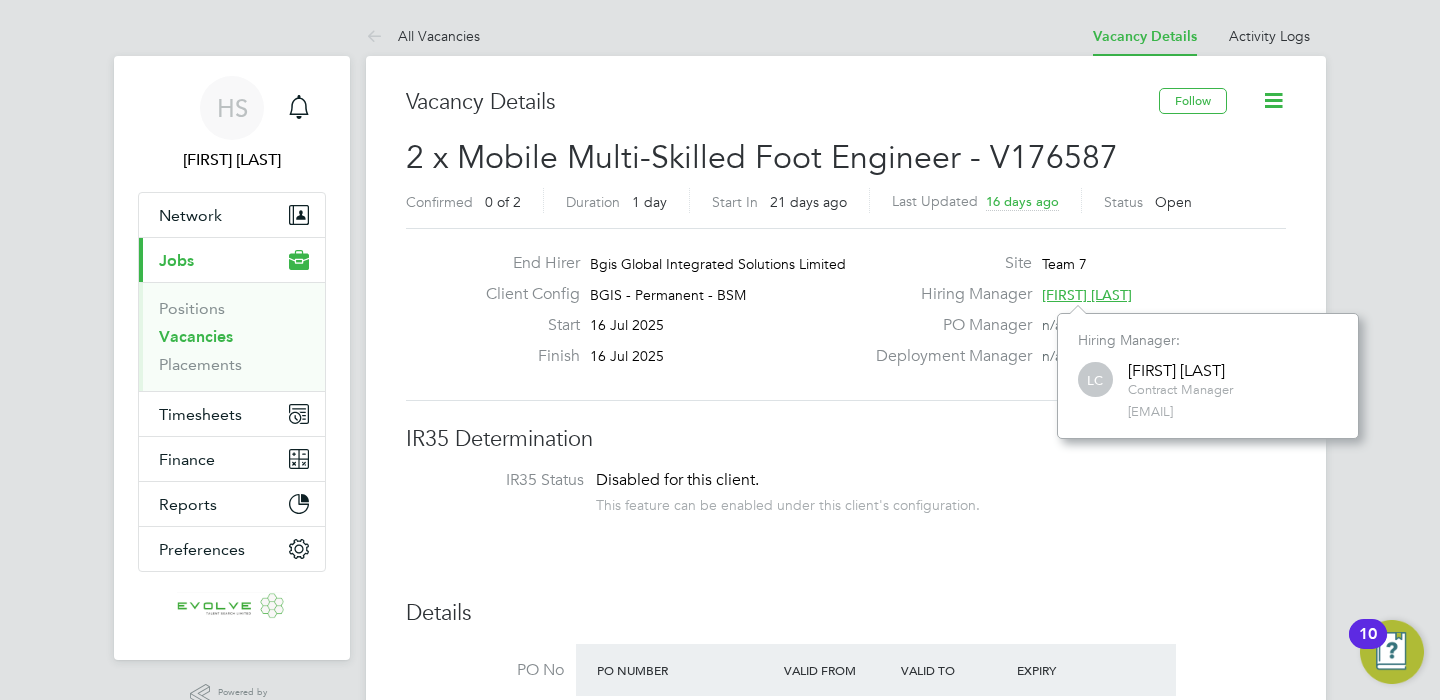 click on "[EMAIL]" 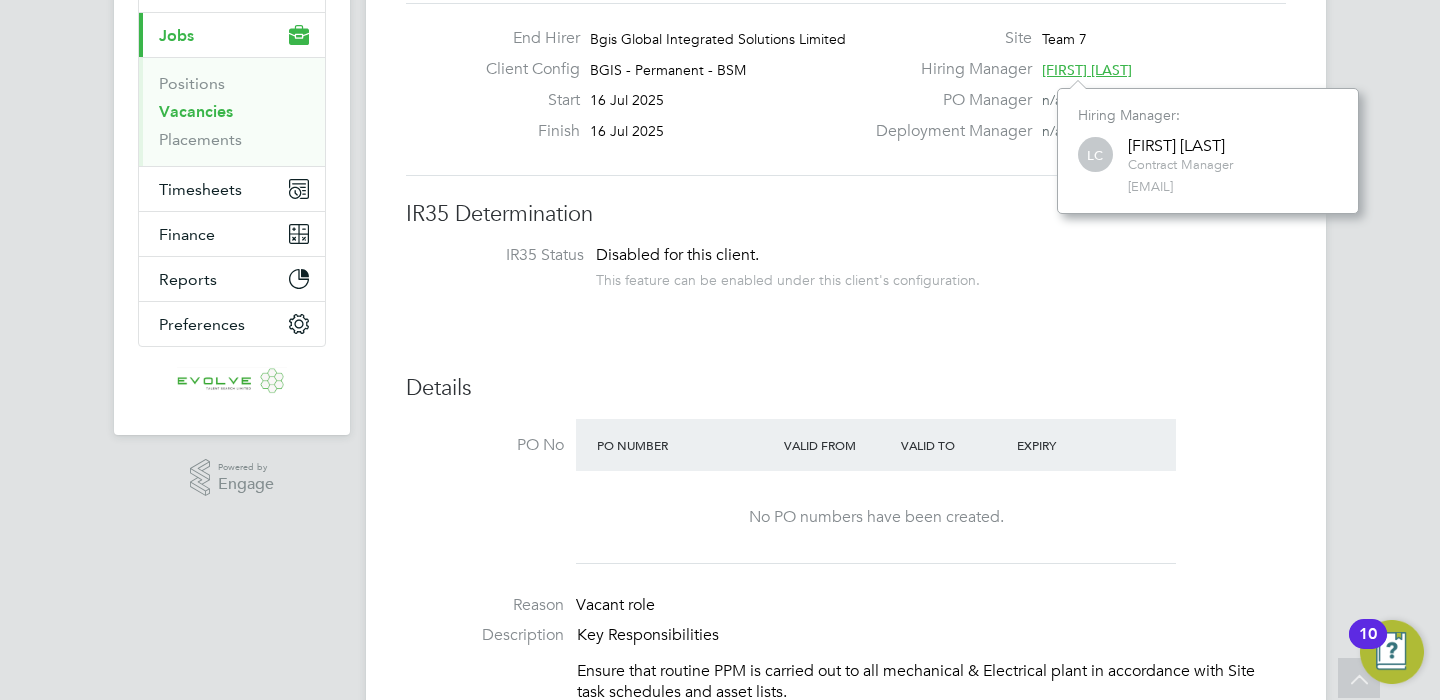 scroll, scrollTop: 0, scrollLeft: 0, axis: both 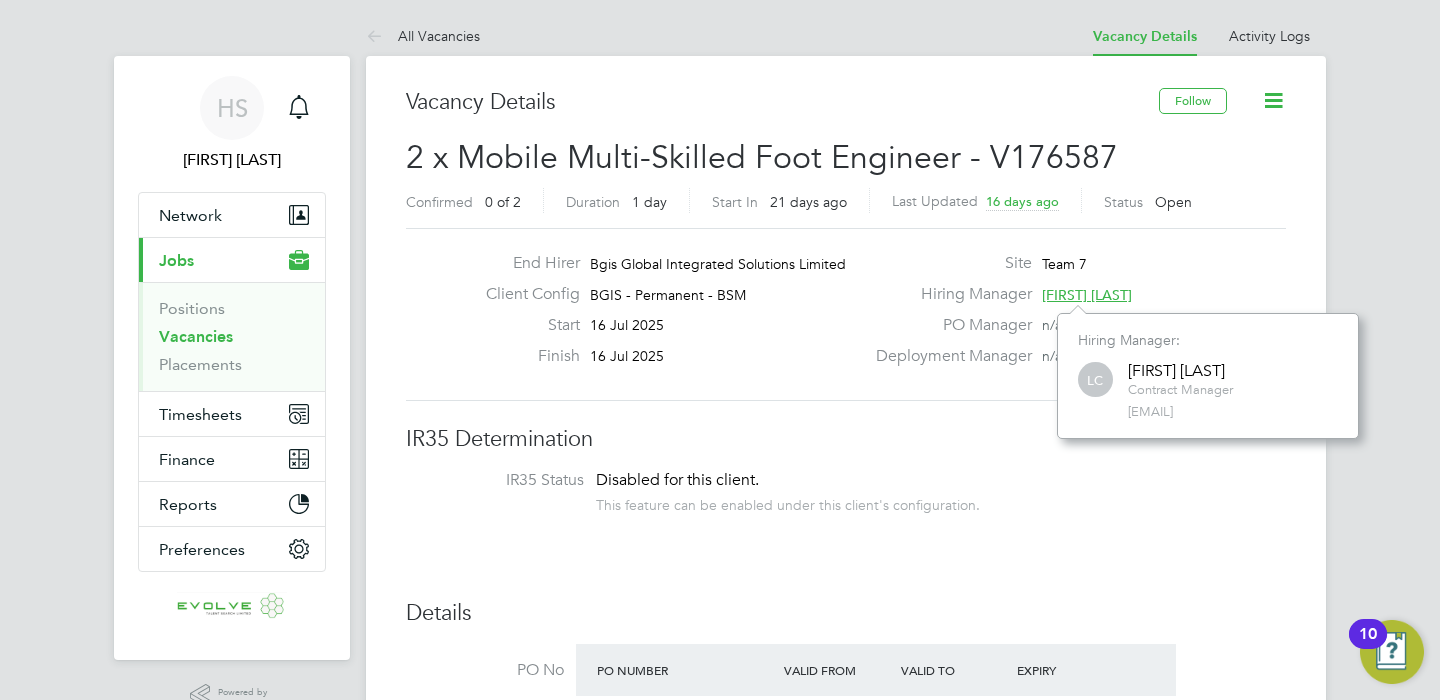 copy on "lewis.cannon@bgis.com" 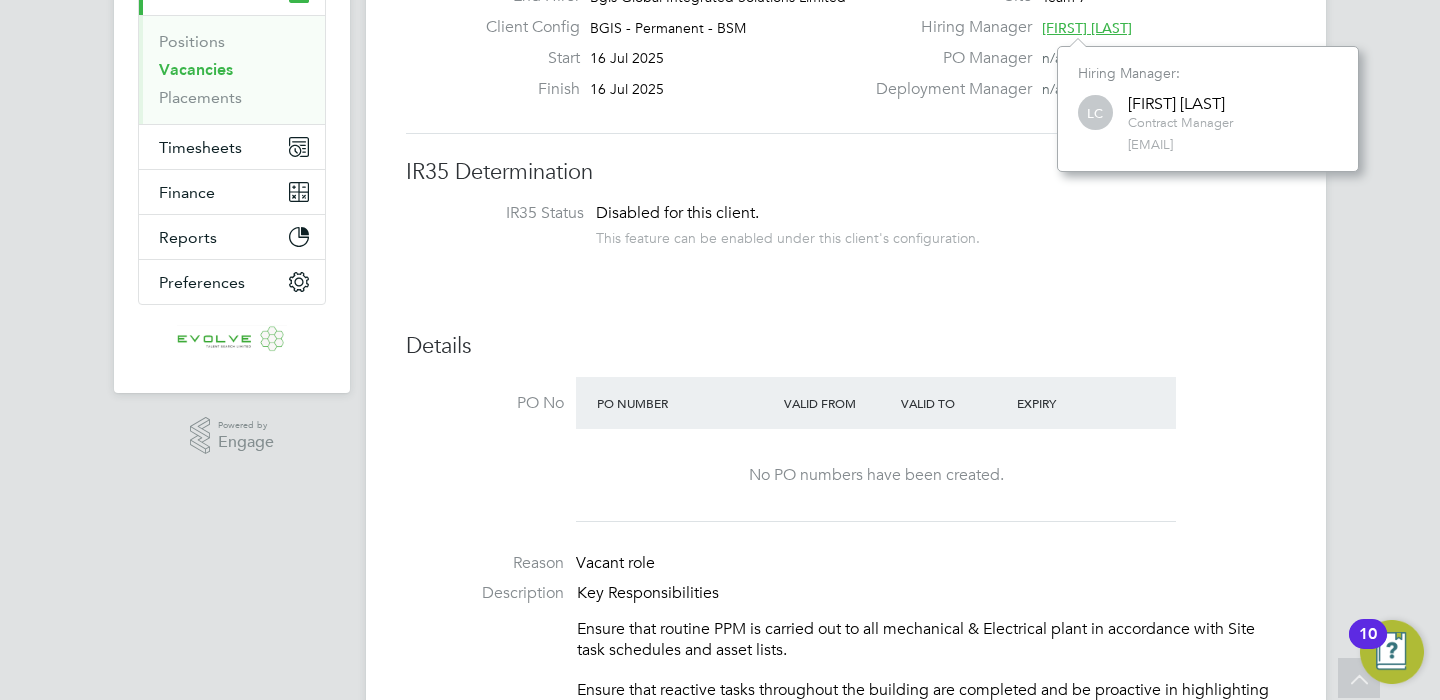 scroll, scrollTop: 103, scrollLeft: 0, axis: vertical 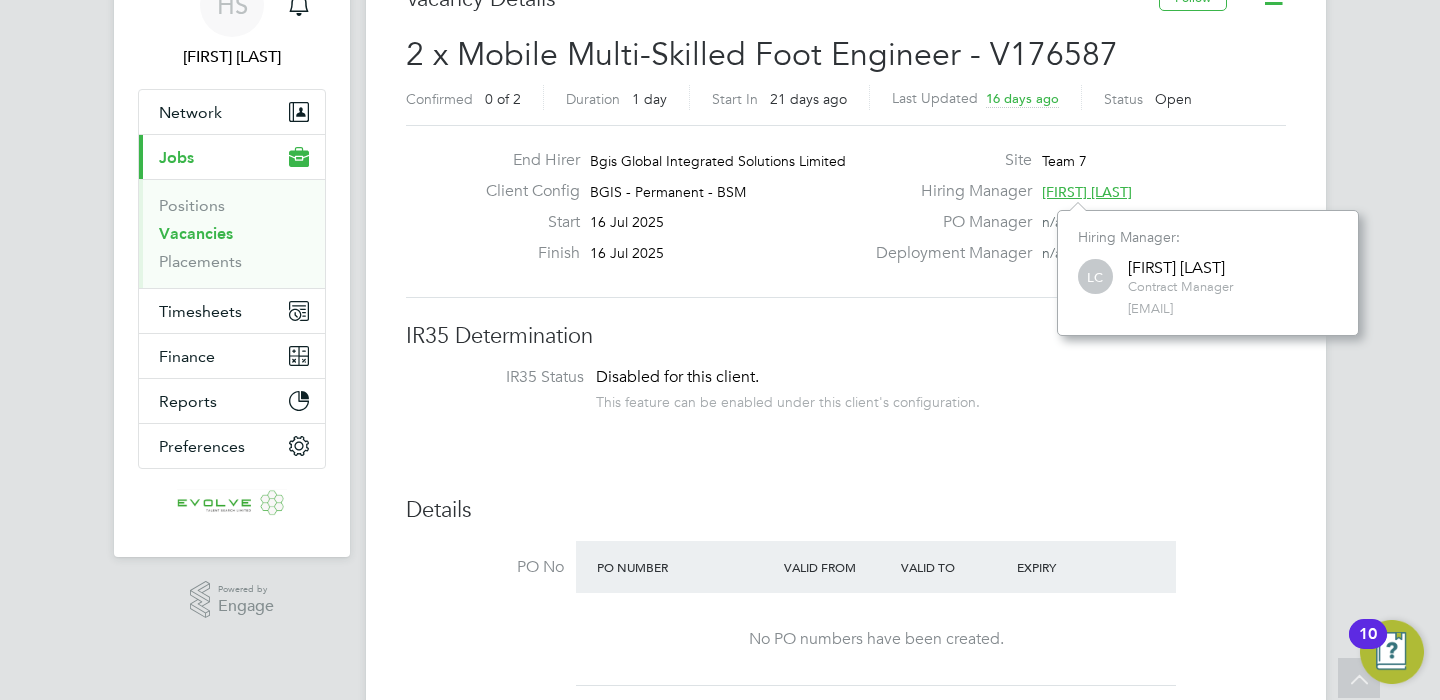 click on "This feature can be enabled under this client's configuration." at bounding box center (788, 399) 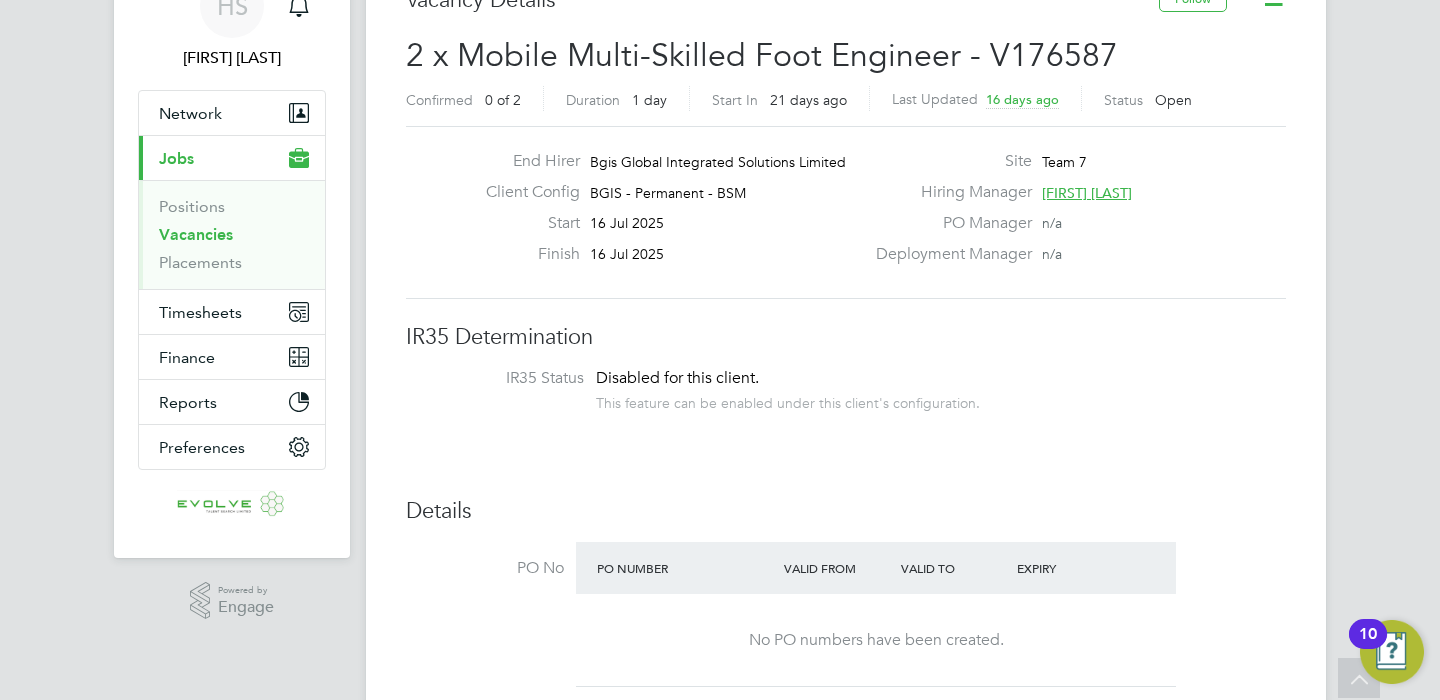 scroll, scrollTop: 0, scrollLeft: 0, axis: both 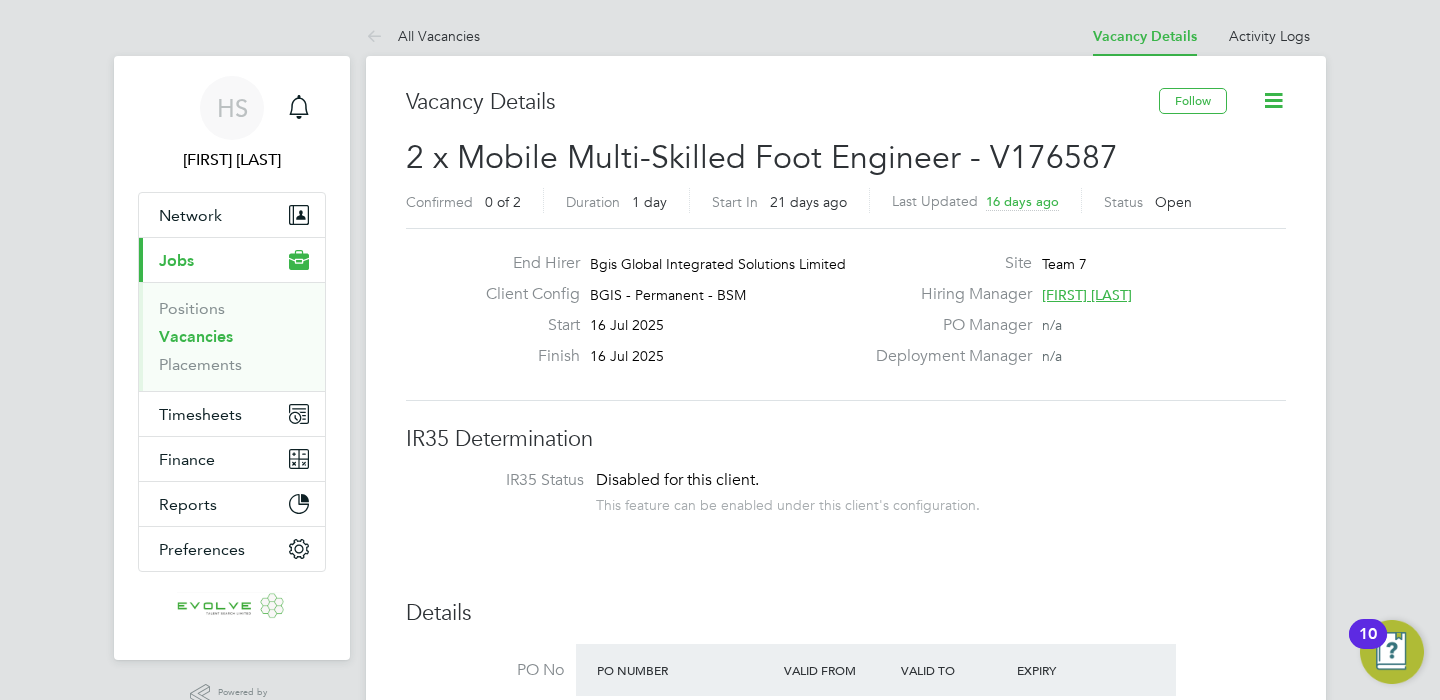 click on "[FIRST] [LAST]" 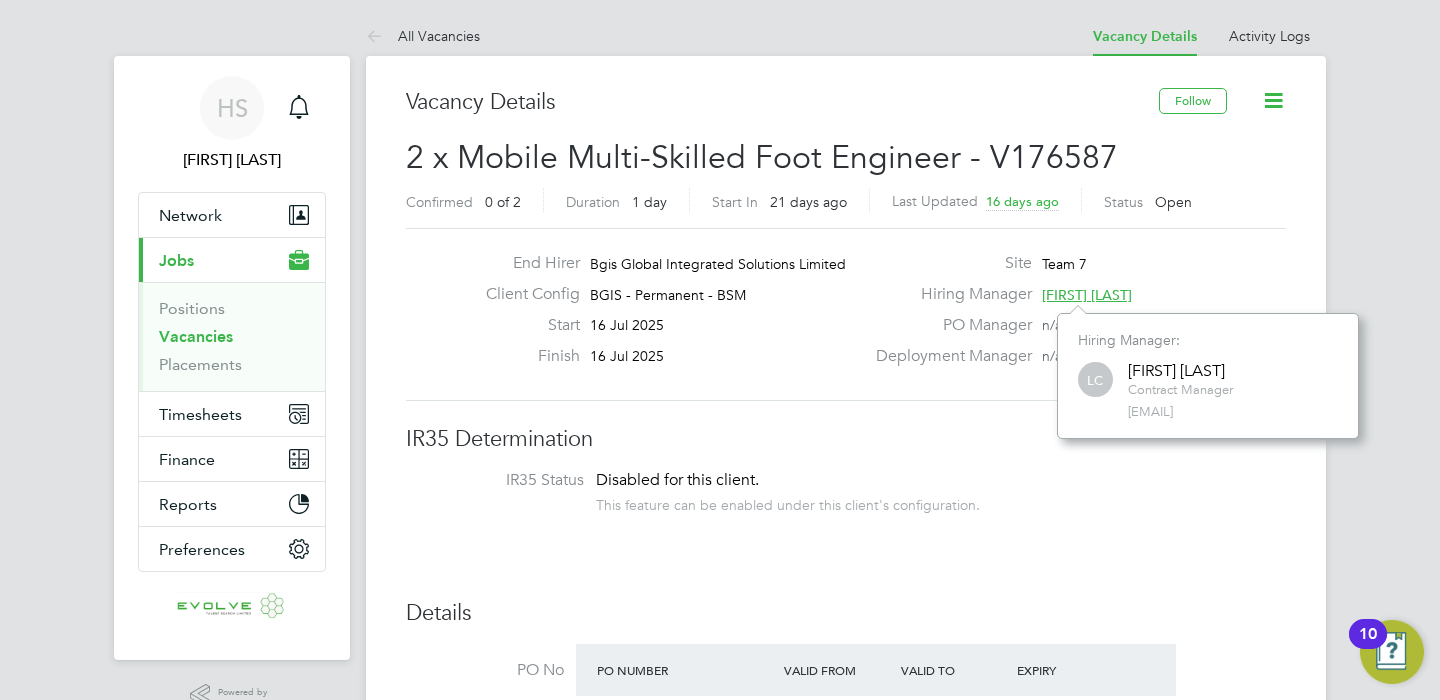 click on "lewis.cannon@bgis.com" 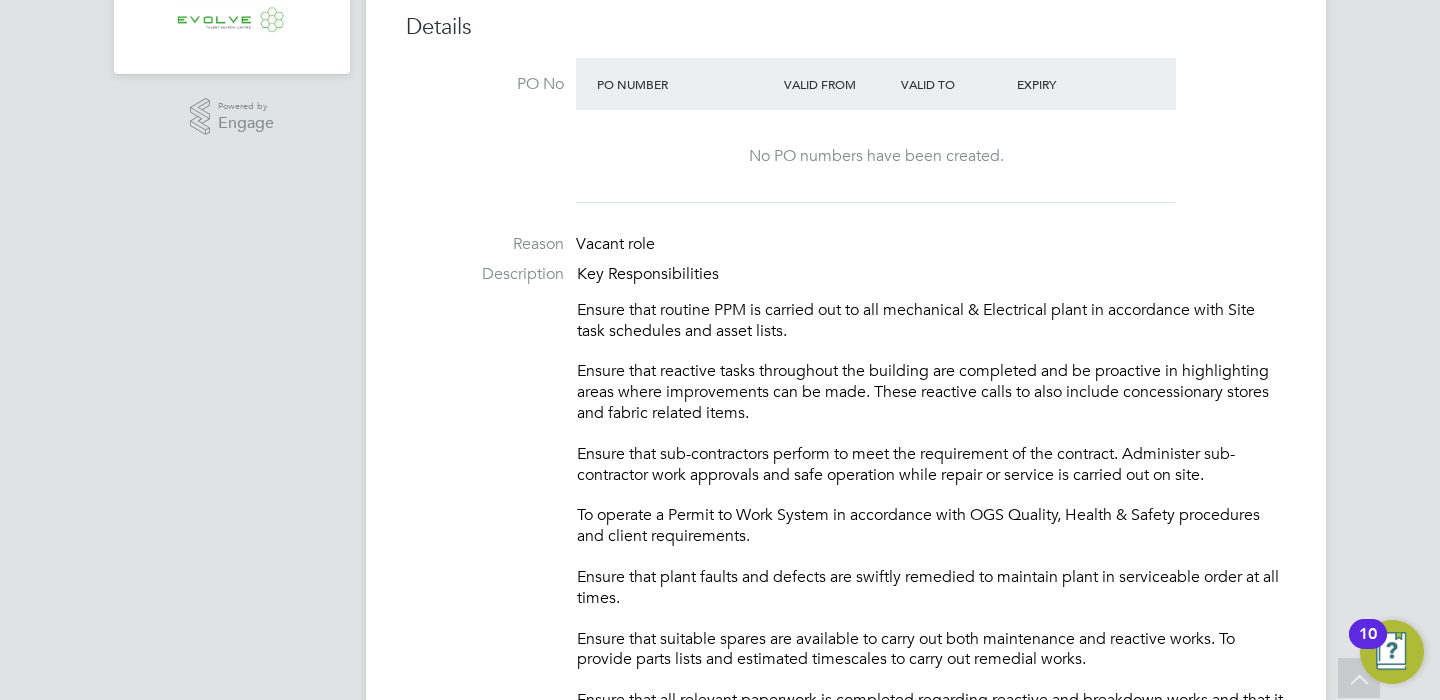 scroll, scrollTop: 544, scrollLeft: 0, axis: vertical 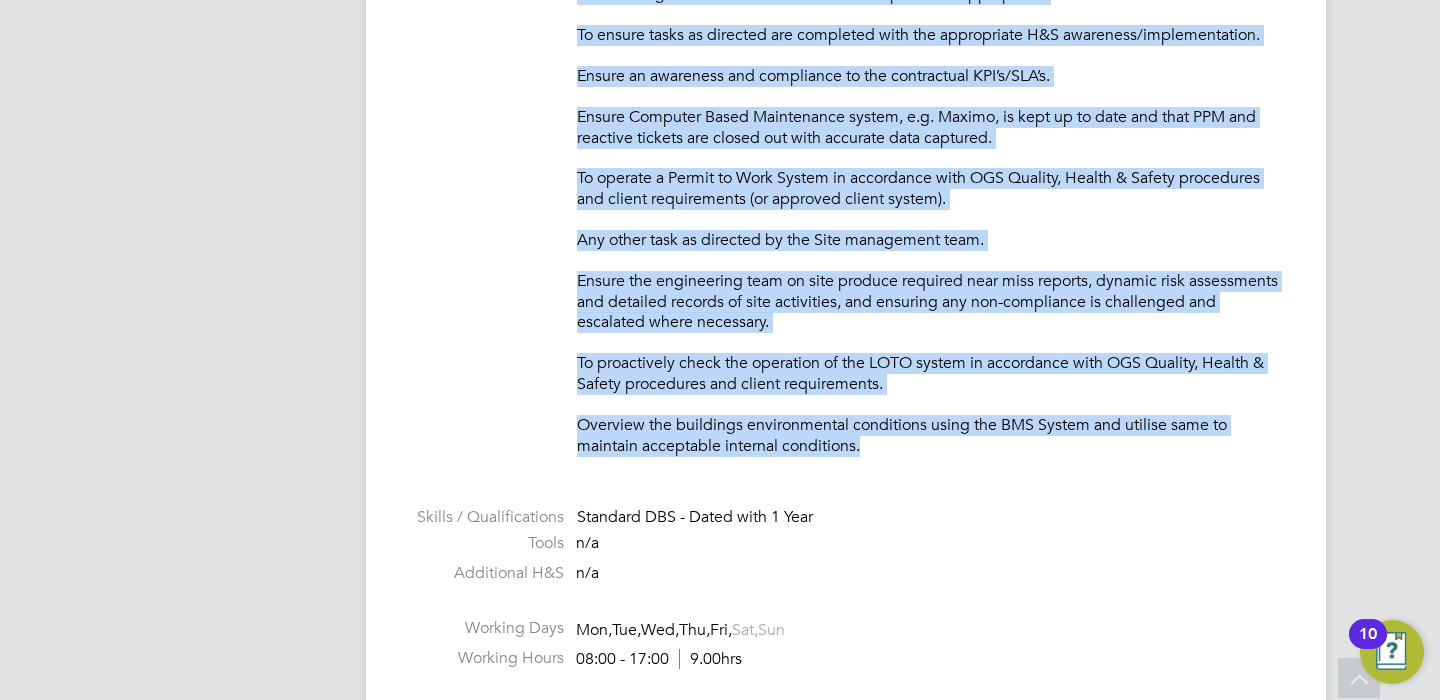 drag, startPoint x: 576, startPoint y: 351, endPoint x: 873, endPoint y: 456, distance: 315.01428 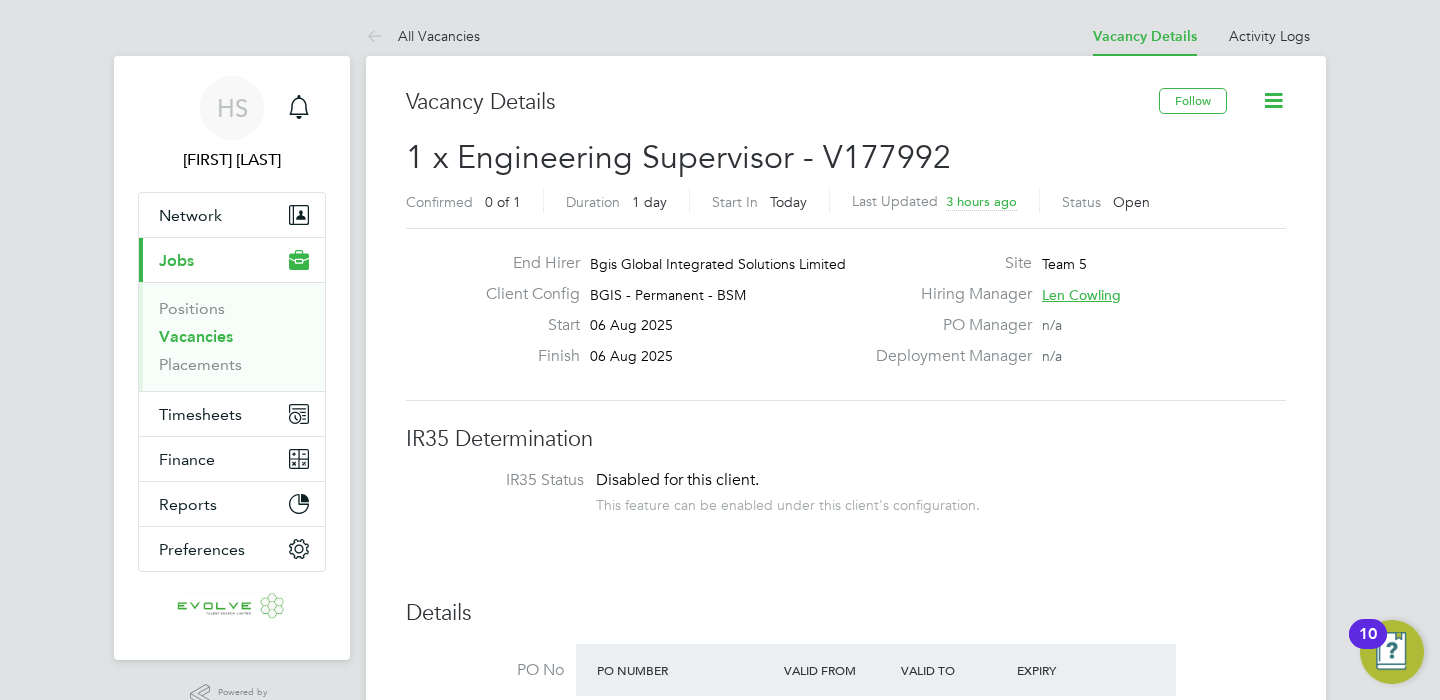 scroll, scrollTop: 0, scrollLeft: 0, axis: both 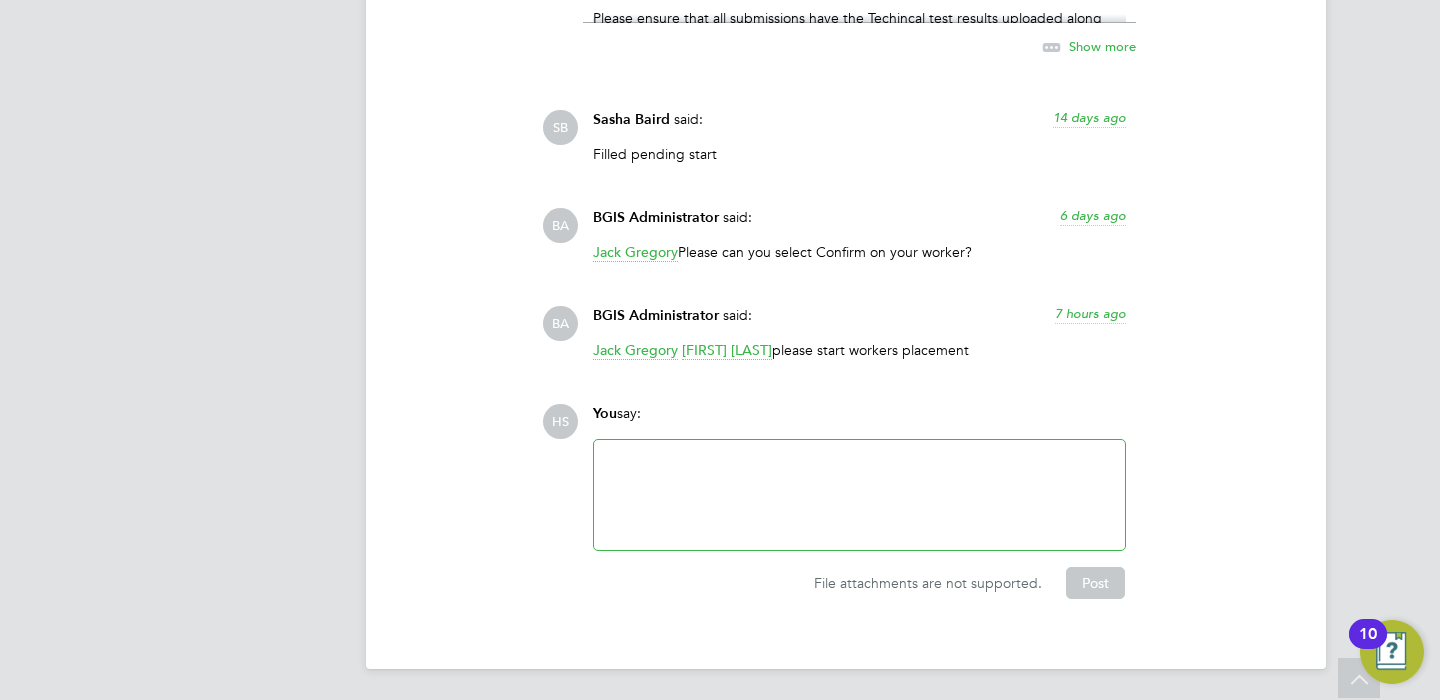click on "[FIRST] [LAST]" 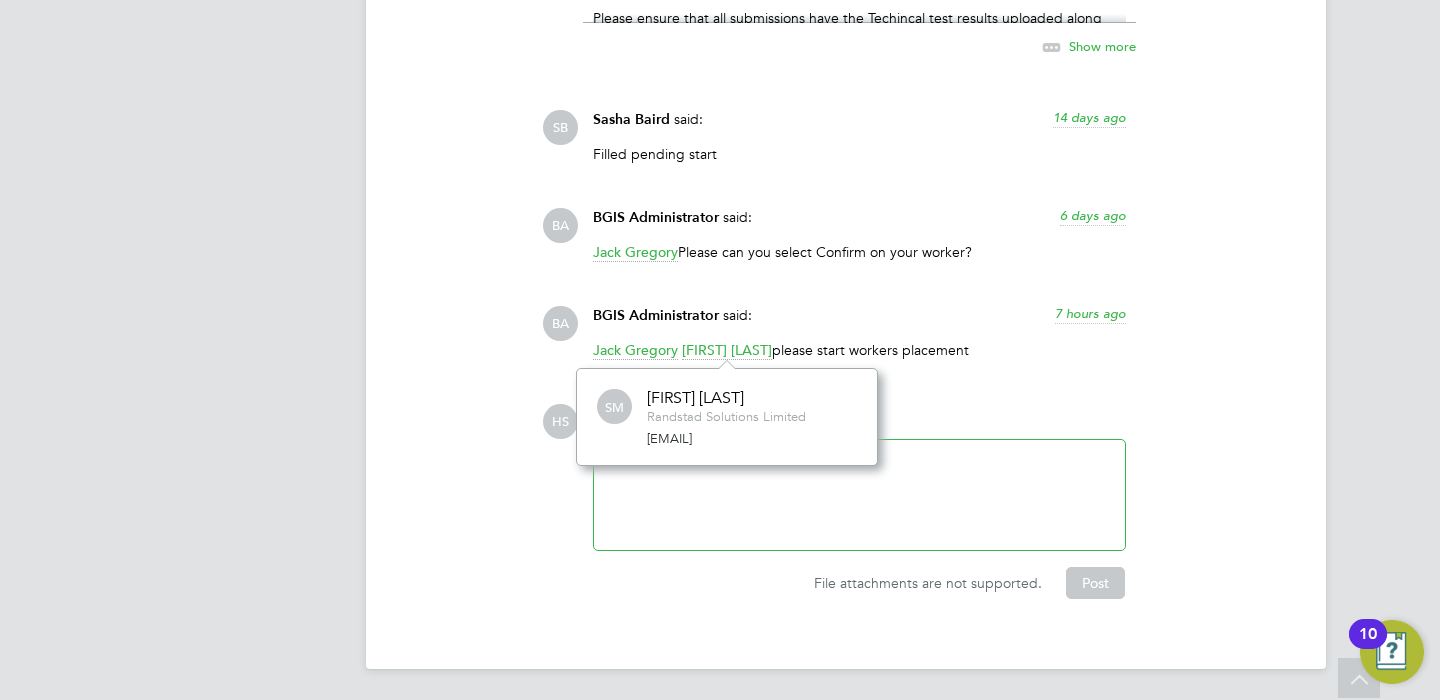 click on "Jack Gregory" 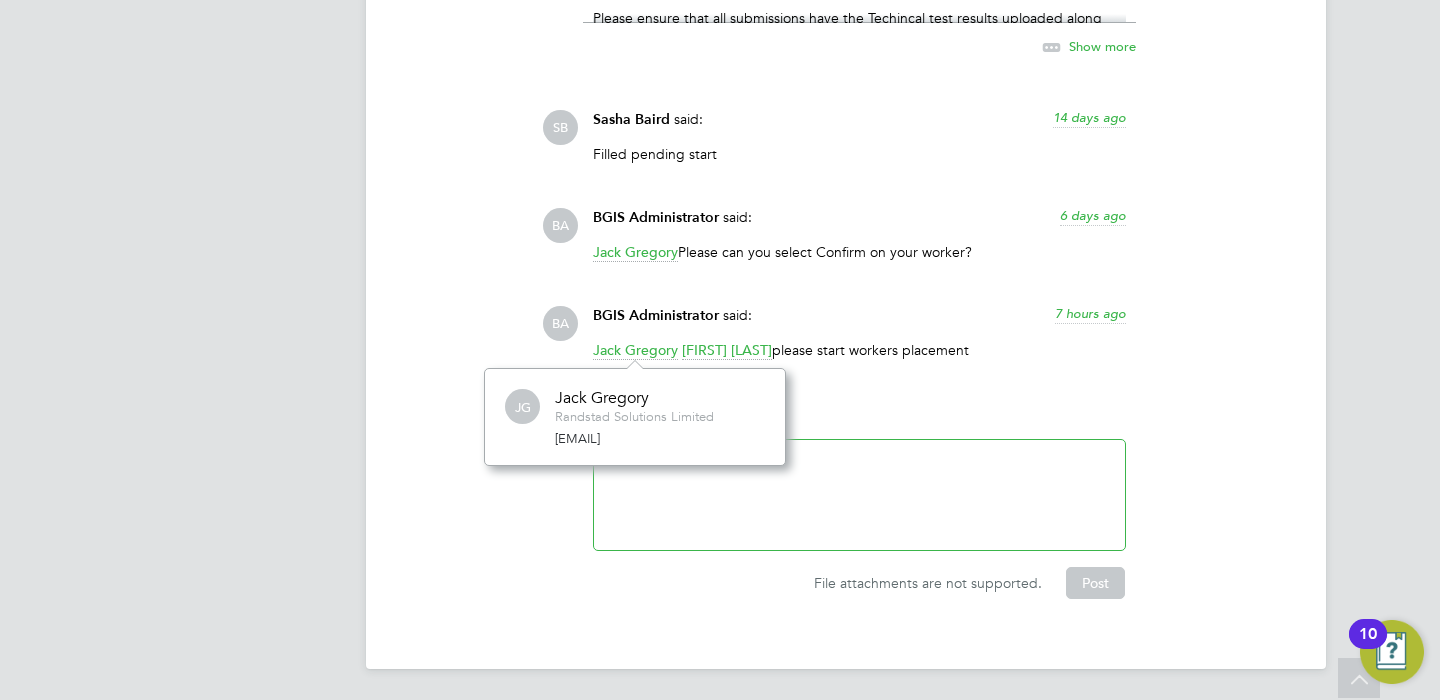 scroll, scrollTop: 11, scrollLeft: 10, axis: both 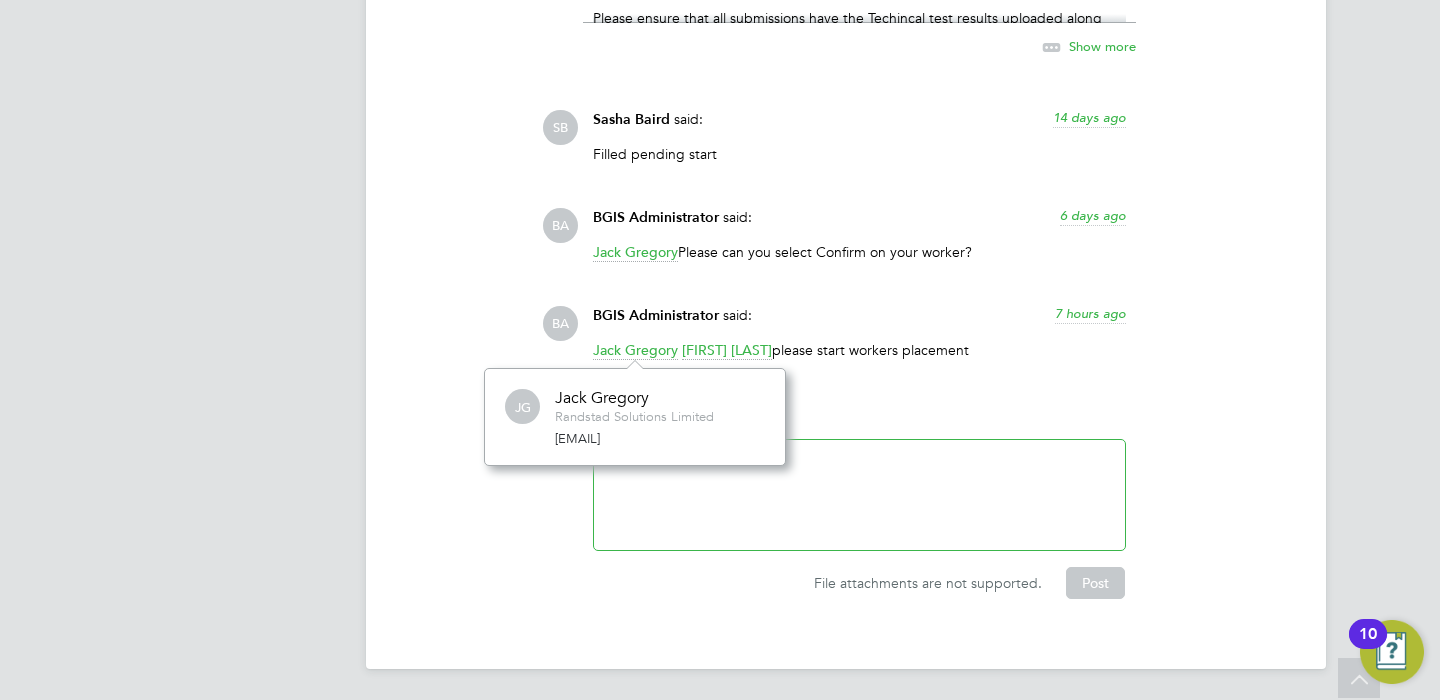 click on "Operational Instructions & Comments (4) Comments on this page are visible to all Vendors in the Vacancy.
Worker's personal information, such as CVs, rates, etc, should never be discussed in this section. For private conversations please
use the Comments section inside the Worker Submission Form that appears once a worker is submitted to the Vacancy. SB [NAME] said: [TIME] ago Salary: £70,000
Hours: Monday to Friday – 08.00 – 17:00 – Site based Monday to Friday.
Overtime: No
Site: GPE
Hiring Manager: [FIRST] [LAST] – Amar to review both CV & Technical aspects
Please ensure that all submissions have the Techincal test results uploaded along with CV Show more SB [NAME] said: [TIME] ago Filled pending start Show more BA [COMPANY] Administrator said: [TIME] ago [FIRST] [LAST] Please can you select Confirm on your worker? Show more BA [COMPANY] Administrator said: [TIME] hours ago [FIRST] [LAST] [NAME] Please start workers placement Show more HS You say: Post" 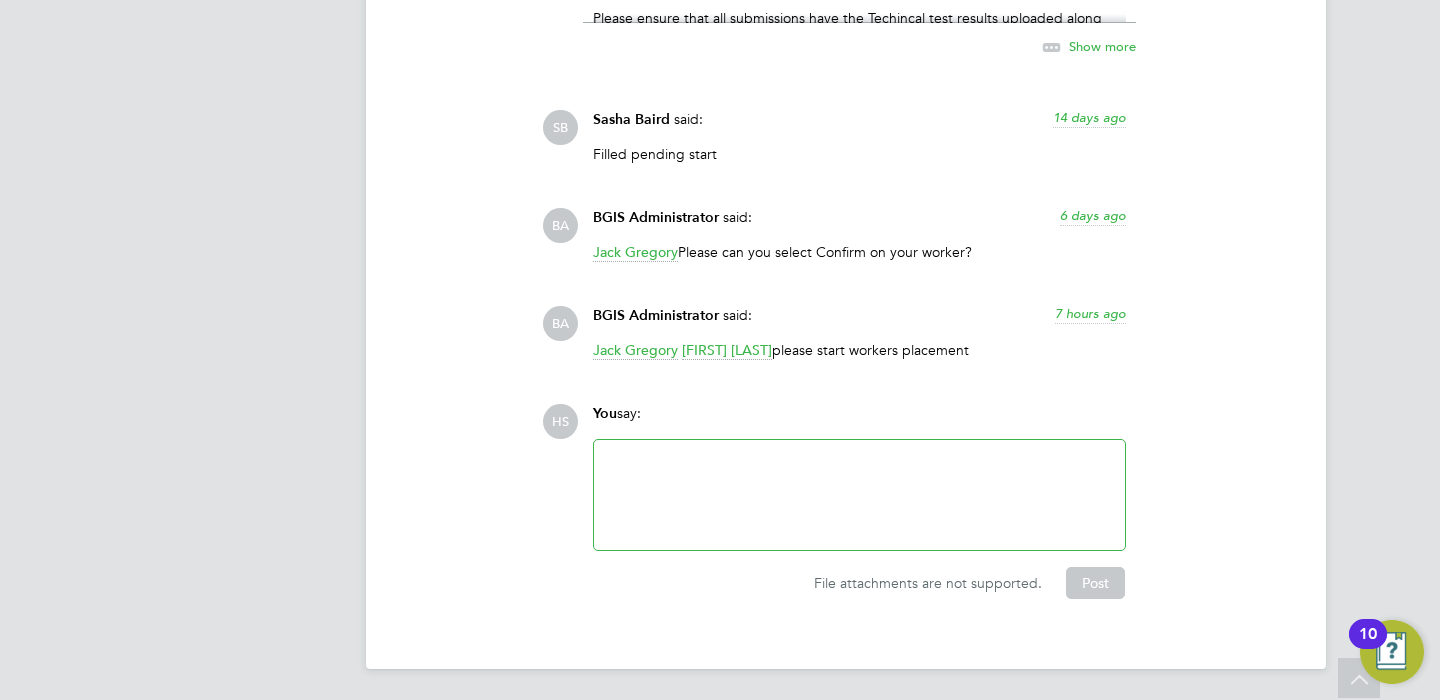click on "Jack Gregory" 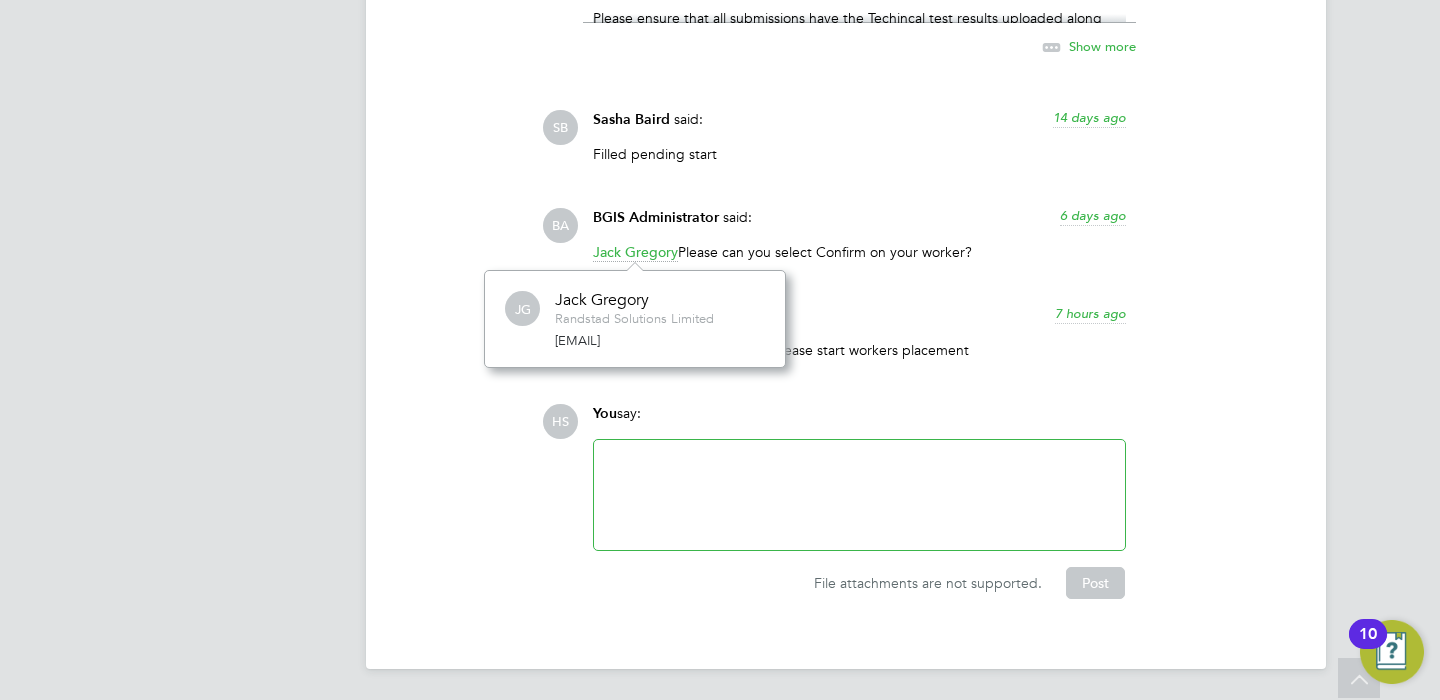 click on "[COMPANY] Administrator said: [TIME] ago" 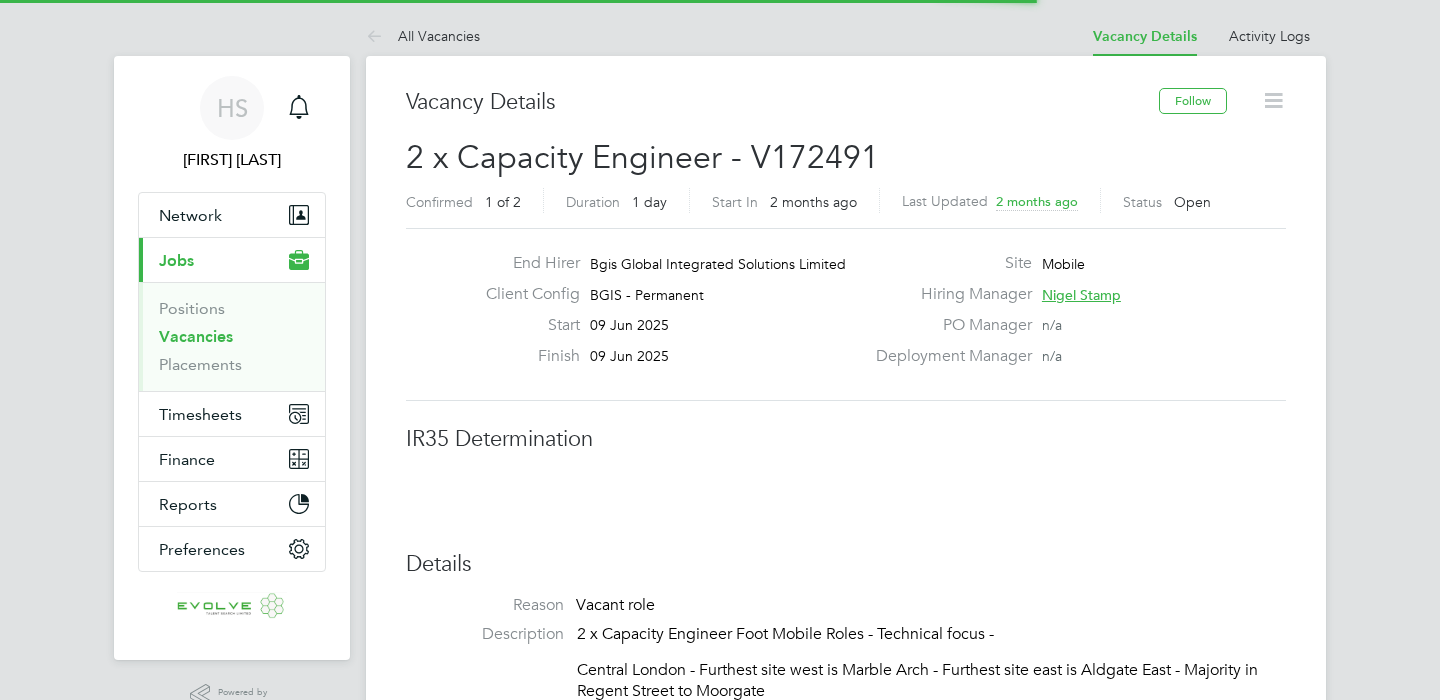 scroll, scrollTop: 0, scrollLeft: 0, axis: both 